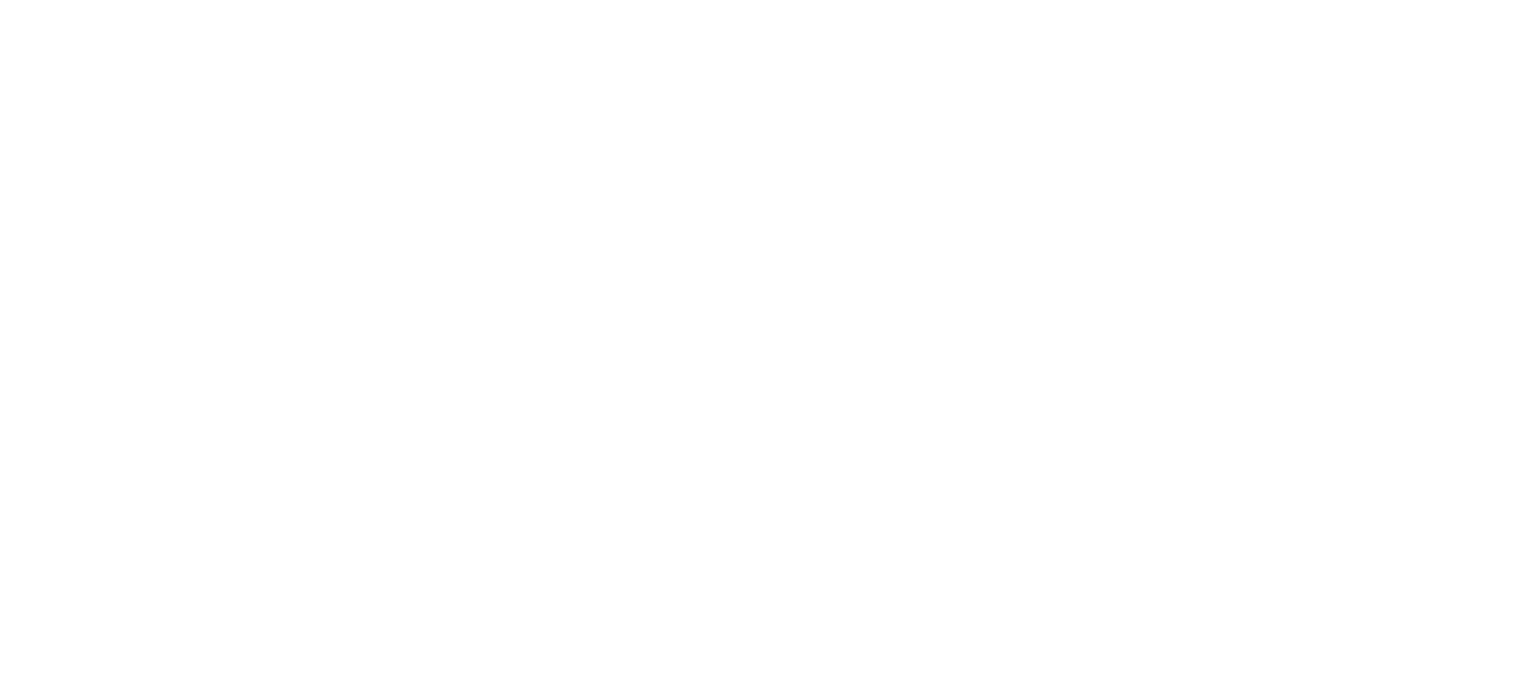 scroll, scrollTop: 0, scrollLeft: 0, axis: both 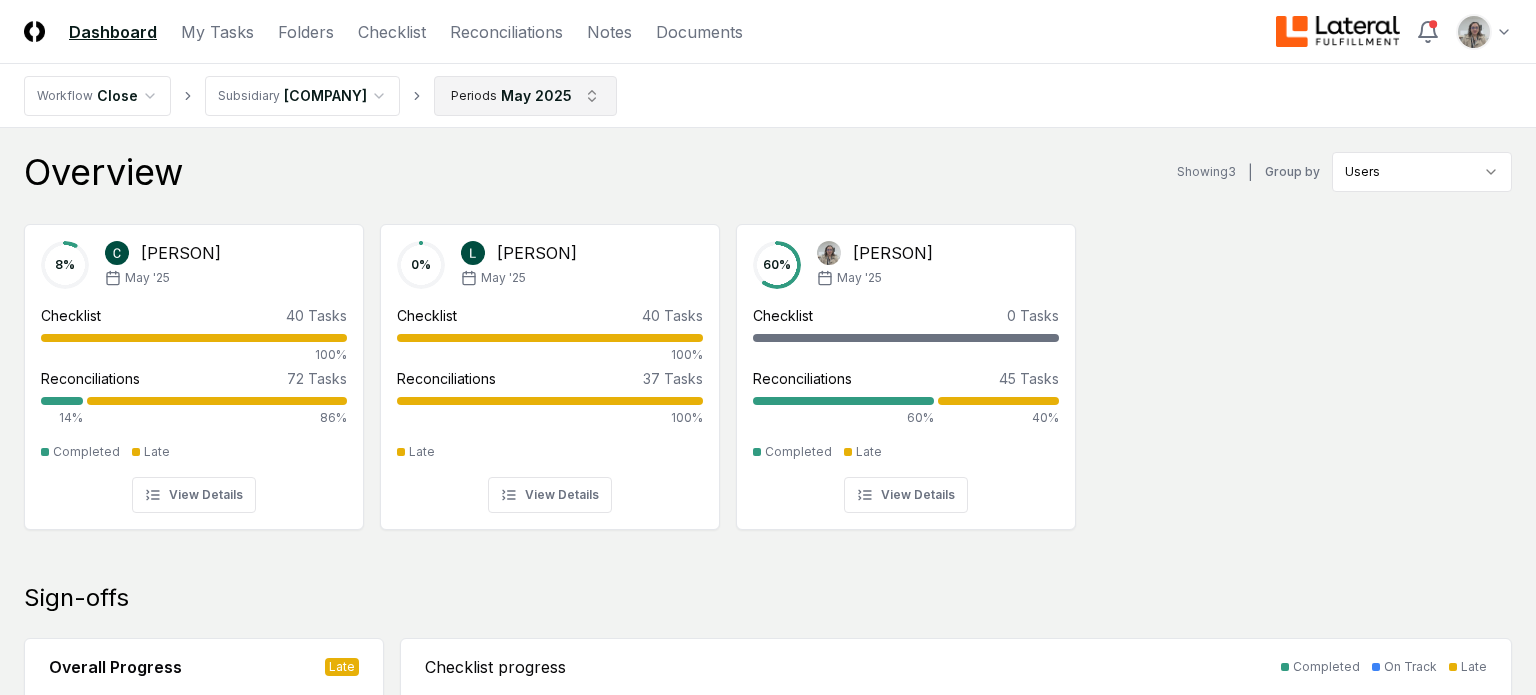 click on "CloseCore Dashboard My Tasks Folders Checklist Reconciliations Notes Documents Toggle navigation menu   Toggle user menu Workflow Close Subsidiary Lateral Fulfillment S. de R.L. de C.V. Periods May [YEAR] Overview Showing  3 | Group by Users 8 % [PERSON] May '25 Checklist 40   Tasks 100% Reconciliations 72   Tasks 14% 86% Completed Late View Details 0 % [PERSON] May '25 Checklist 40   Tasks 100% Reconciliations 37   Tasks 100% Late View Details 60 % [PERSON] May '25 Checklist 0   Tasks - Reconciliations 45   Tasks 60% 40% Completed Late View Details Sign-offs Overall Progress Late 15 % Completed On track sign-offs  0 % Progress by status 234 Total Completed 37 16 % On Track 0 0 % Late 197 84 % Checklist progress Completed On Track Late Prepared 40   Items 40  |  100 % Reviewed 40   Items 40  |  100 % Reconciliation progress Completed On Track Late Prepared 77   Items 27  |  35 % 50  |  65 % Reviewed 77   Items 10  |  13 % 67  |  87 % Tied-out 41 % 32   /  78 Sign-offs History 1 06/02 3 5" at bounding box center [768, 1126] 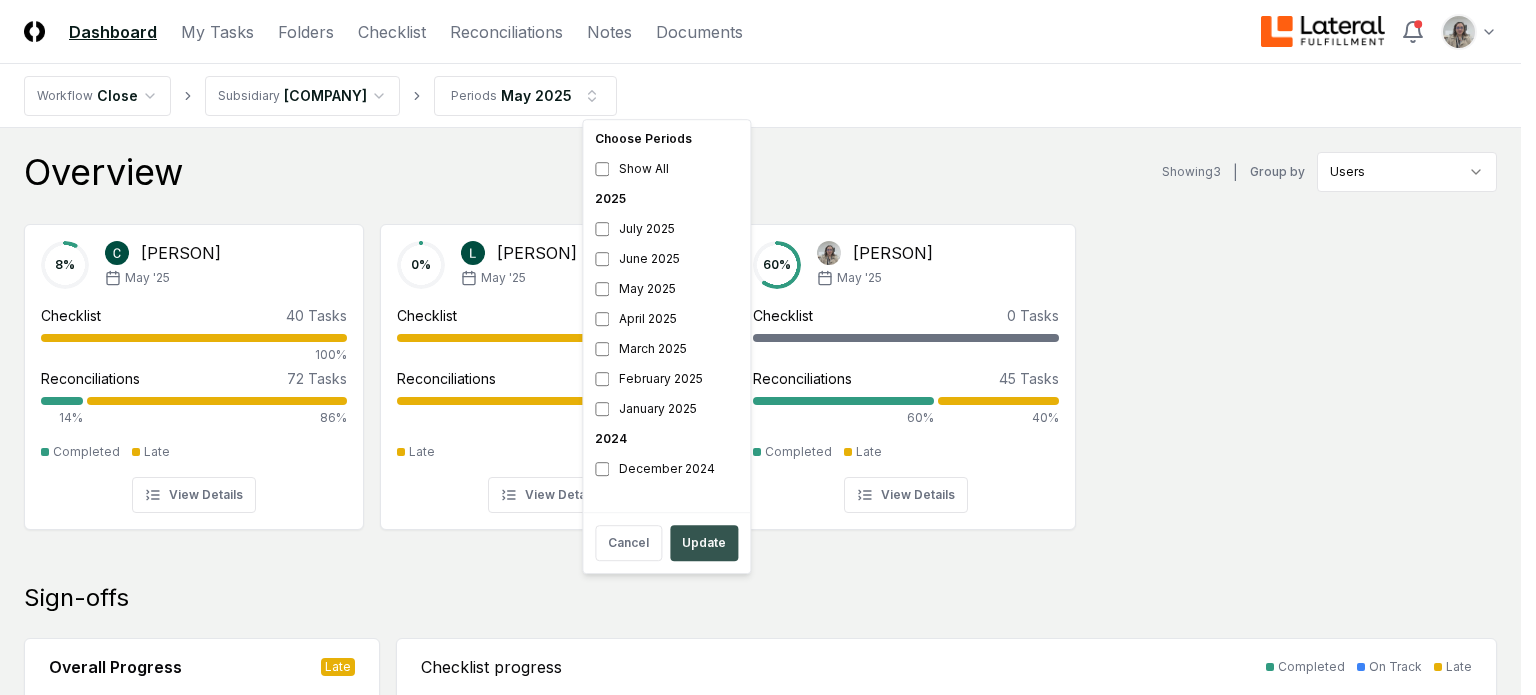 click on "Update" at bounding box center (704, 543) 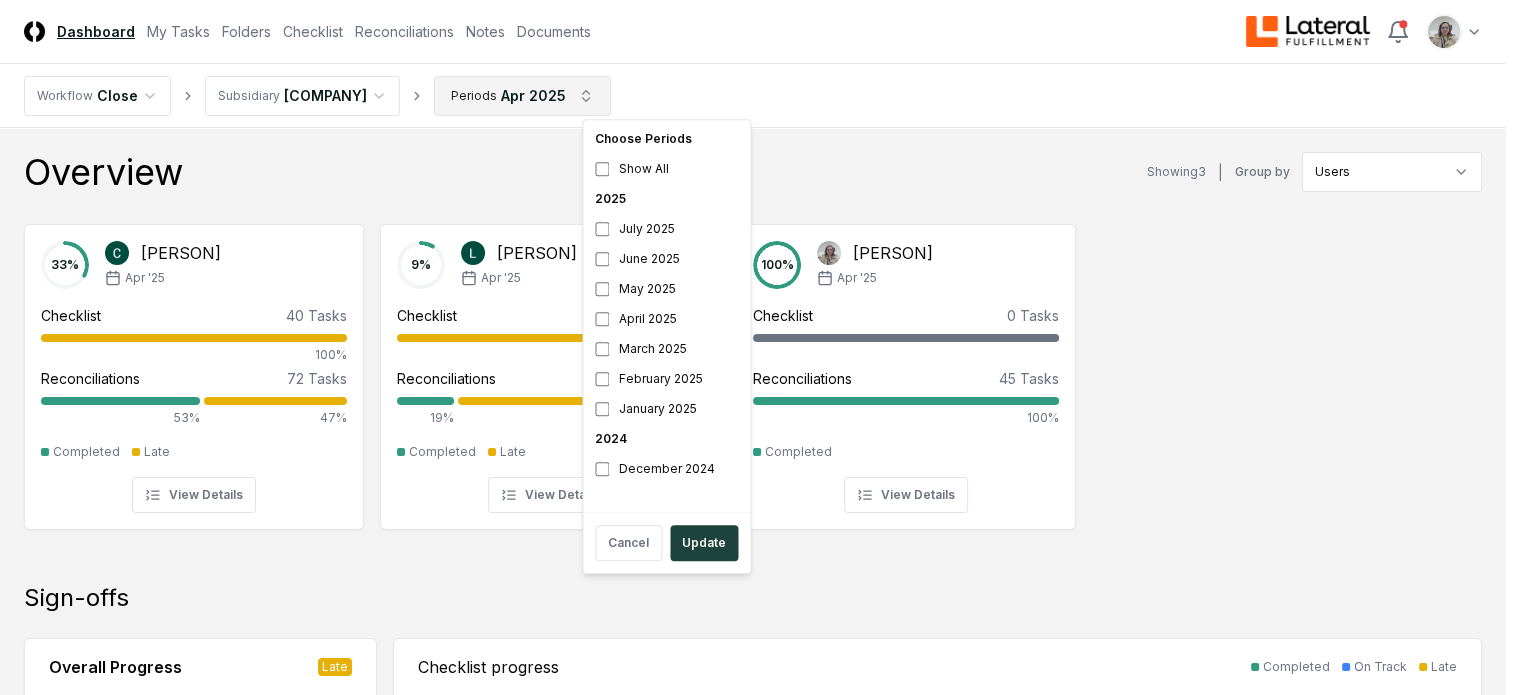 click on "CloseCore Dashboard My Tasks Folders Checklist Reconciliations Notes Documents Toggle navigation menu   Toggle user menu Workflow Close Subsidiary Lateral Fulfillment S. de R.L. de C.V. Periods Apr [YEAR] Overview Showing  3 | Group by Users 33 % [PERSON] Apr '25 Checklist 40   Tasks 100% Reconciliations 72   Tasks 53% 47% Completed Late View Details 9 % [PERSON] Apr '25 Checklist 40   Tasks 100% Reconciliations 37   Tasks 19% 81% Completed Late View Details 100 % [PERSON] Apr '25 Checklist 0   Tasks - Reconciliations 45   Tasks 100% Completed View Details Sign-offs Overall Progress Late 38 % Completed On track sign-offs  0 % Progress by status 234 Total Completed 90 38 % On Track 0 0 % Late 144 62 % Checklist progress Completed On Track Late Prepared 40   Items 40  |  100 % Reviewed 40   Items 40  |  100 % Reconciliation progress Completed On Track Late Prepared 77   Items 65  |  84 % 12  |  16 % Reviewed 77   Items 25  |  32 % 52  |  68 % Tied-out 96 % 75   /  78 Sign-offs History 3 7 0" at bounding box center (760, 1126) 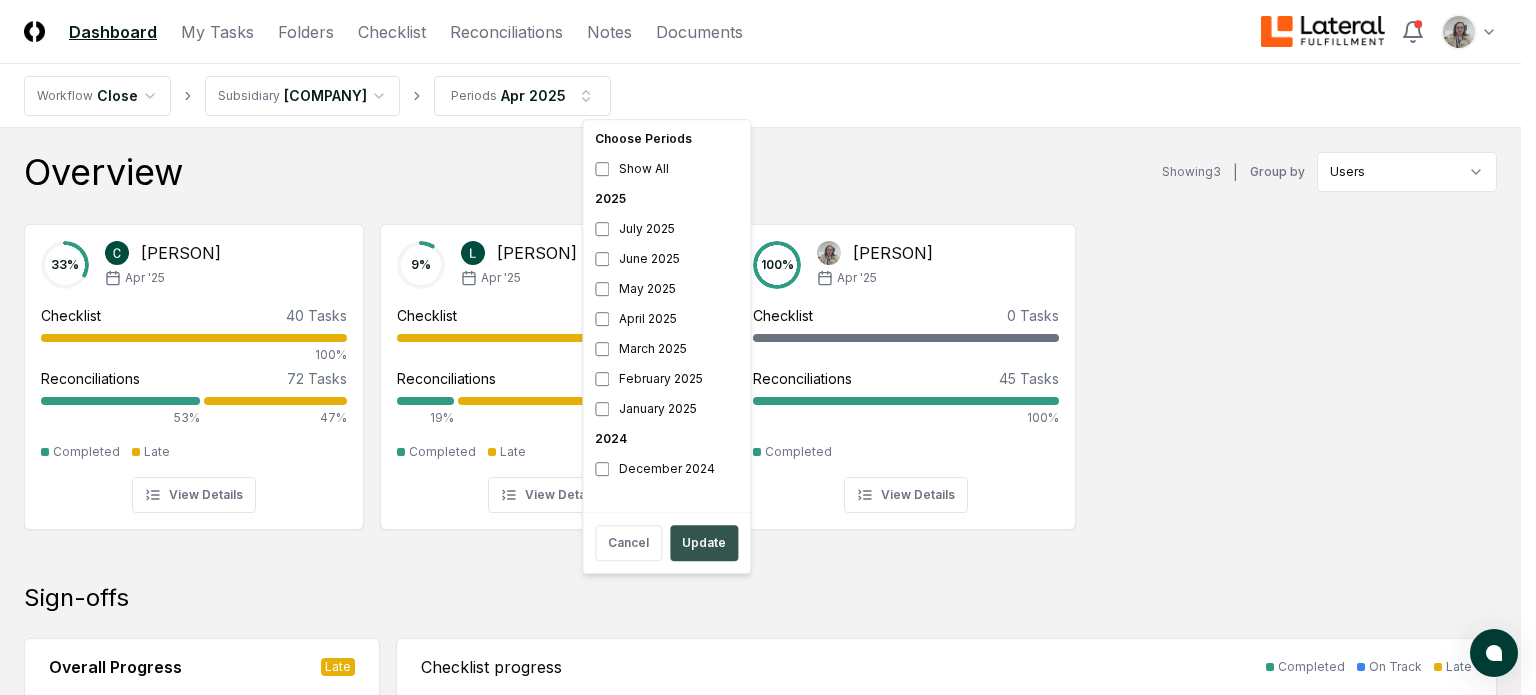 click on "Update" at bounding box center (704, 543) 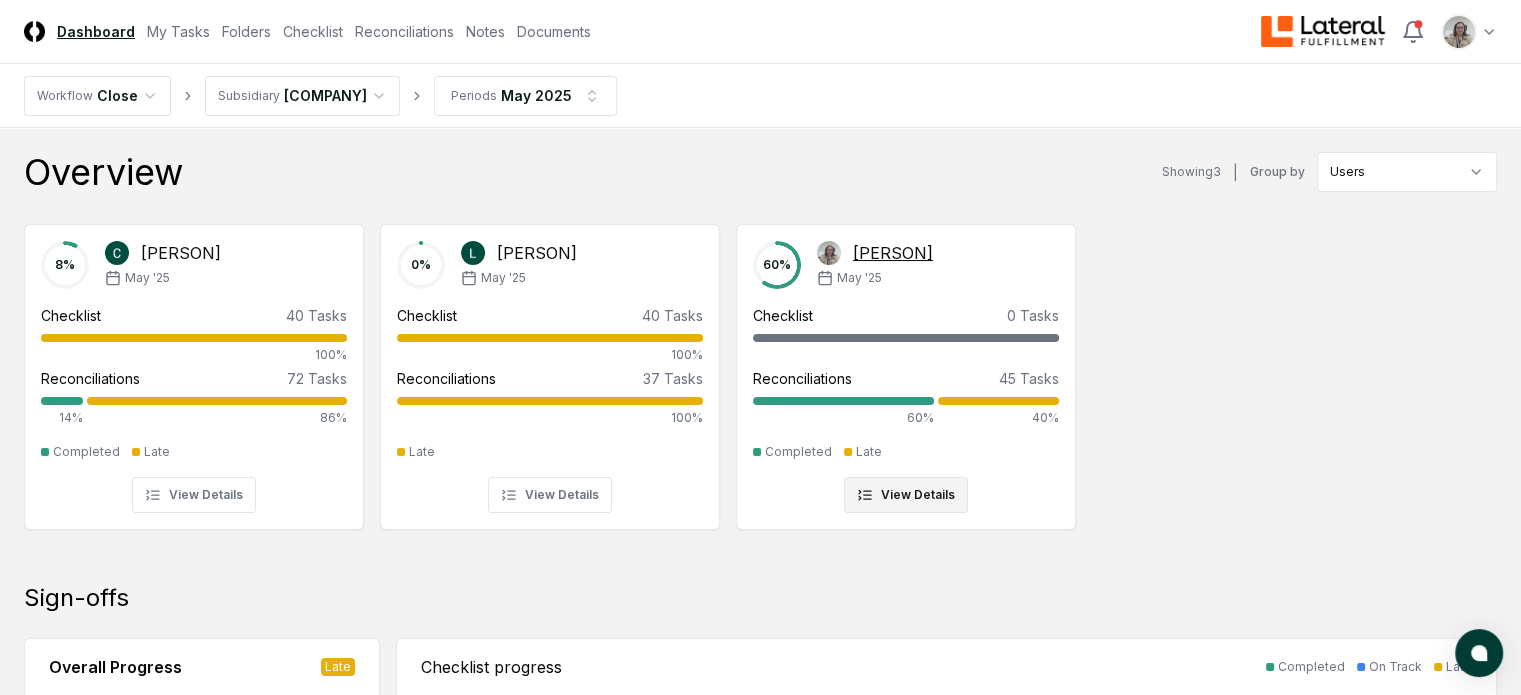 click on "View Details" at bounding box center (906, 495) 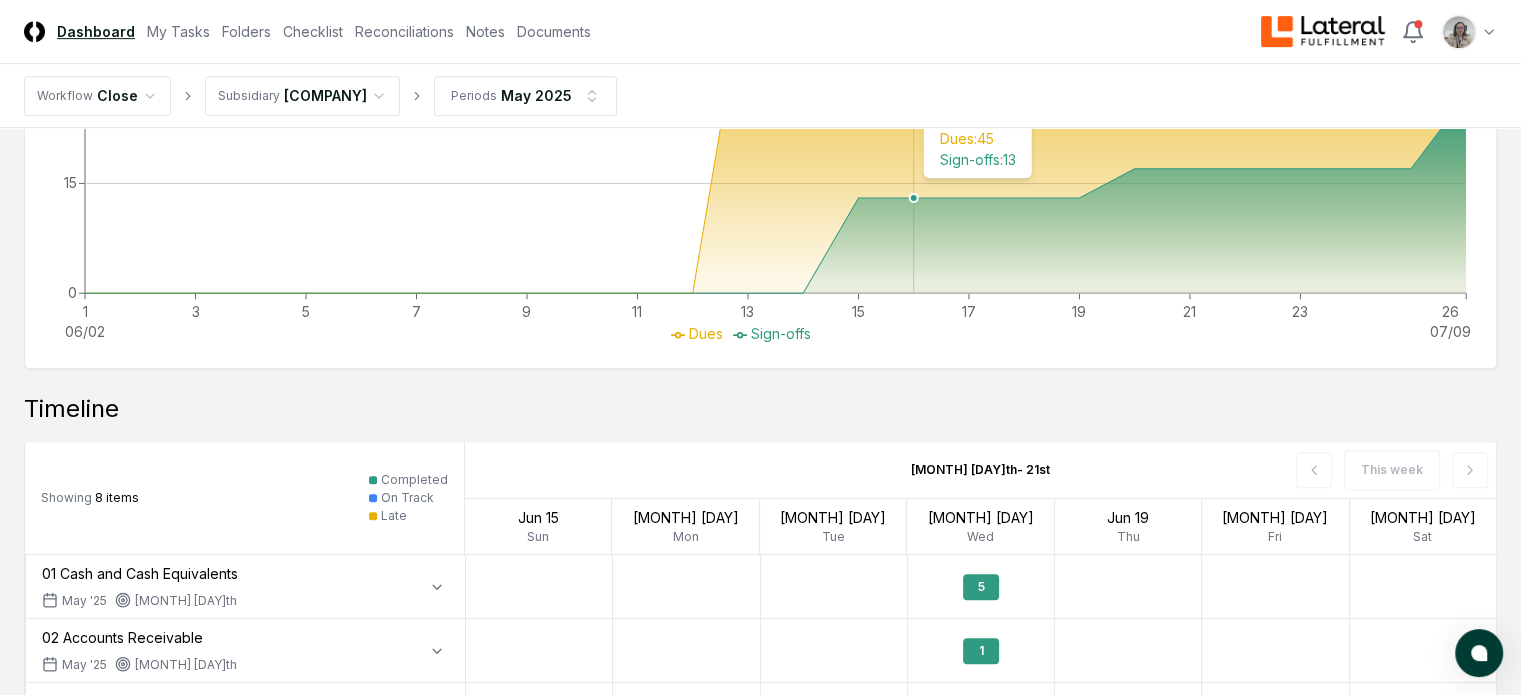 scroll, scrollTop: 1124, scrollLeft: 0, axis: vertical 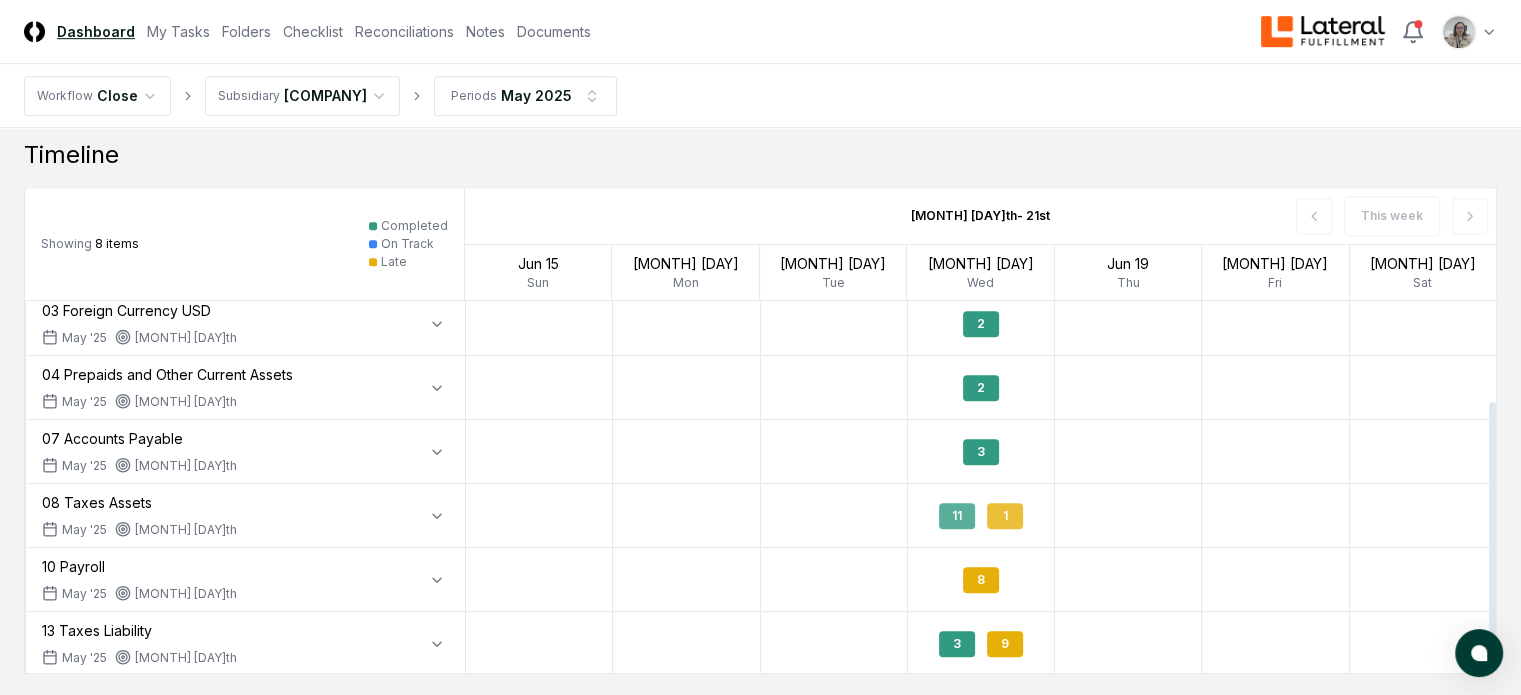 click on "1" at bounding box center (1005, 516) 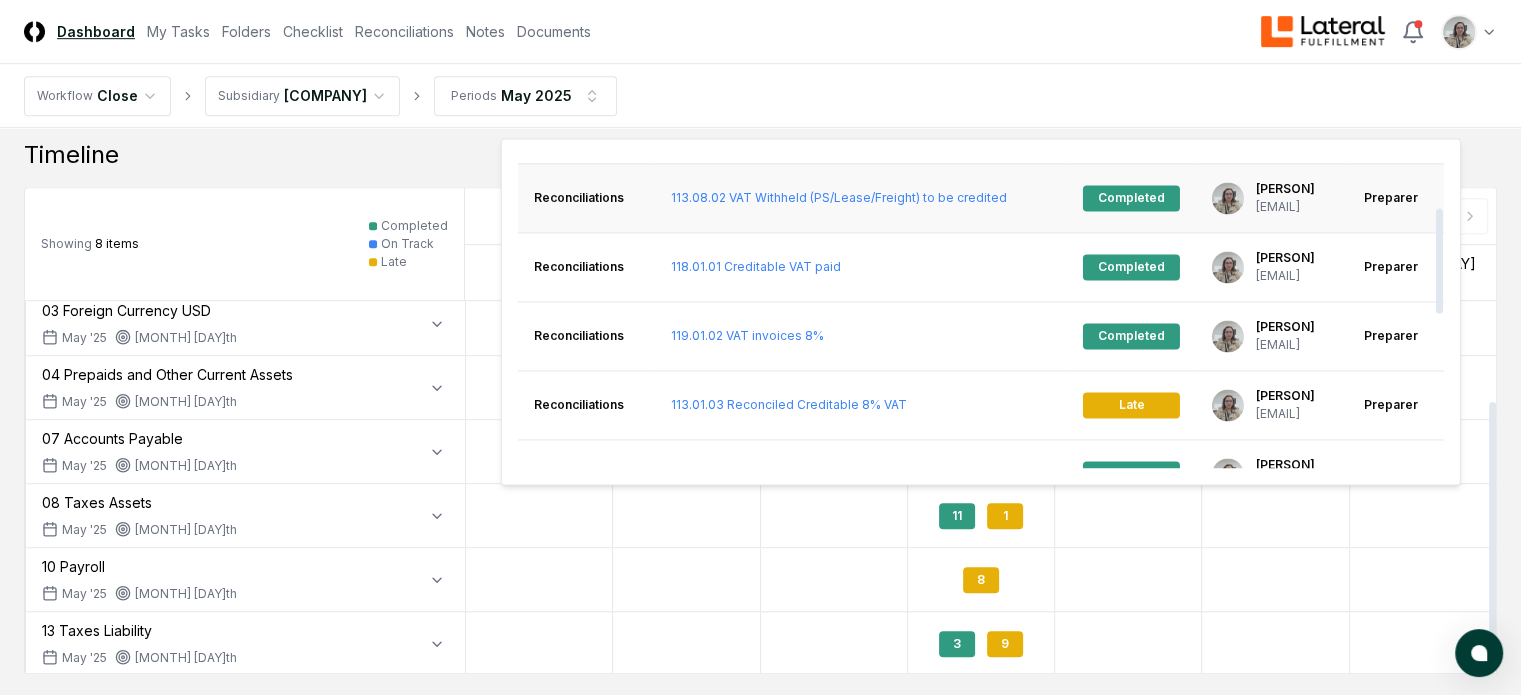scroll, scrollTop: 160, scrollLeft: 0, axis: vertical 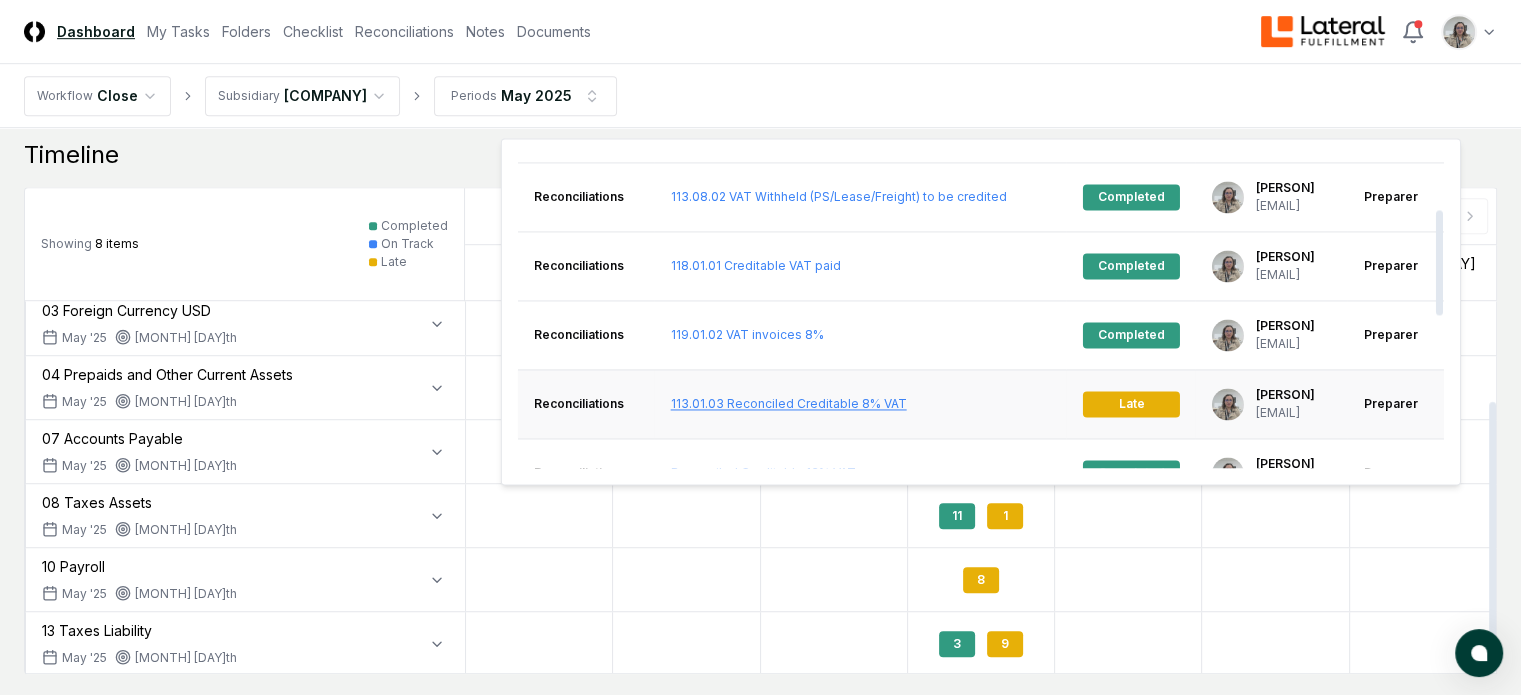 click on "113.01.03 Reconciled Creditable 8% VAT" at bounding box center [789, 403] 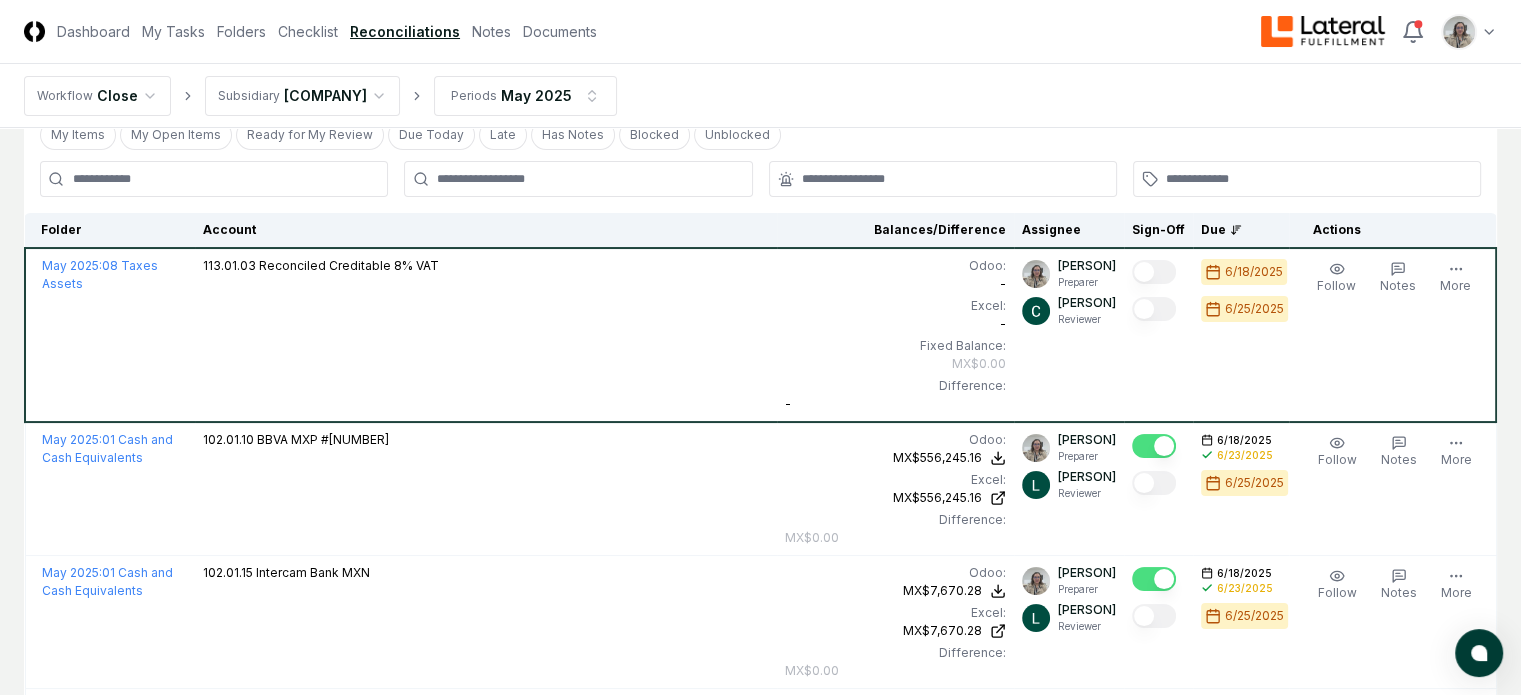scroll, scrollTop: 110, scrollLeft: 0, axis: vertical 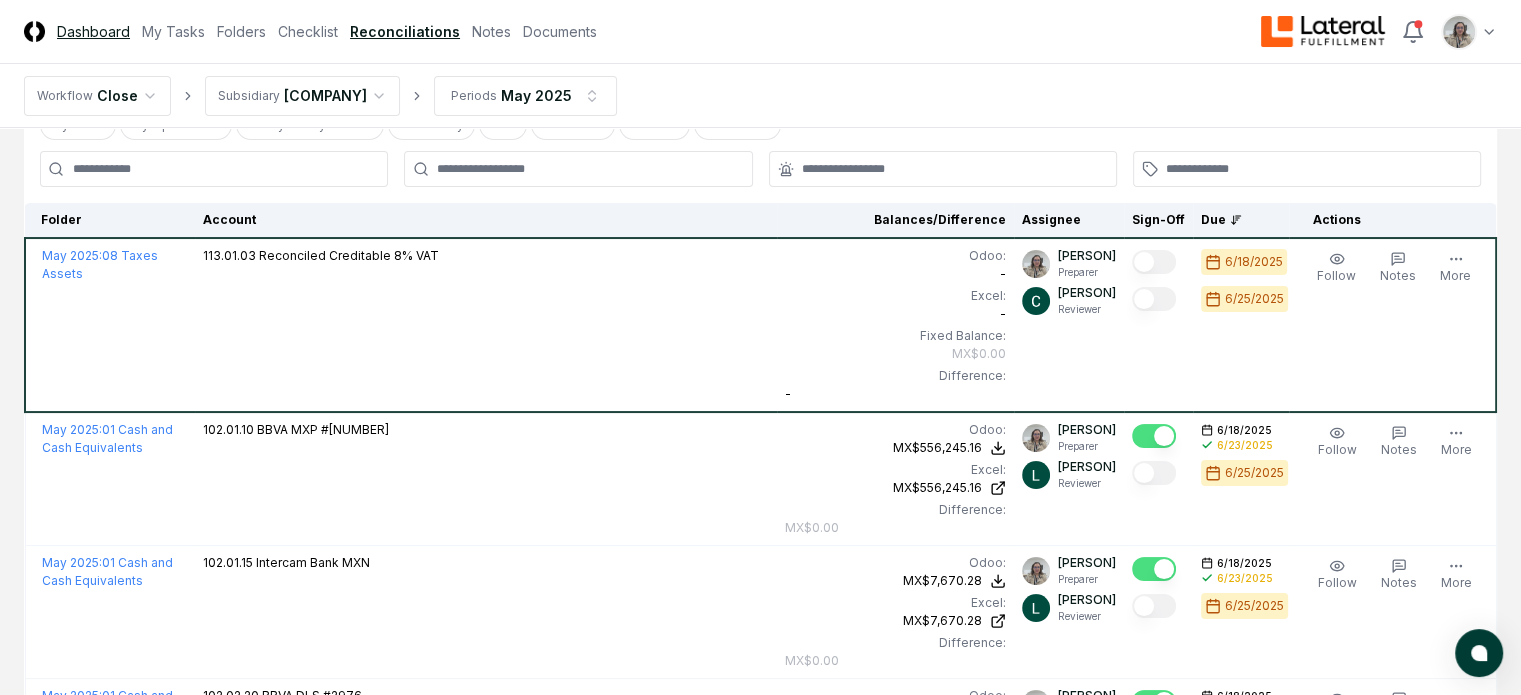 click on "Dashboard" at bounding box center [93, 31] 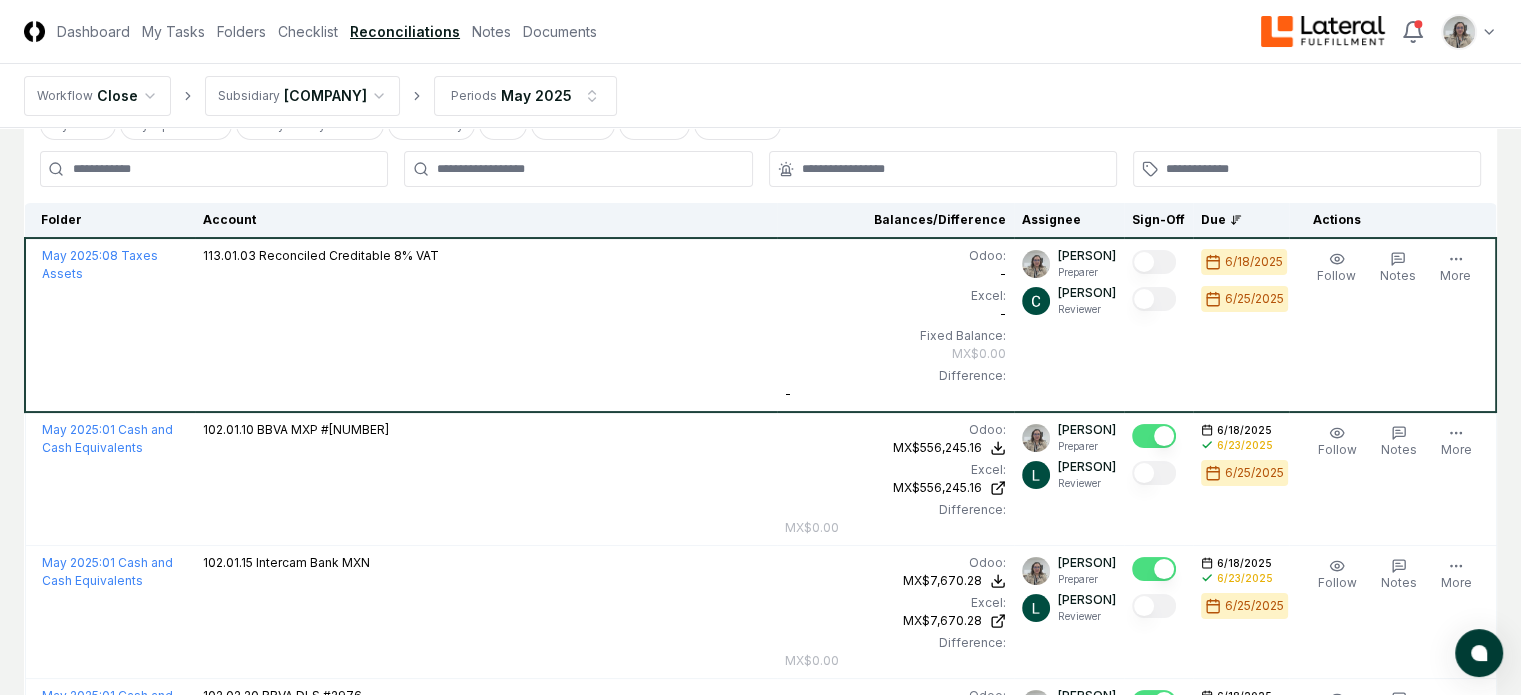 scroll, scrollTop: 0, scrollLeft: 0, axis: both 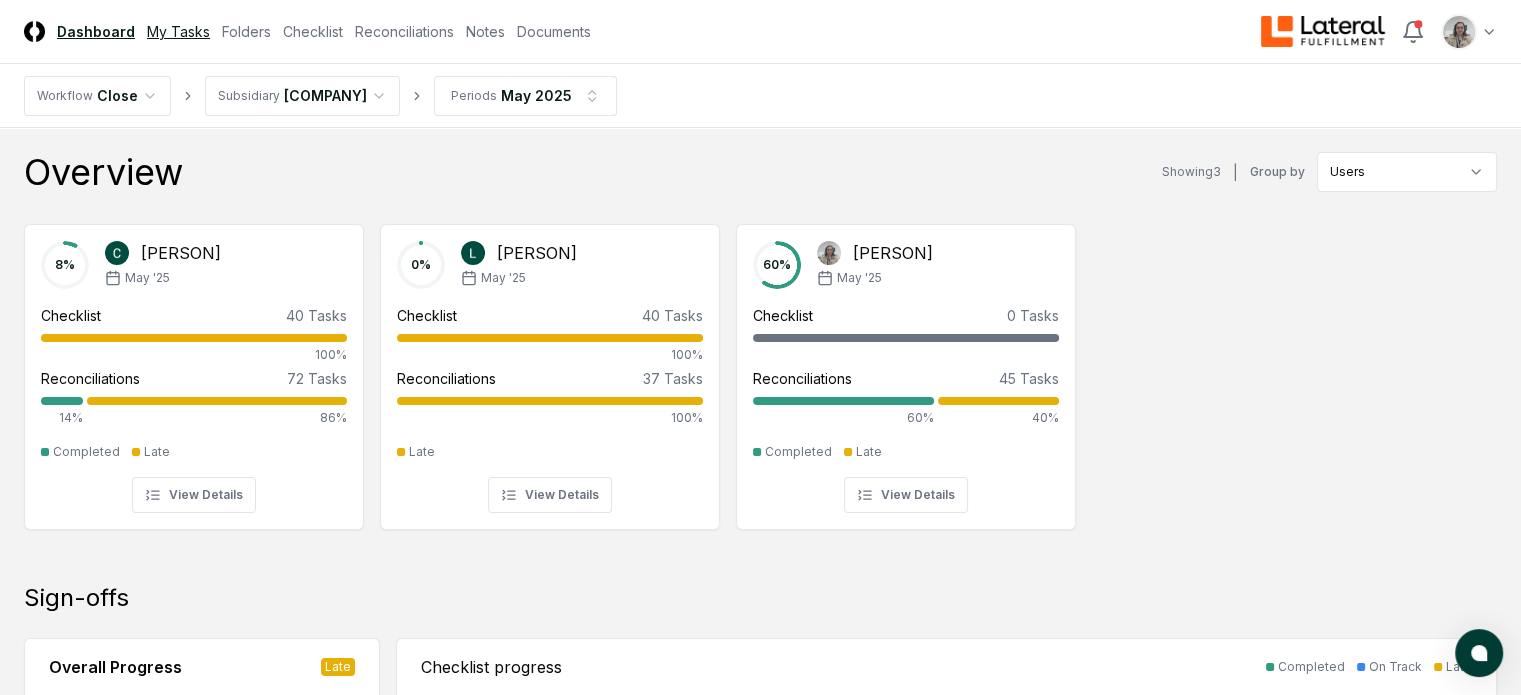 click on "My Tasks" at bounding box center (178, 31) 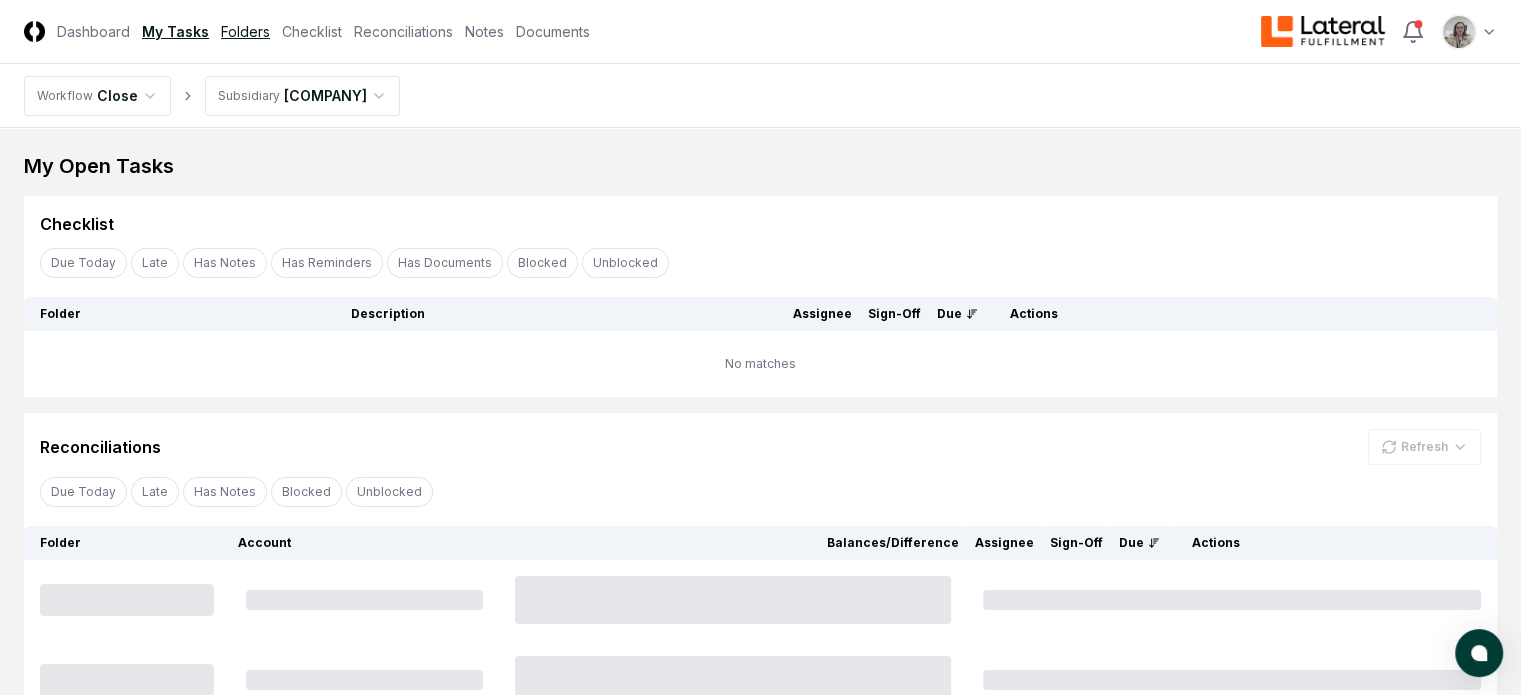 click on "Folders" at bounding box center (245, 31) 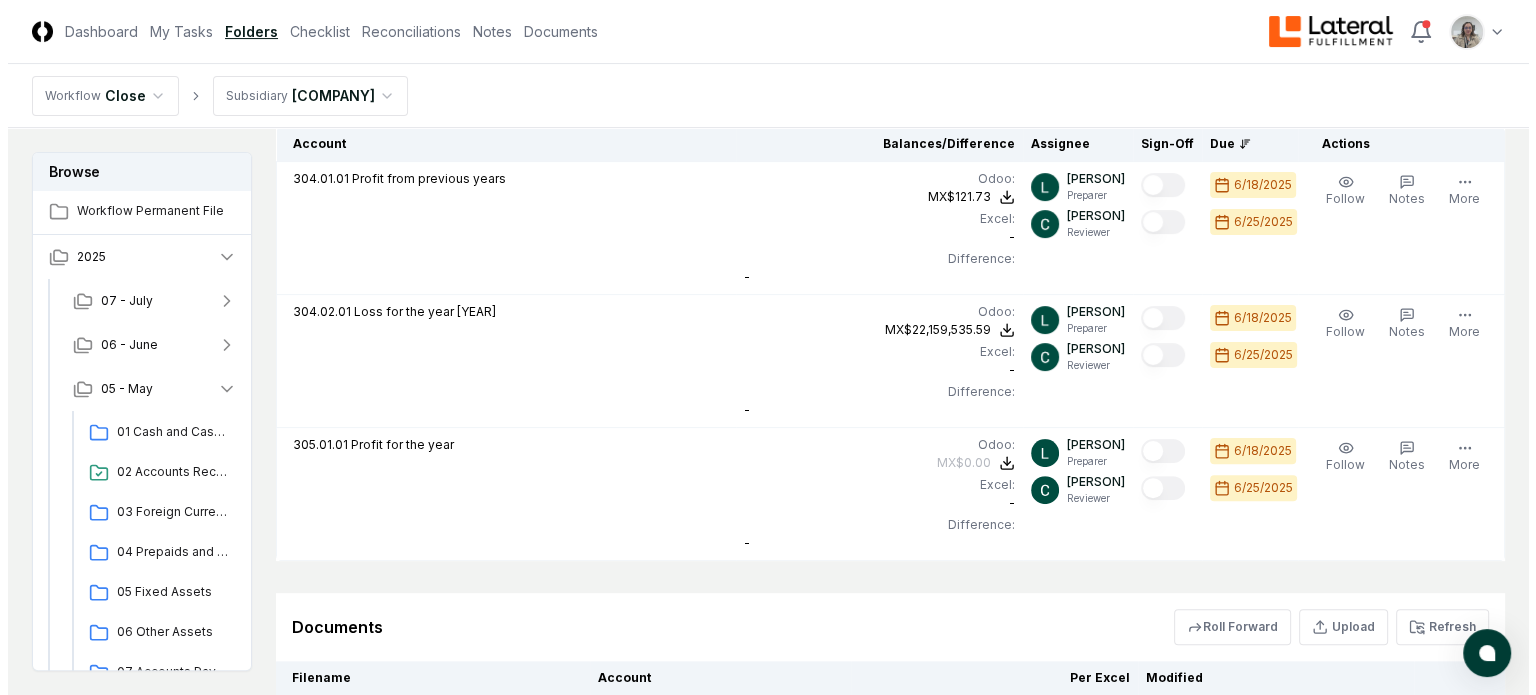 scroll, scrollTop: 588, scrollLeft: 0, axis: vertical 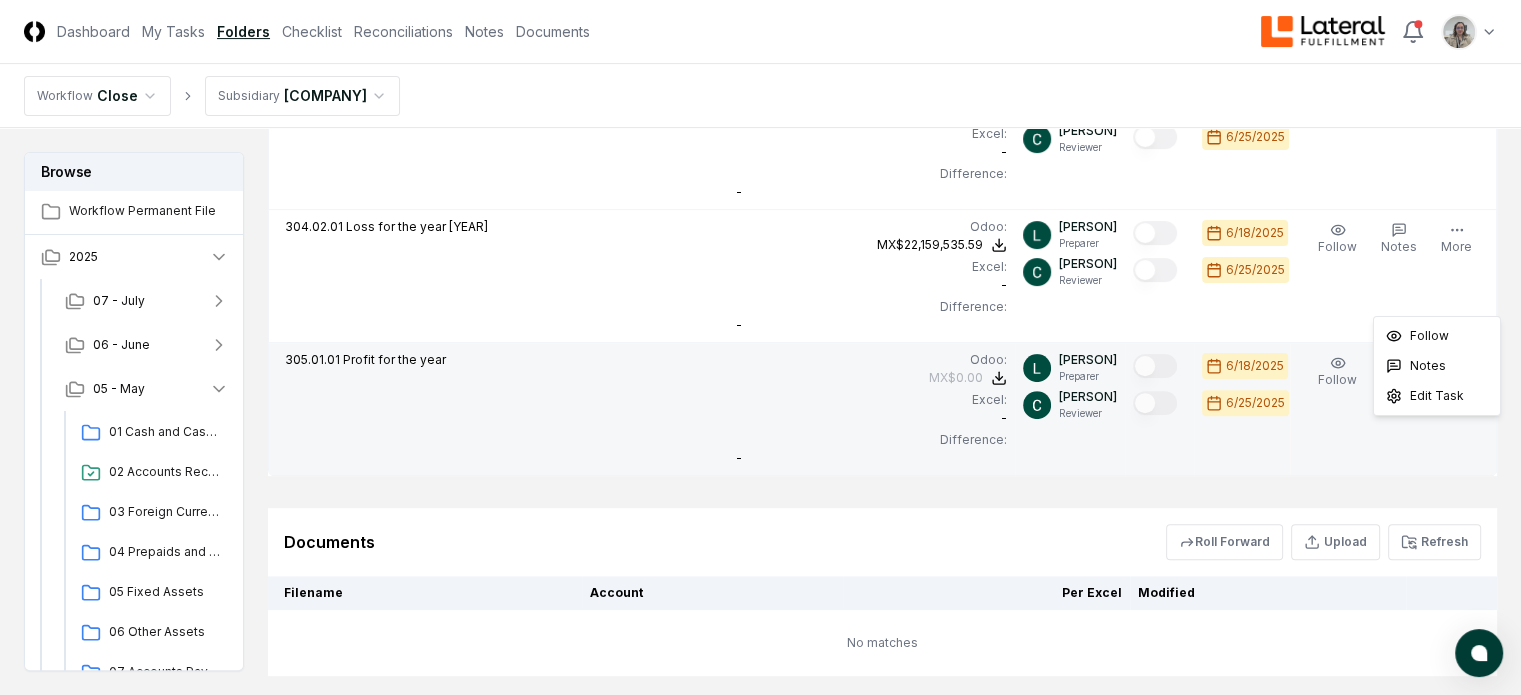 click on "More" at bounding box center [1456, 372] 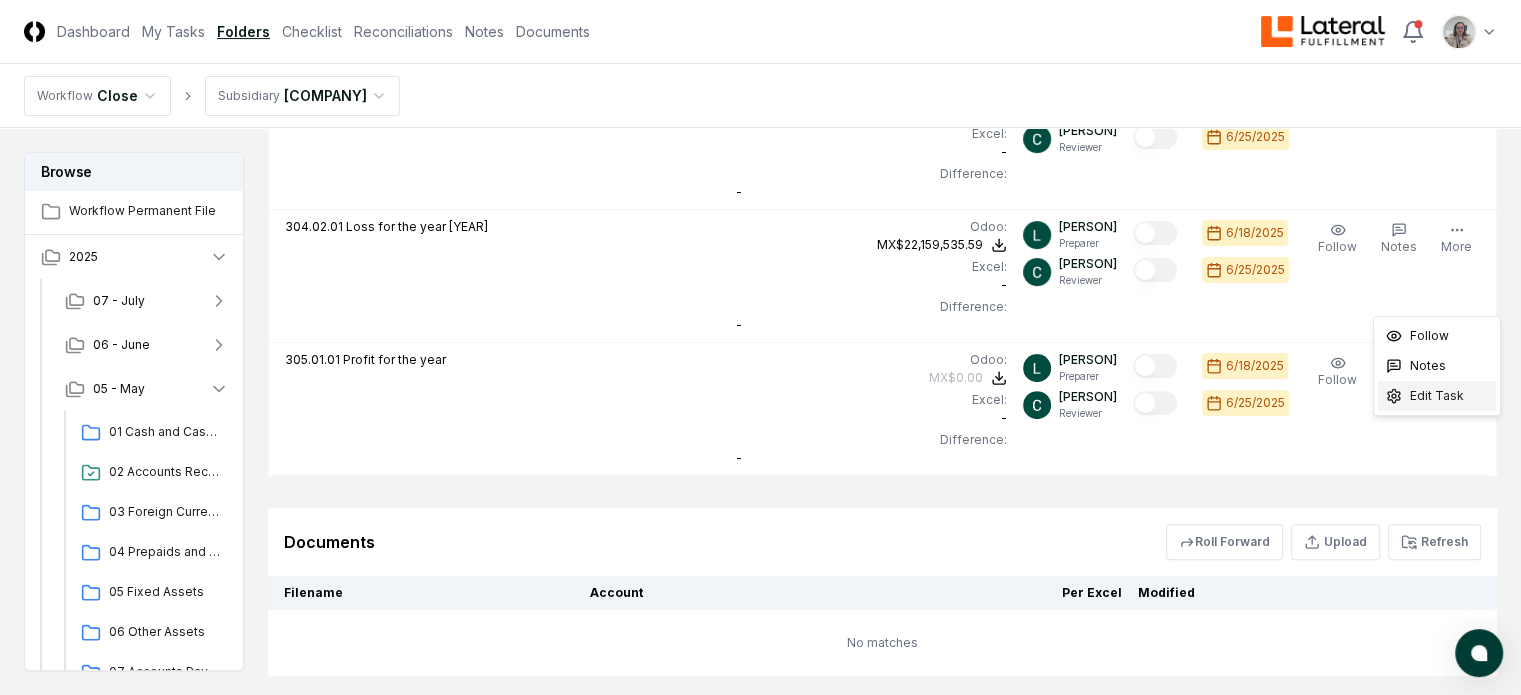 click on "Edit Task" at bounding box center [1437, 396] 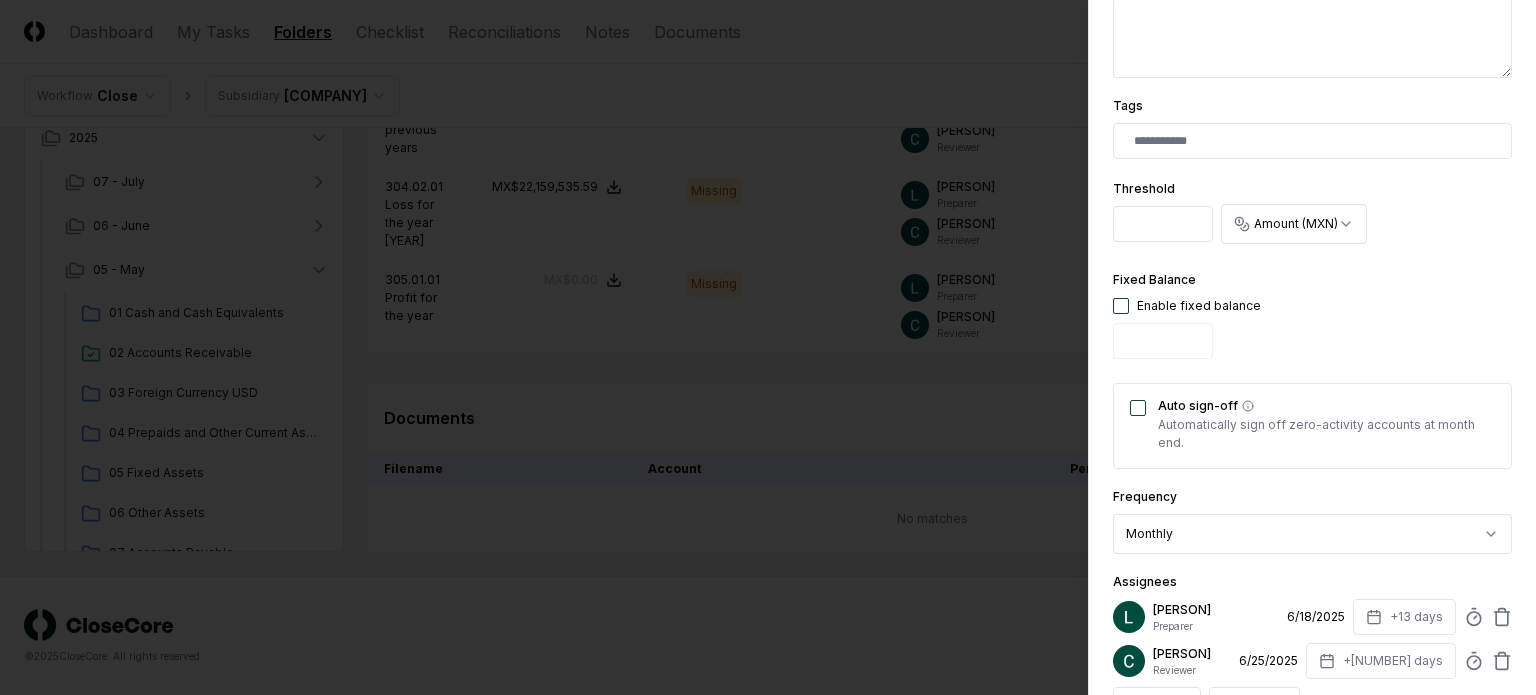 scroll, scrollTop: 508, scrollLeft: 0, axis: vertical 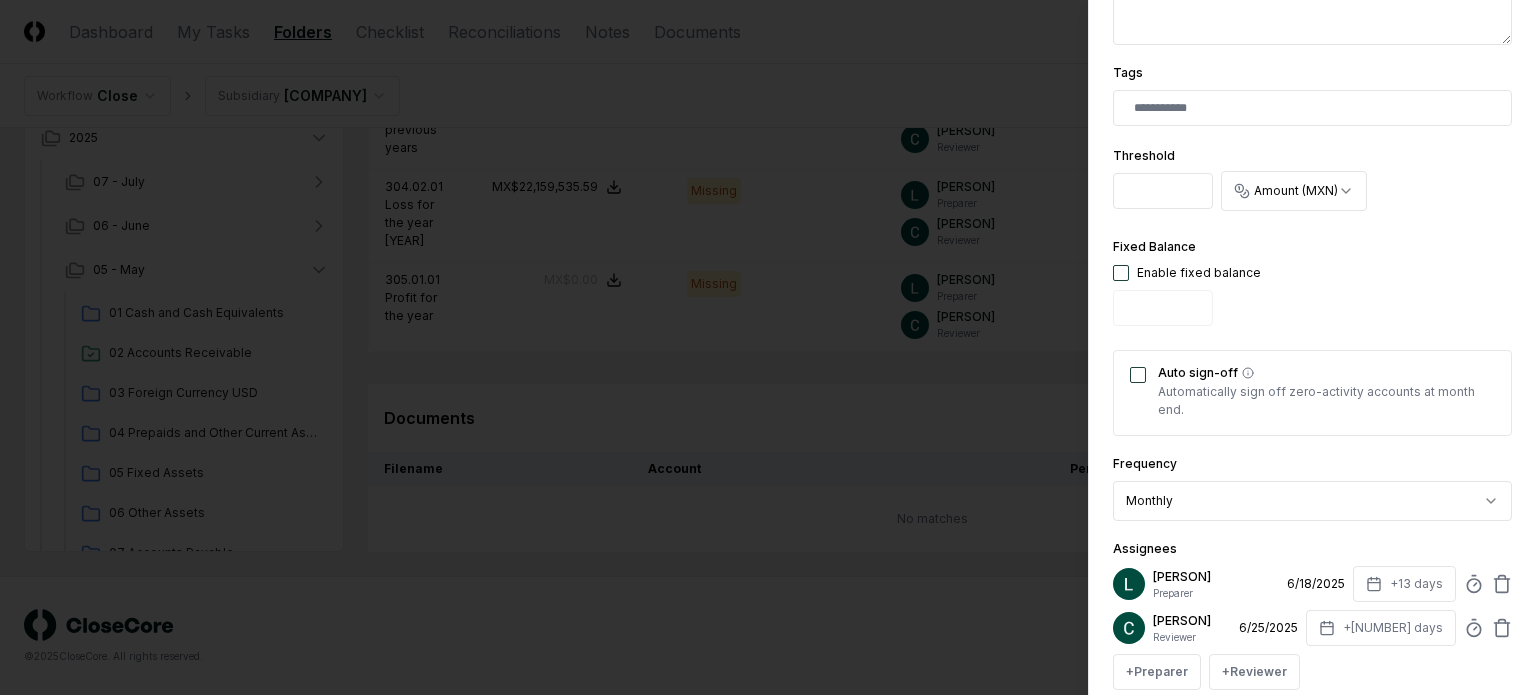 click at bounding box center (1121, 273) 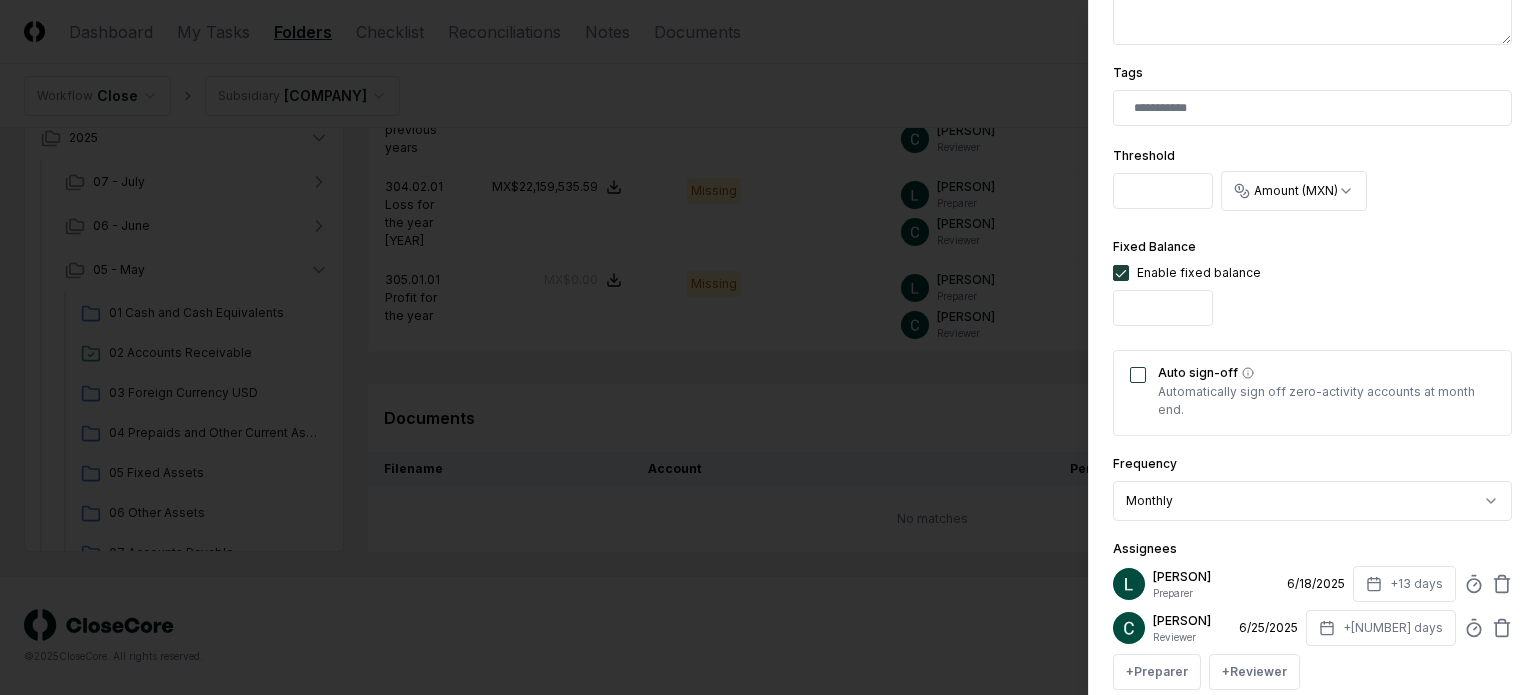 click on "Auto sign-off" at bounding box center [1138, 375] 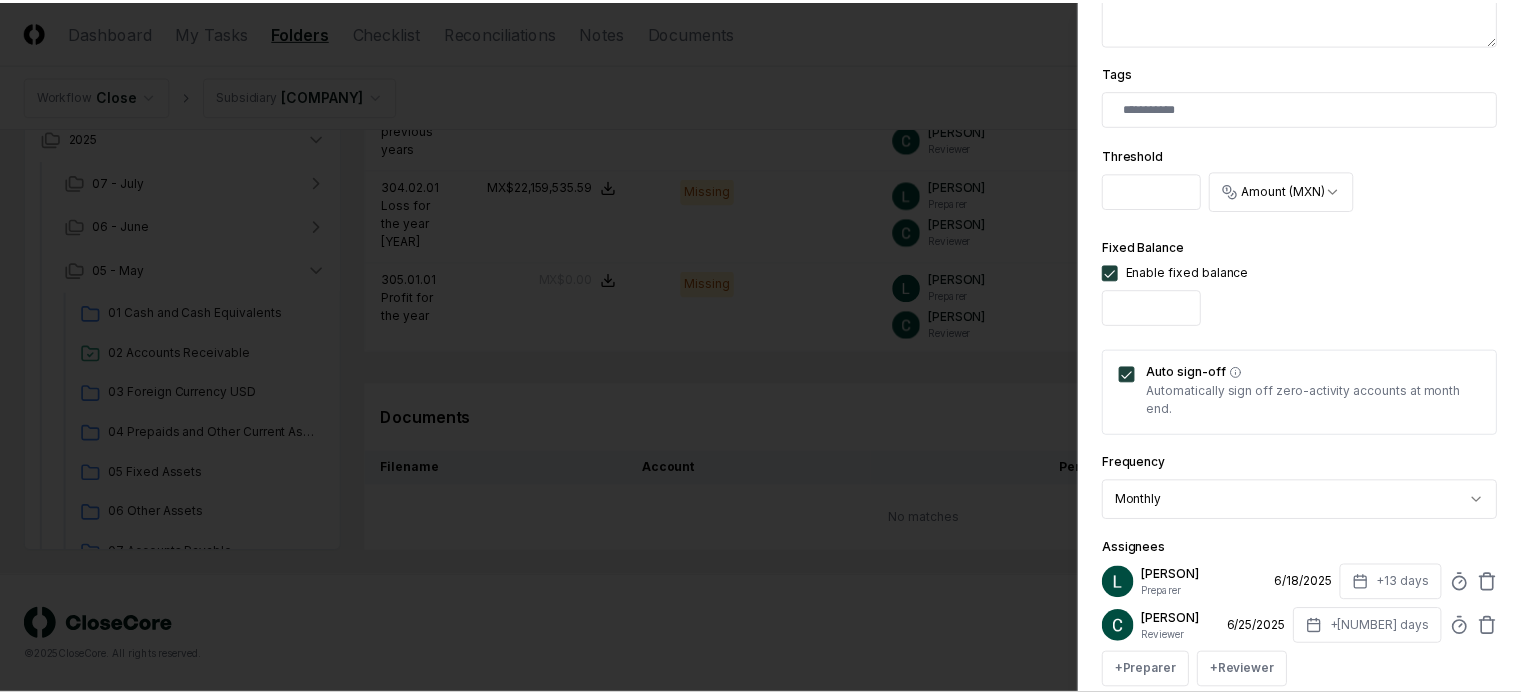 scroll, scrollTop: 720, scrollLeft: 0, axis: vertical 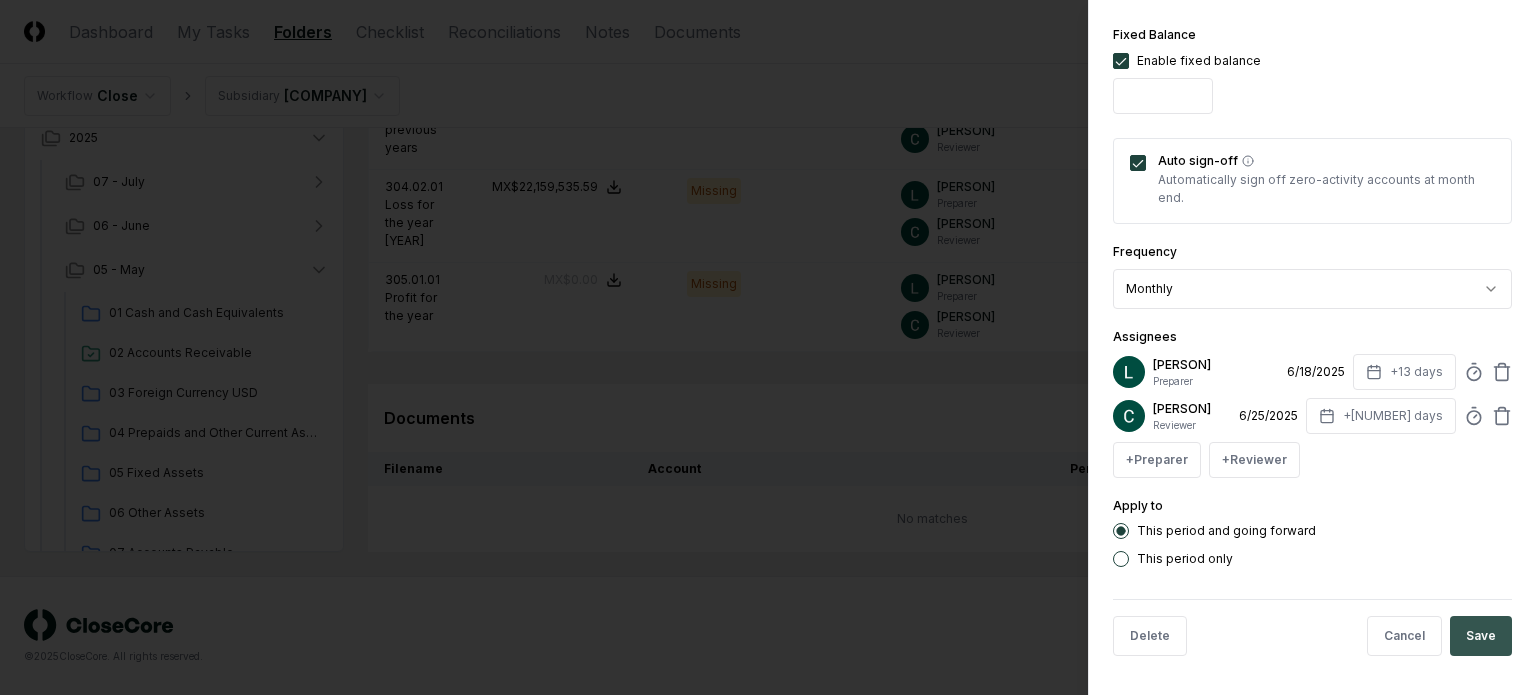 click on "Save" at bounding box center [1481, 636] 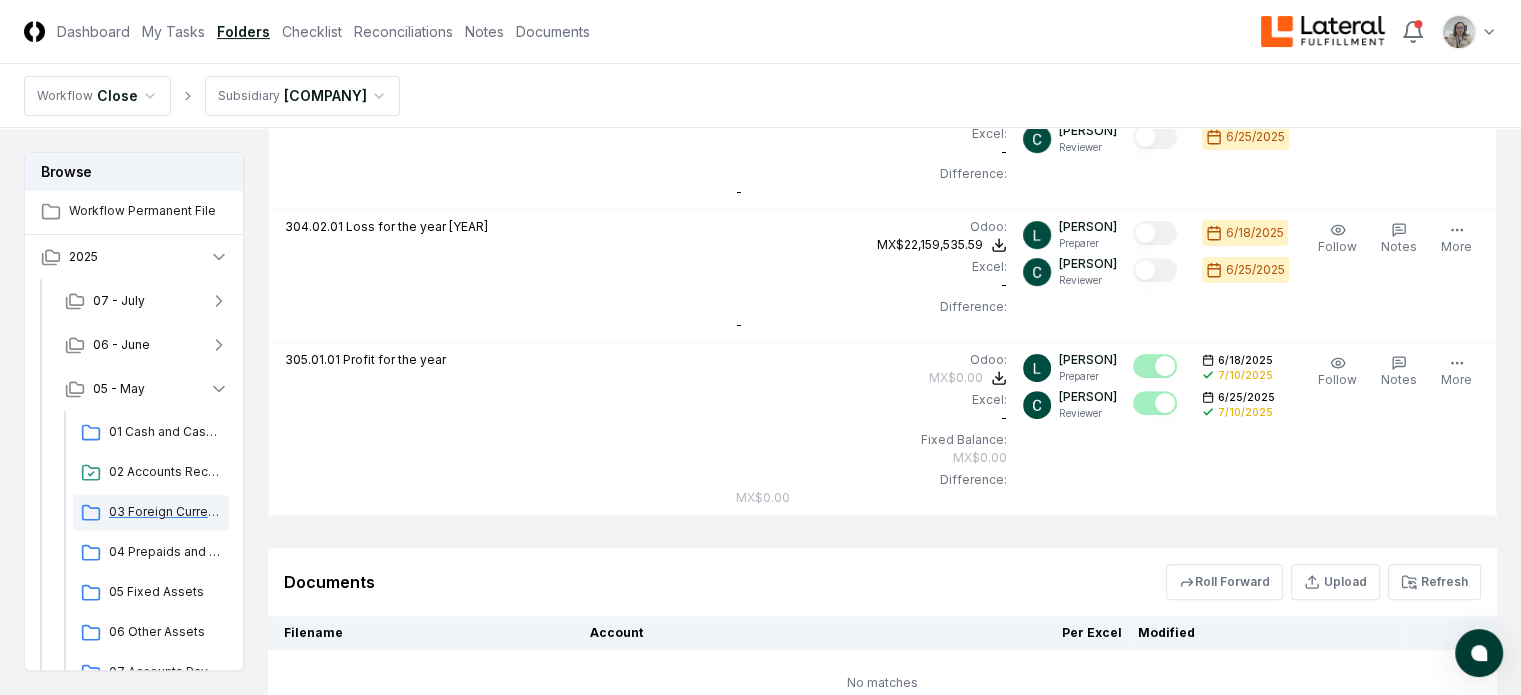 click on "03 Foreign Currency USD" at bounding box center (165, 512) 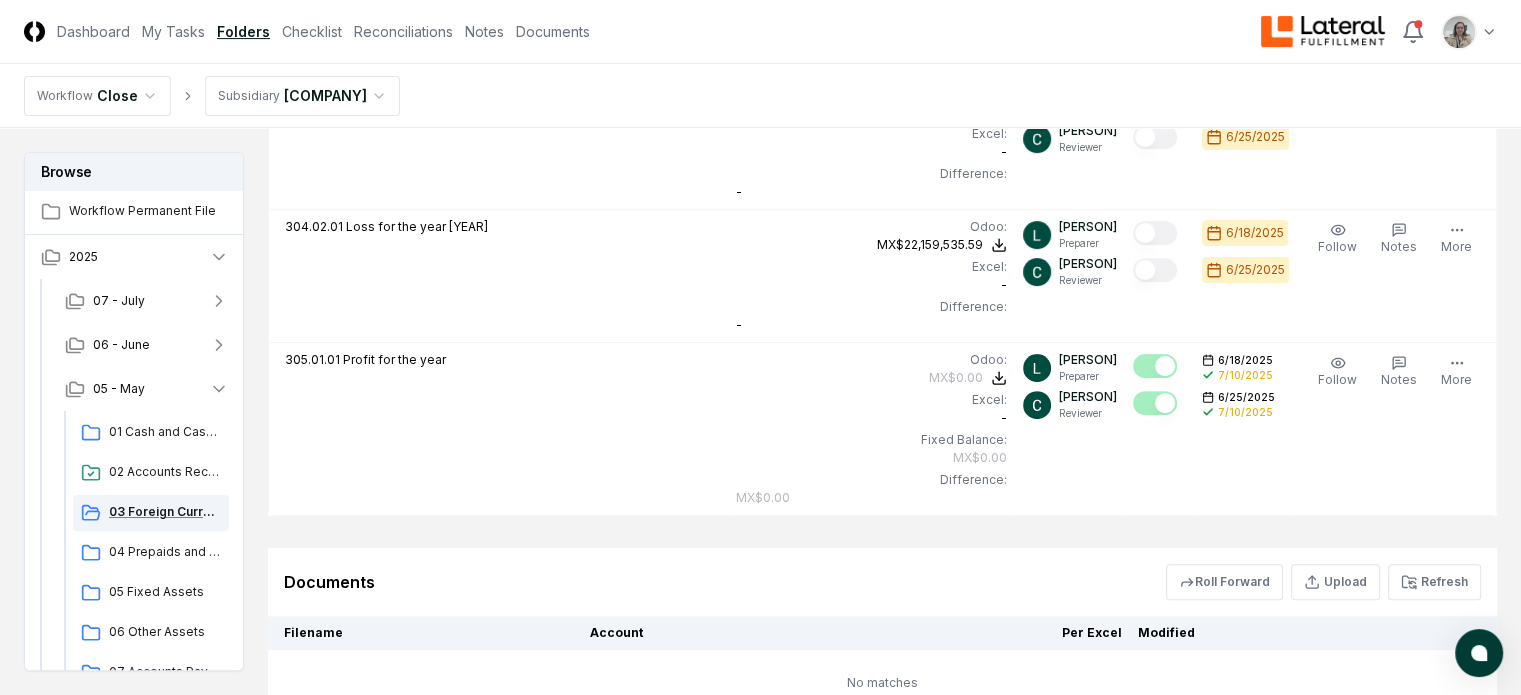 scroll, scrollTop: 0, scrollLeft: 0, axis: both 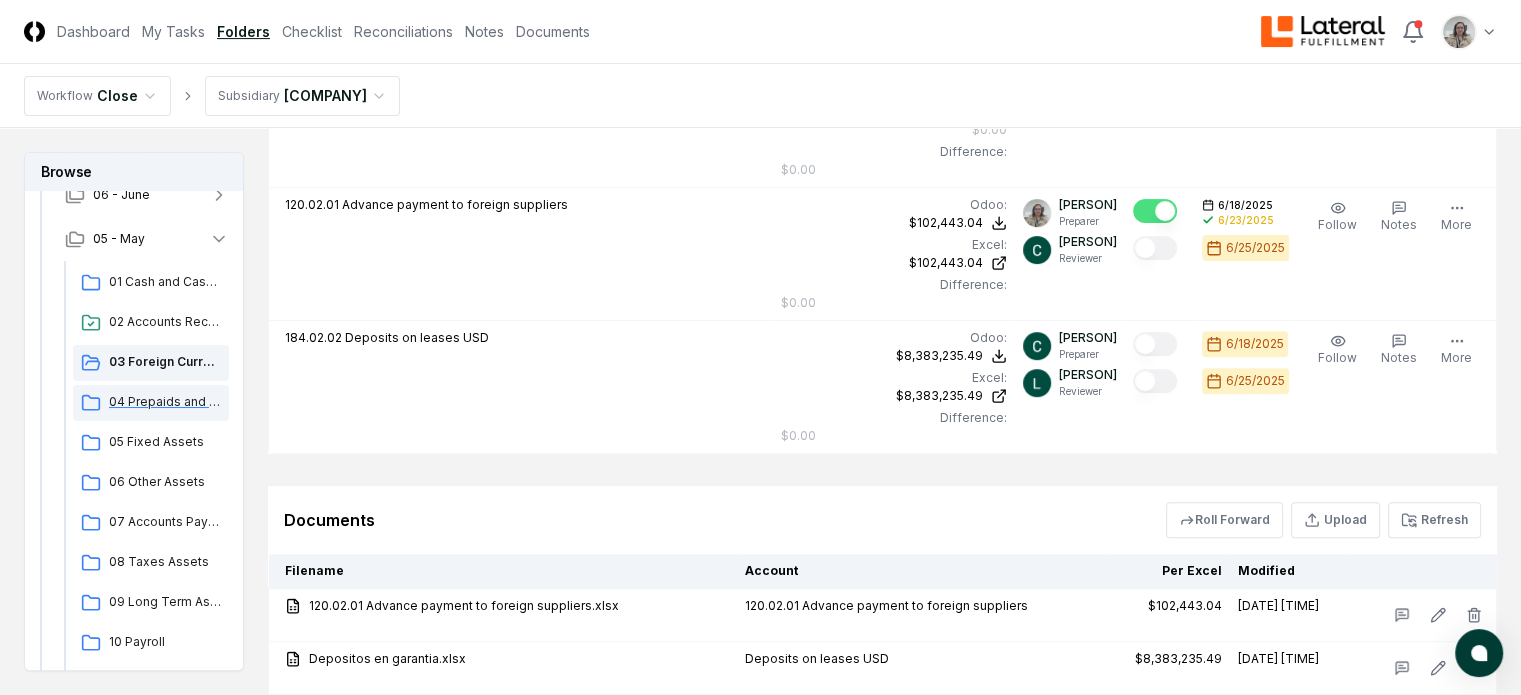 click on "04 Prepaids and Other Current Assets" at bounding box center (165, 402) 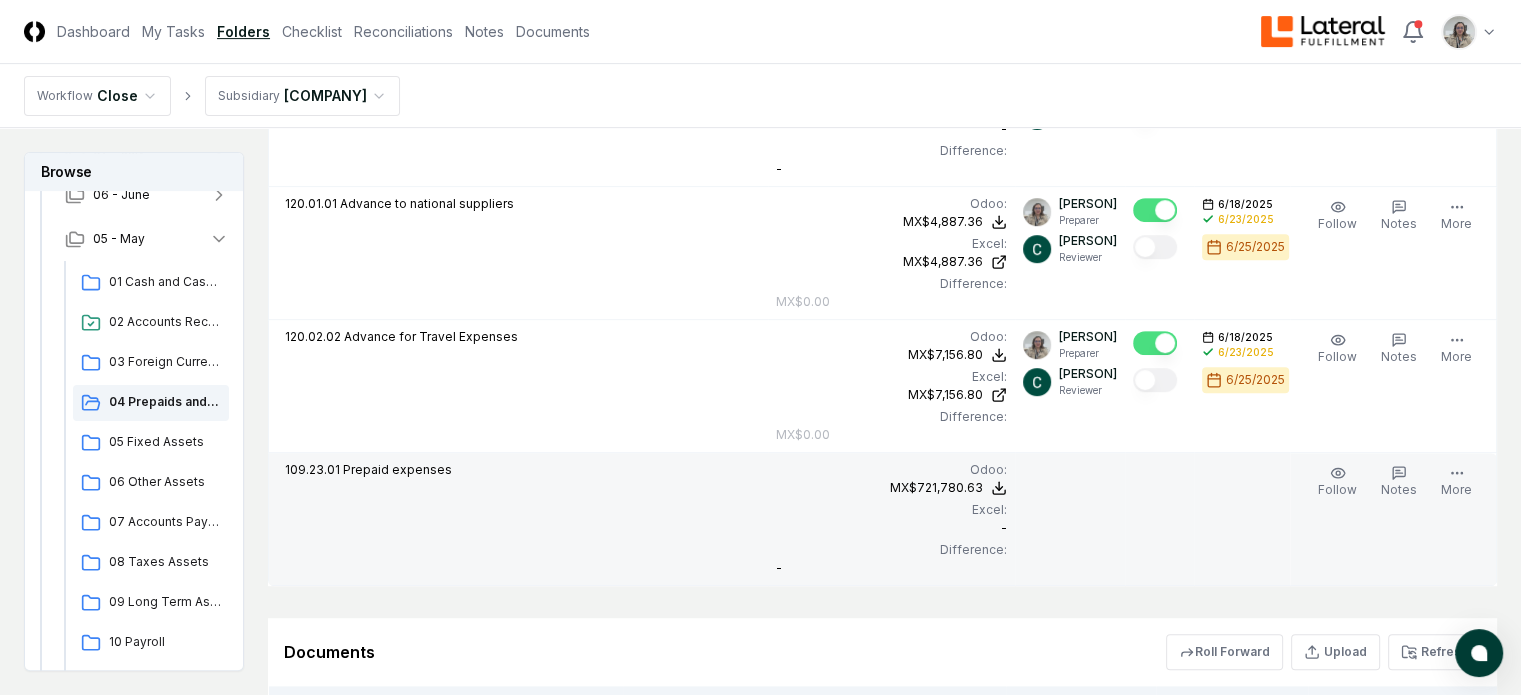 scroll, scrollTop: 768, scrollLeft: 0, axis: vertical 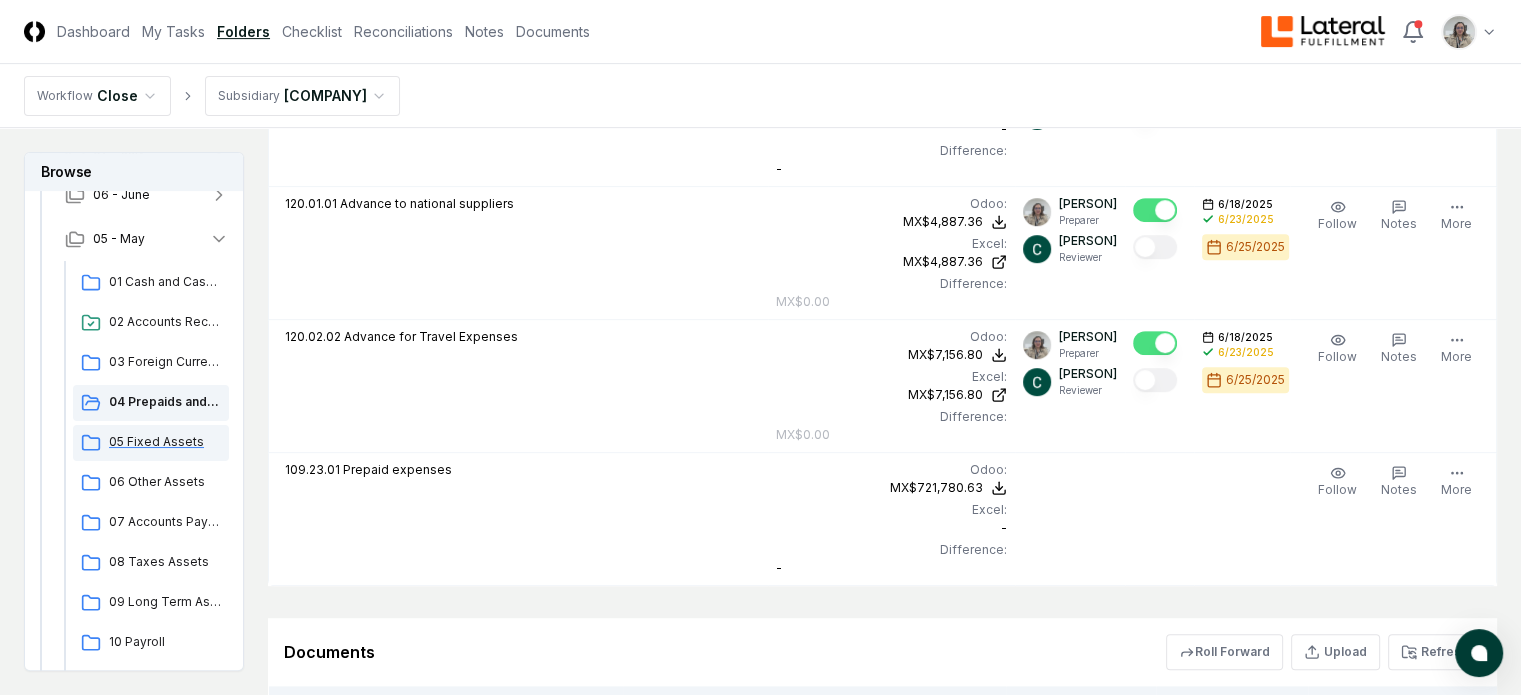 click on "05 Fixed Assets" at bounding box center [151, 443] 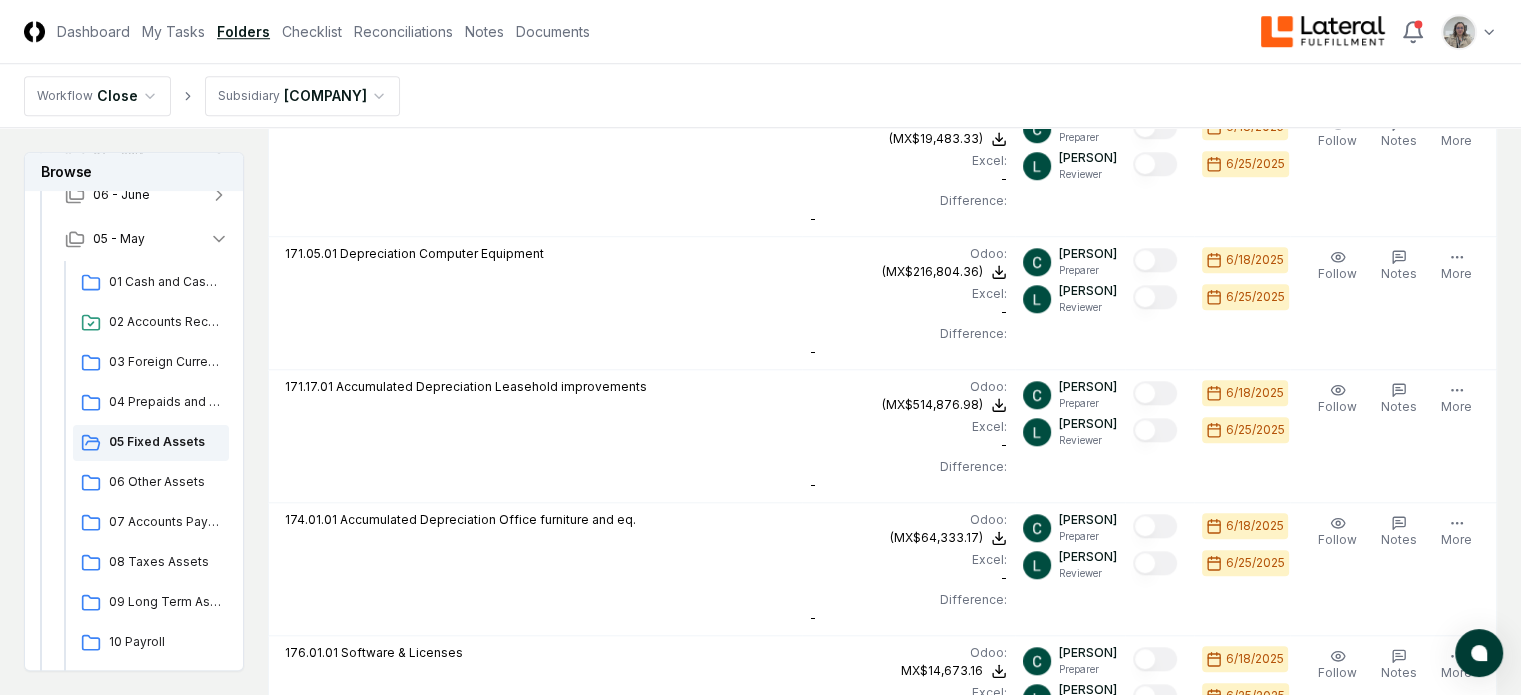 scroll, scrollTop: 1743, scrollLeft: 0, axis: vertical 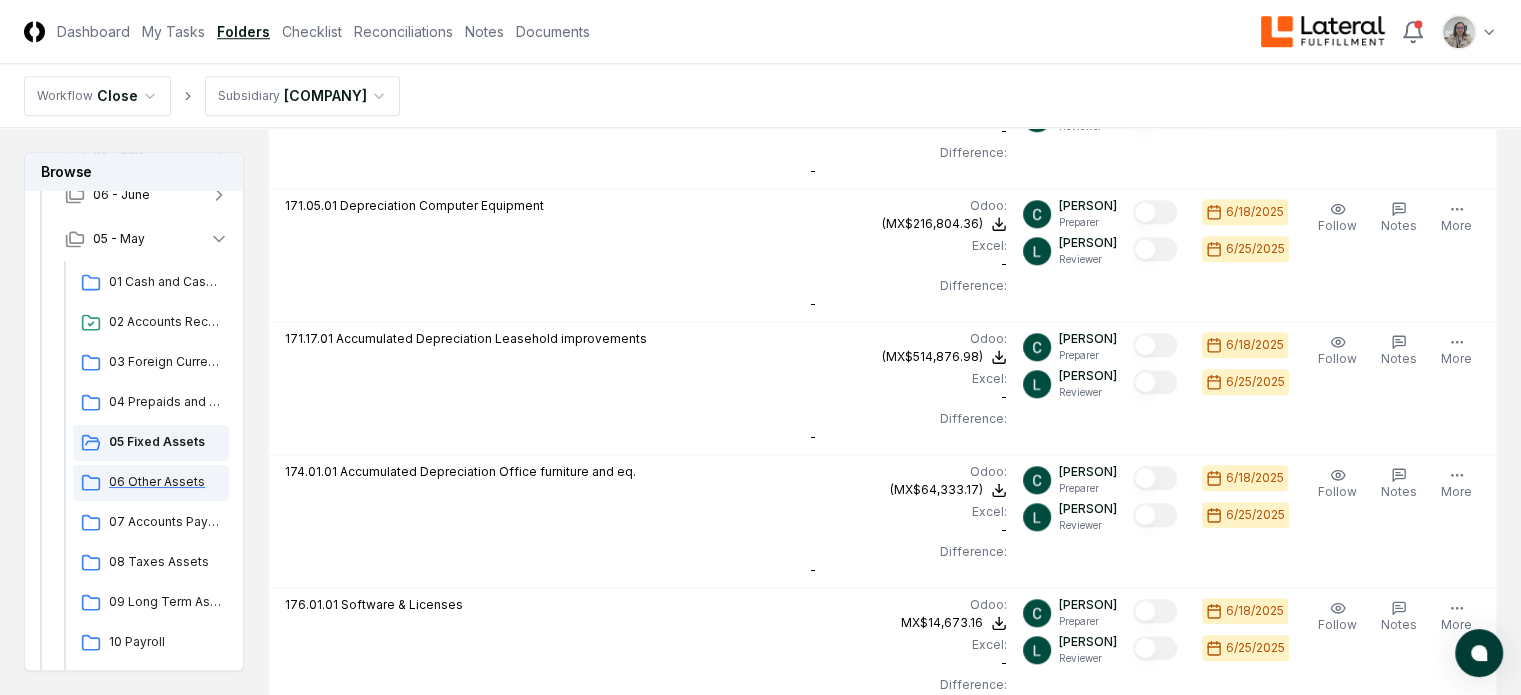 click on "06 Other Assets" at bounding box center [151, 483] 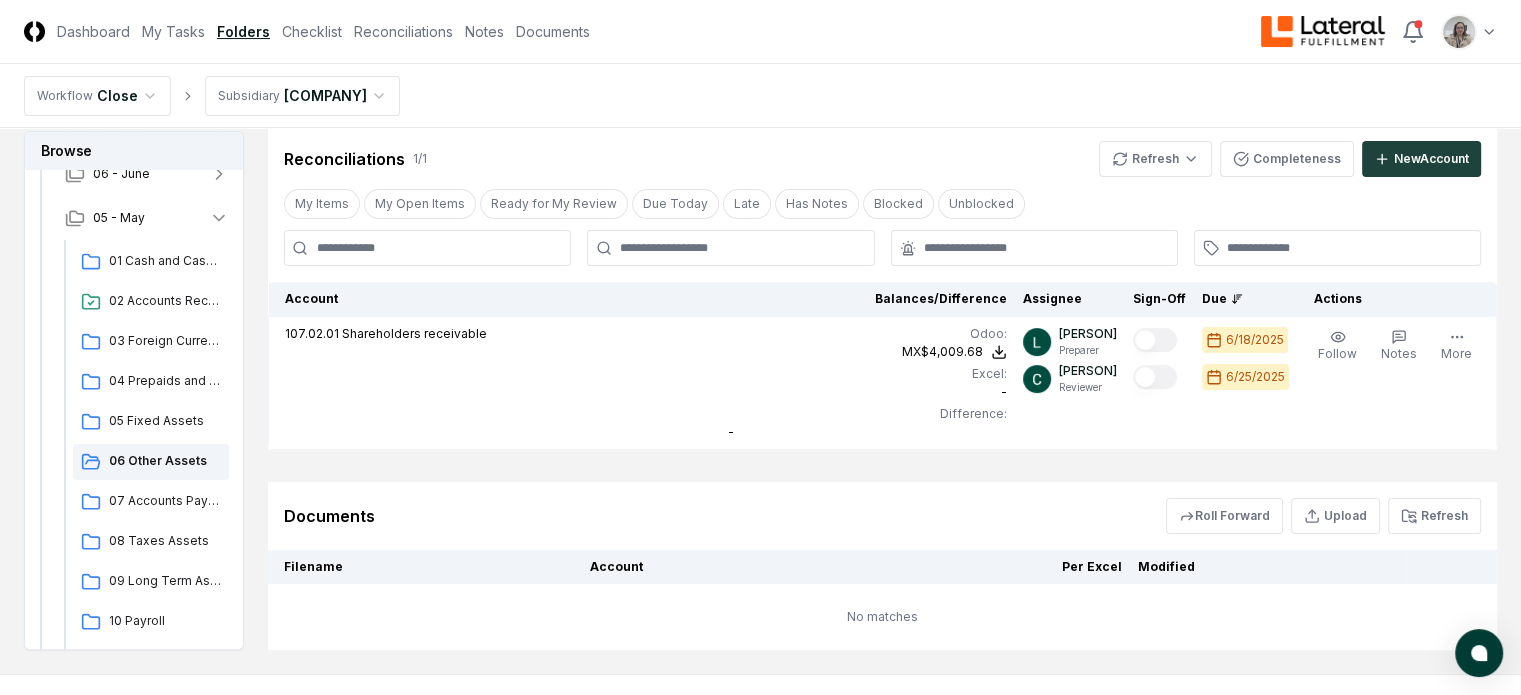 scroll, scrollTop: 402, scrollLeft: 0, axis: vertical 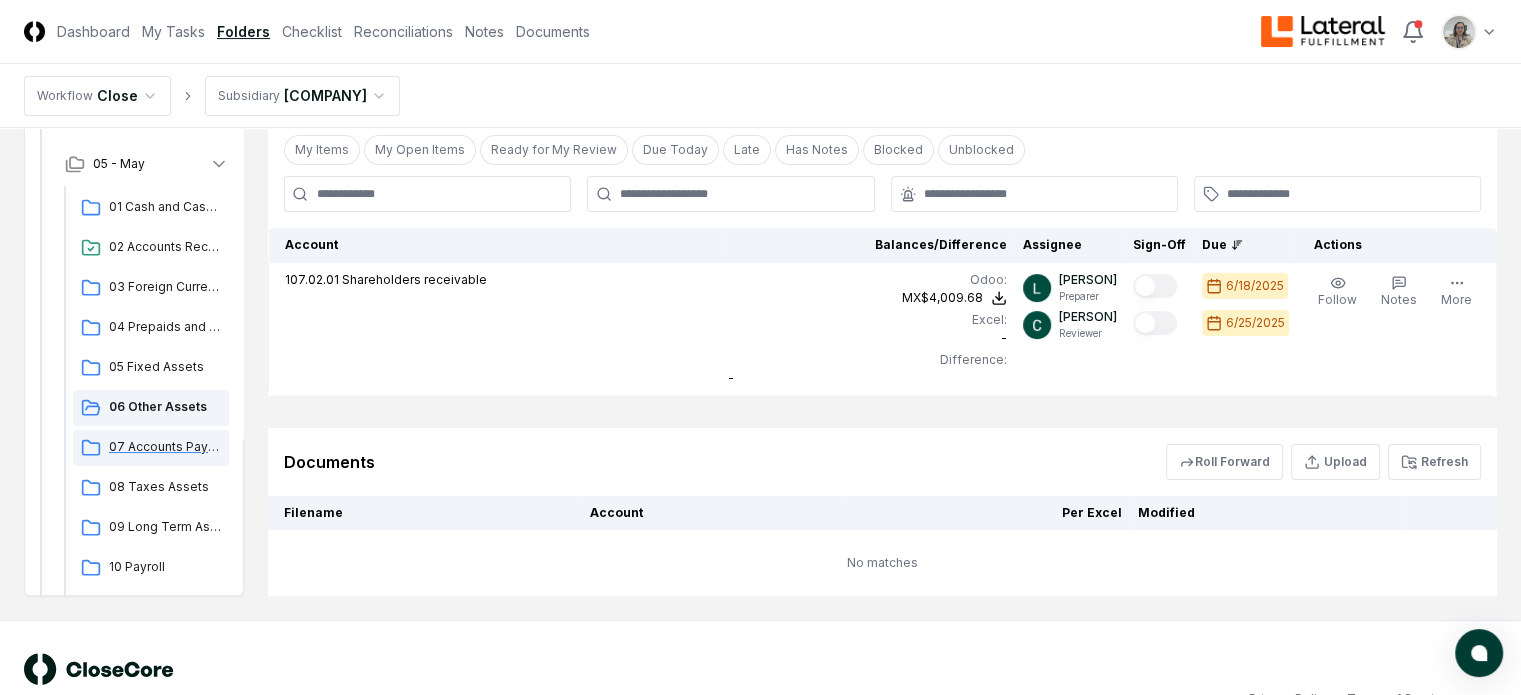 click on "07 Accounts Payable" at bounding box center [151, 448] 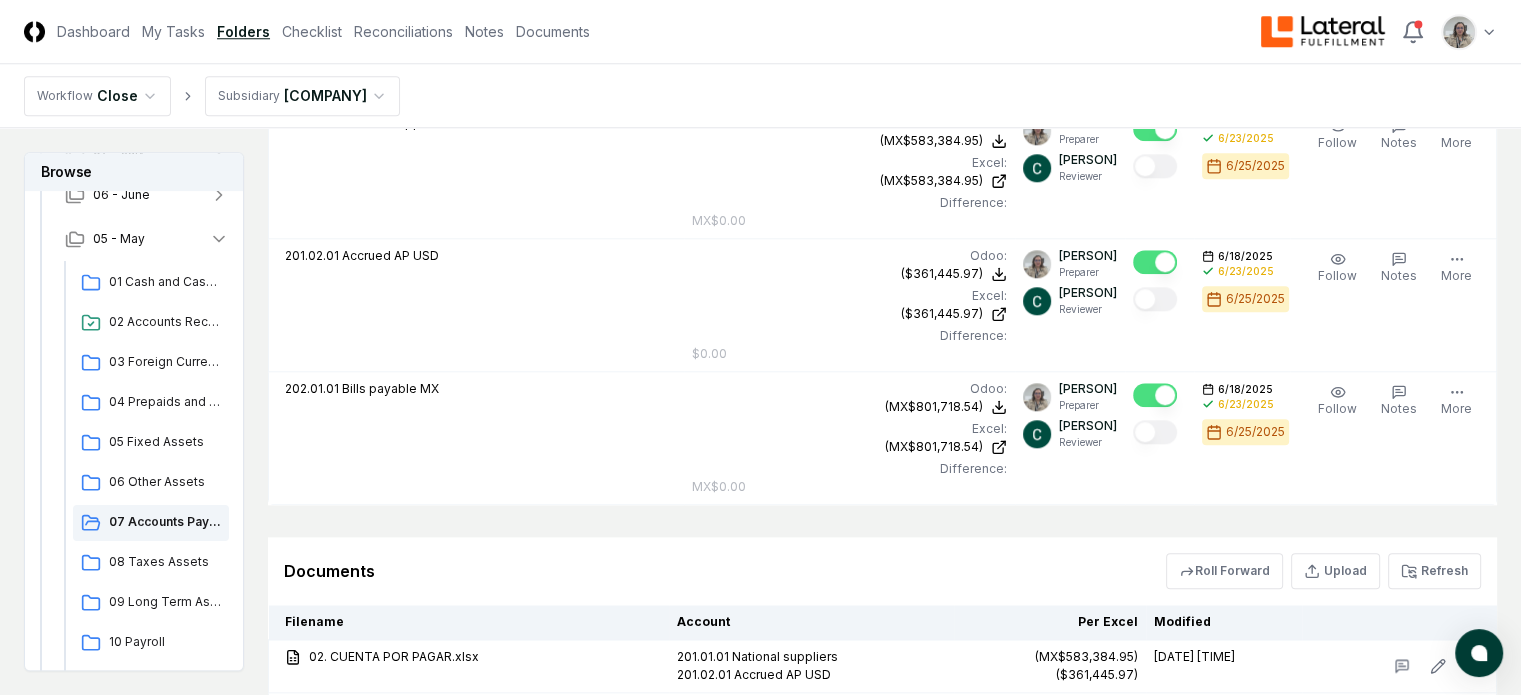 scroll, scrollTop: 2030, scrollLeft: 0, axis: vertical 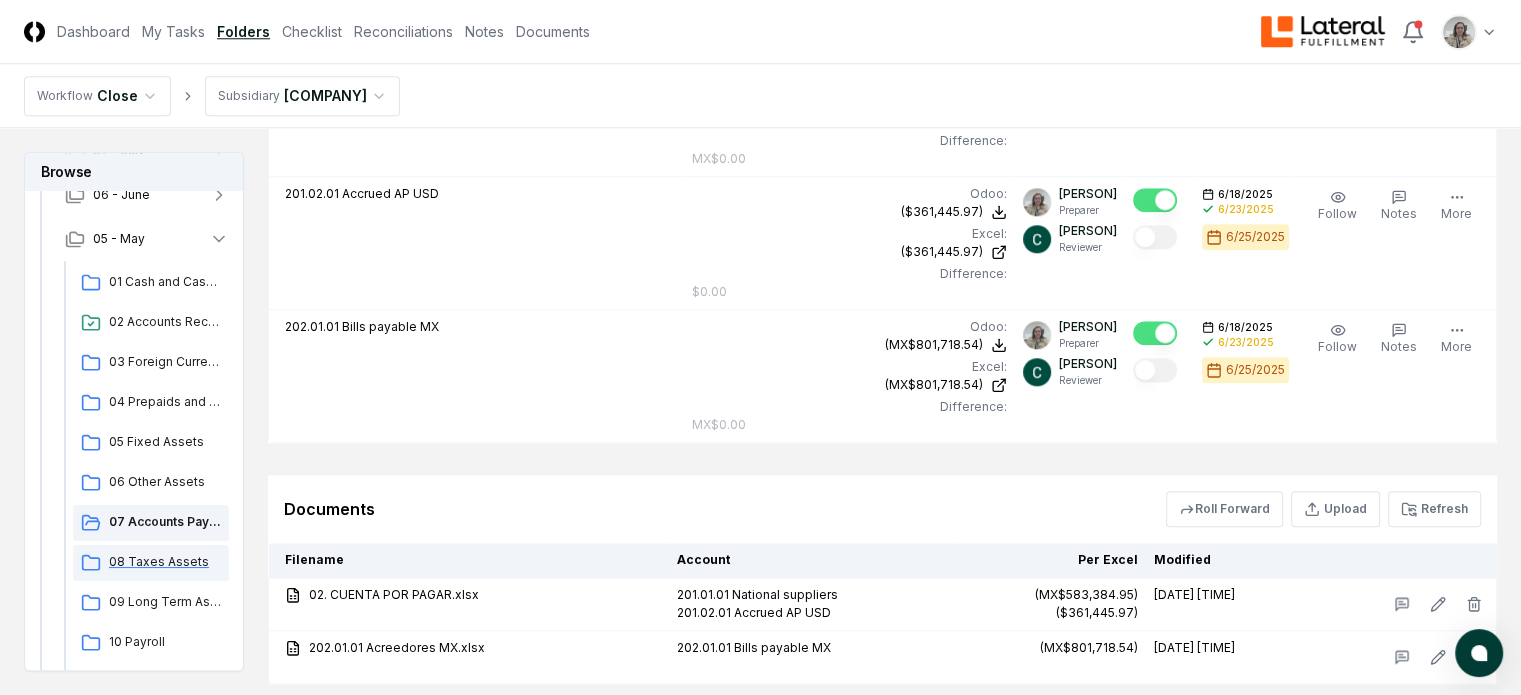 click on "08 Taxes Assets" at bounding box center (151, 563) 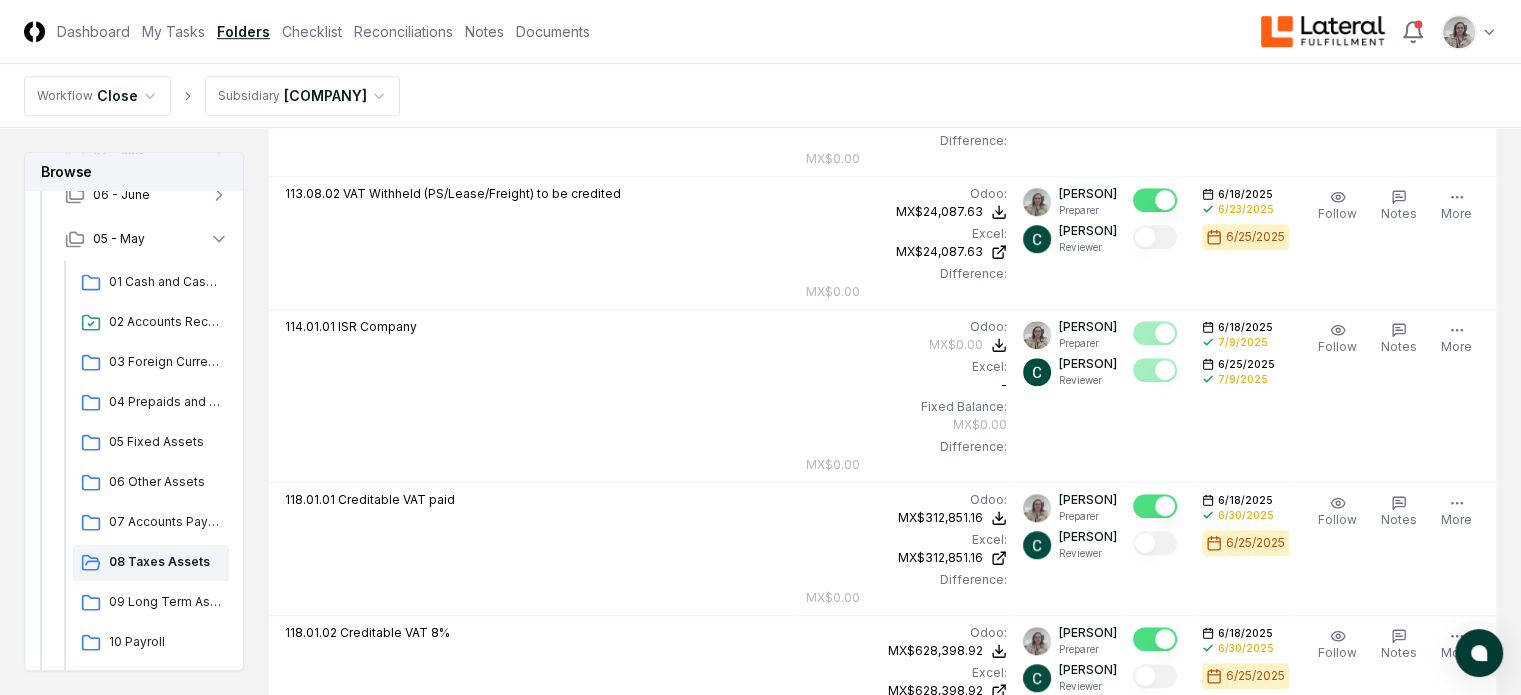 scroll, scrollTop: 1423, scrollLeft: 0, axis: vertical 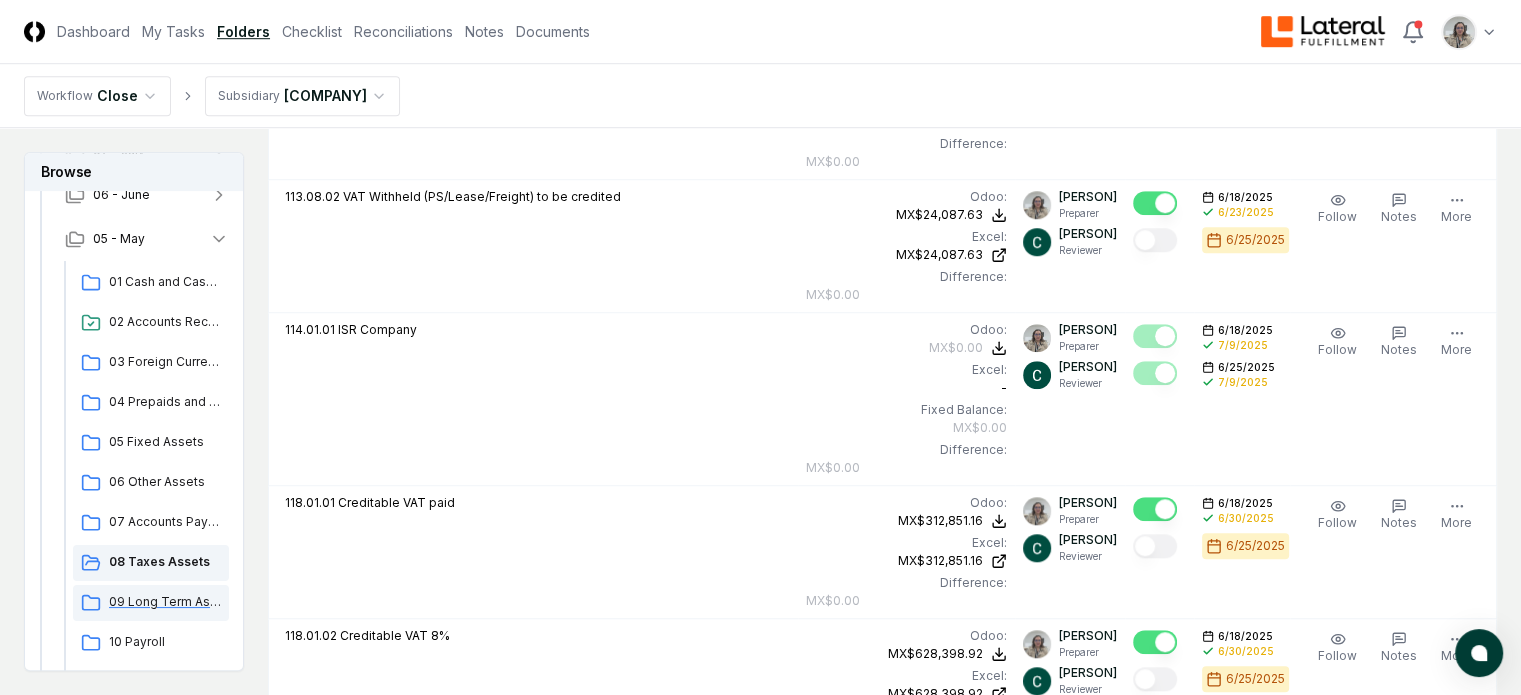 click on "09 Long Term Asset" at bounding box center (165, 602) 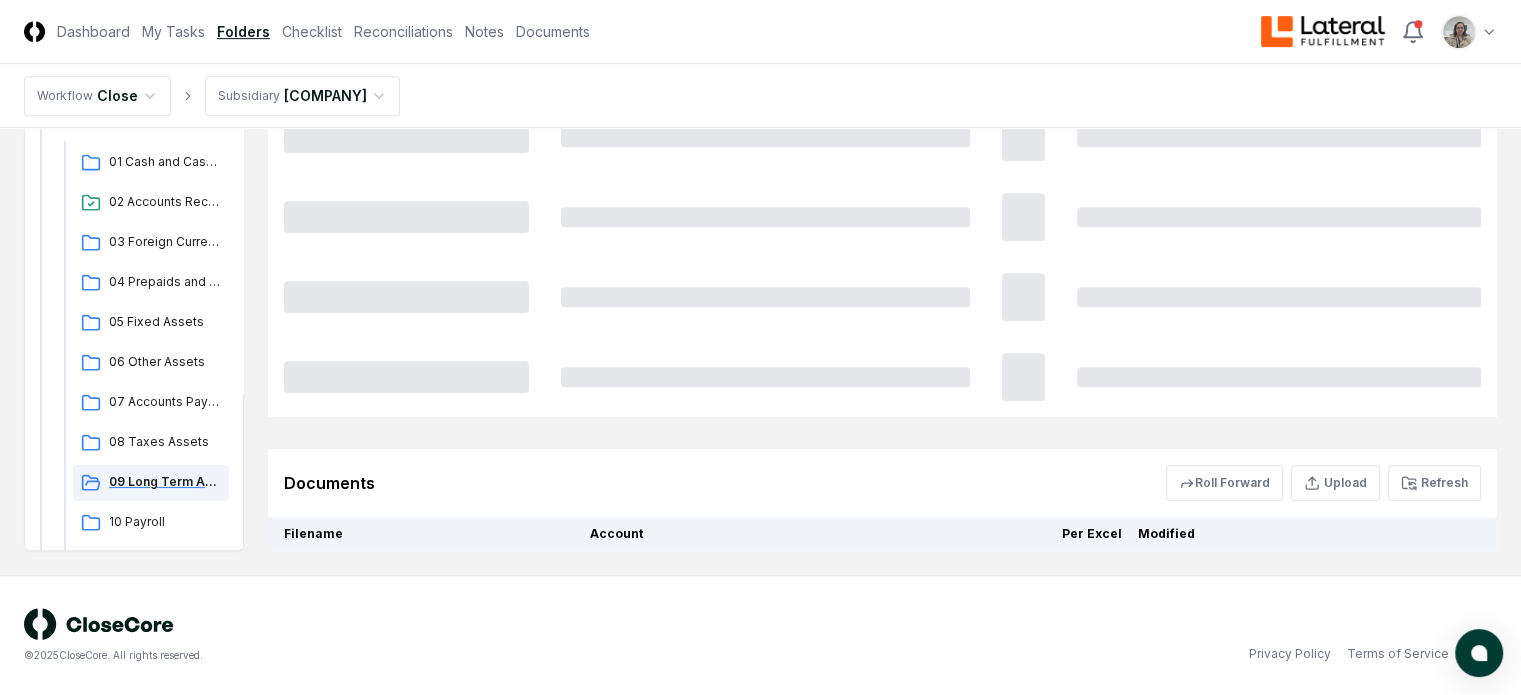 scroll, scrollTop: 0, scrollLeft: 0, axis: both 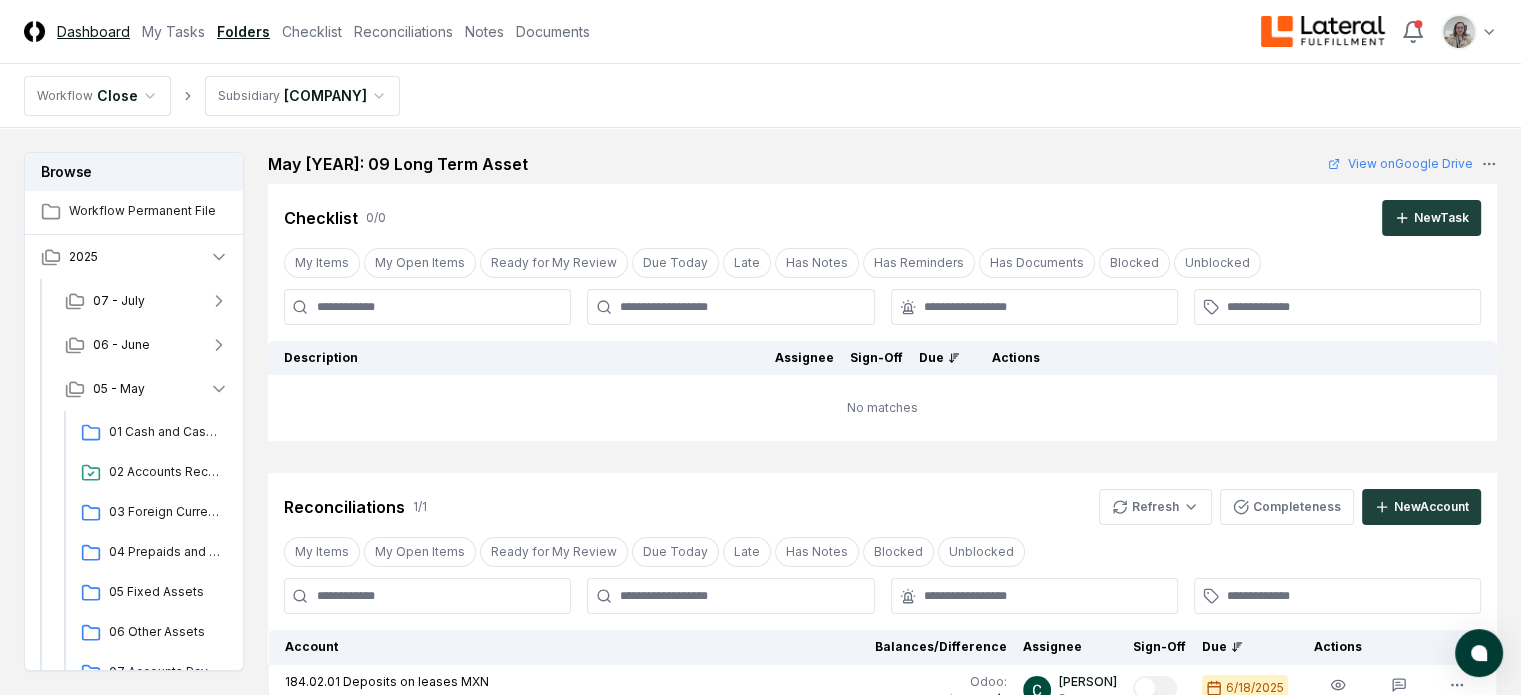click on "Dashboard" at bounding box center (93, 31) 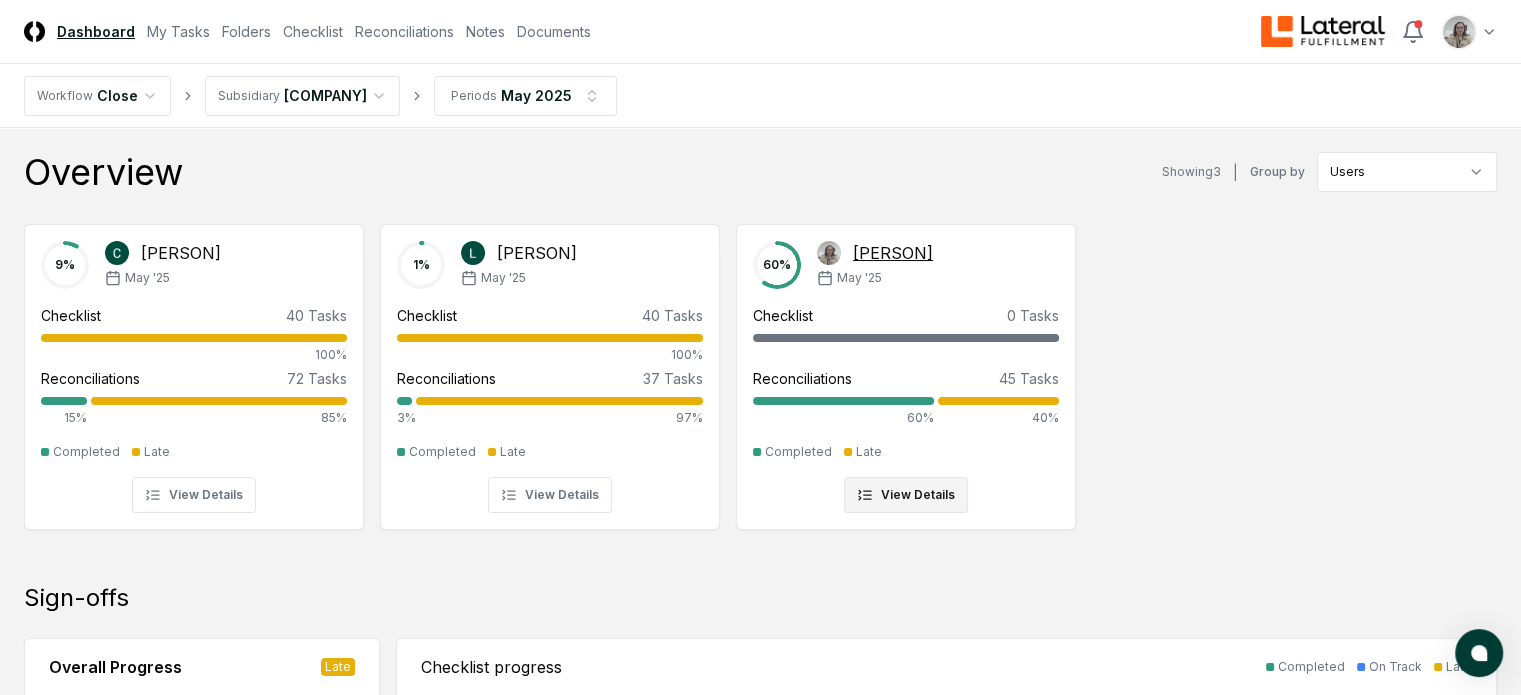 click at bounding box center [998, 401] 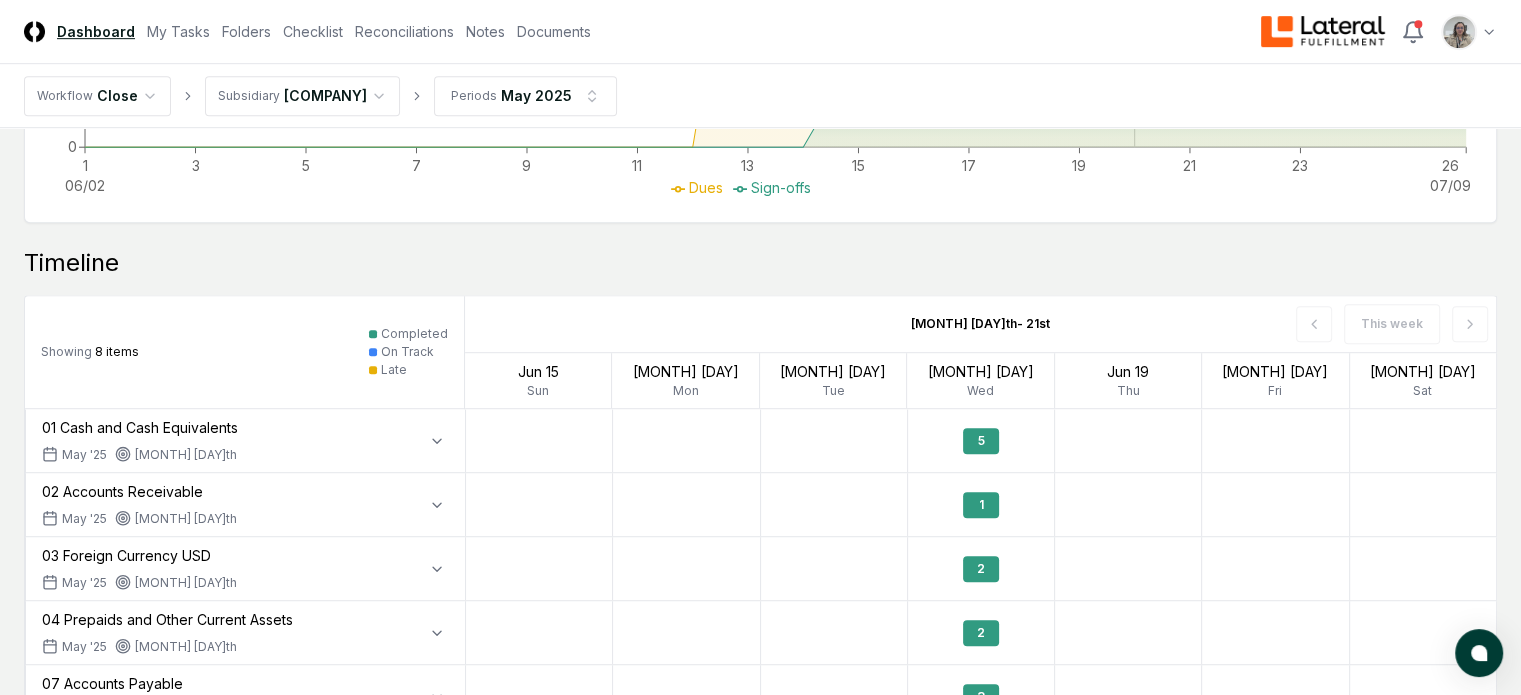 scroll, scrollTop: 1151, scrollLeft: 0, axis: vertical 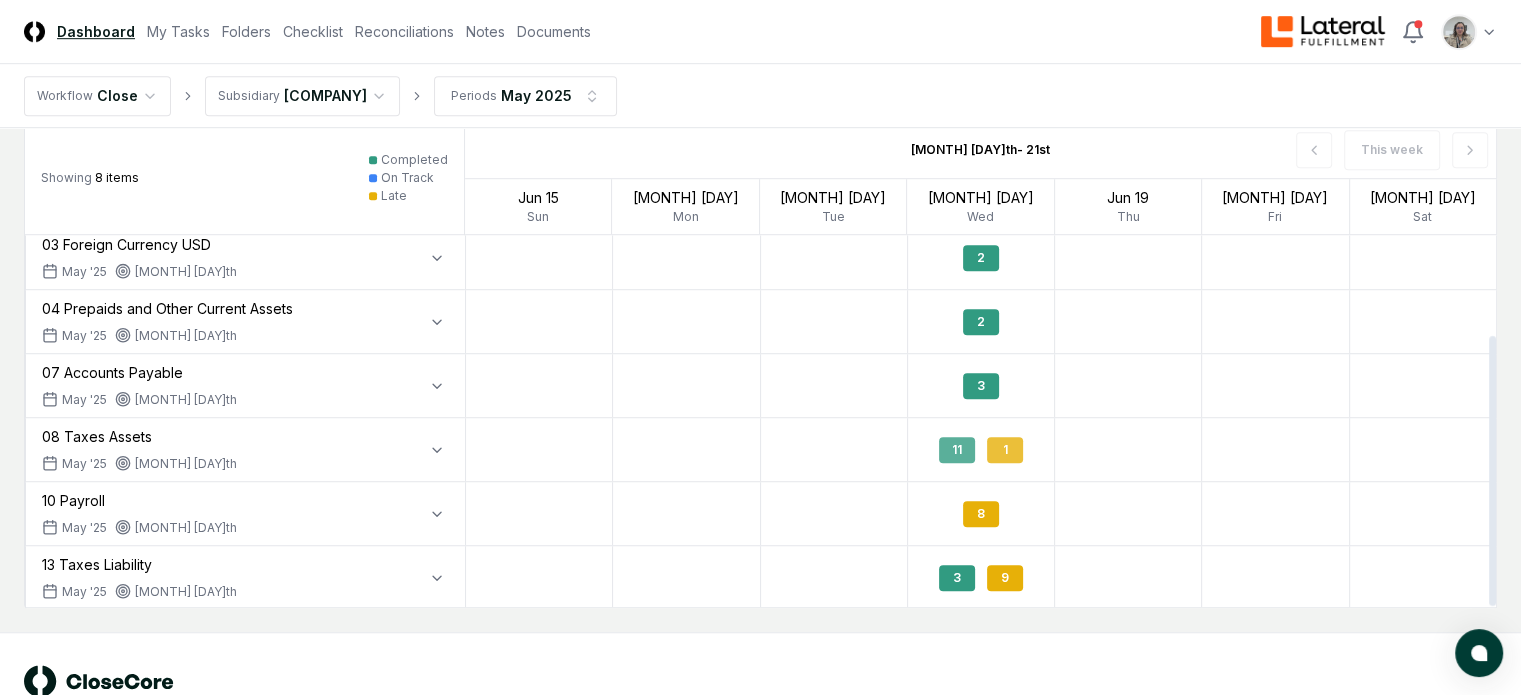 click on "1" at bounding box center [1005, 450] 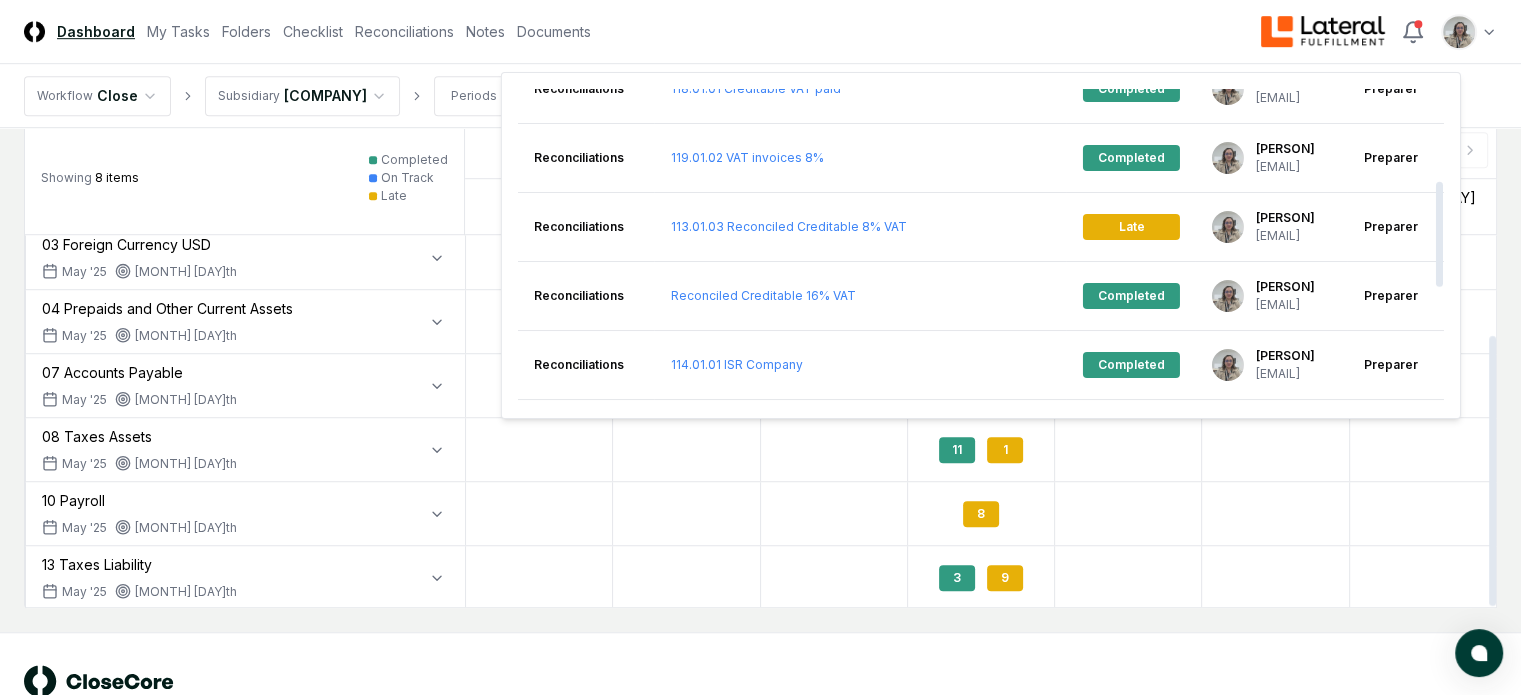 scroll, scrollTop: 272, scrollLeft: 0, axis: vertical 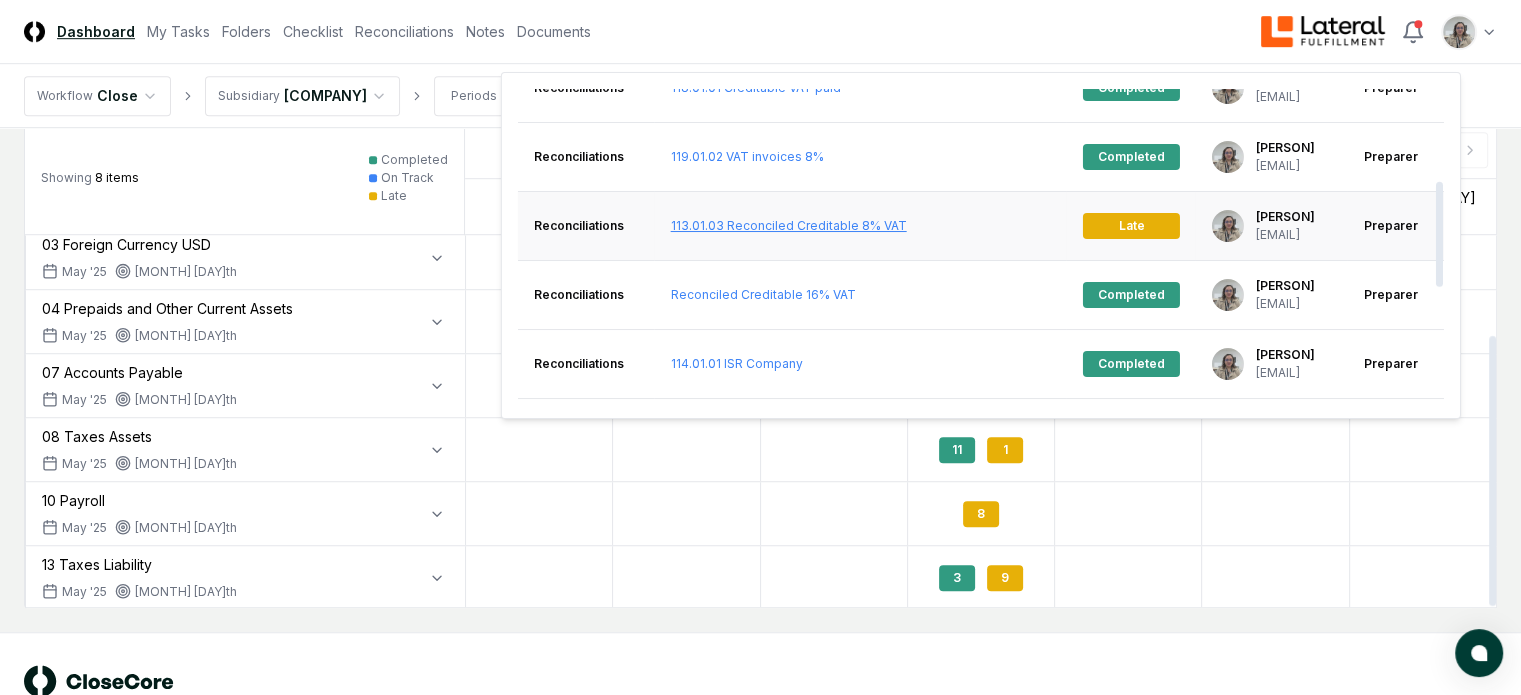 click on "113.01.03 Reconciled Creditable 8% VAT" at bounding box center [789, 225] 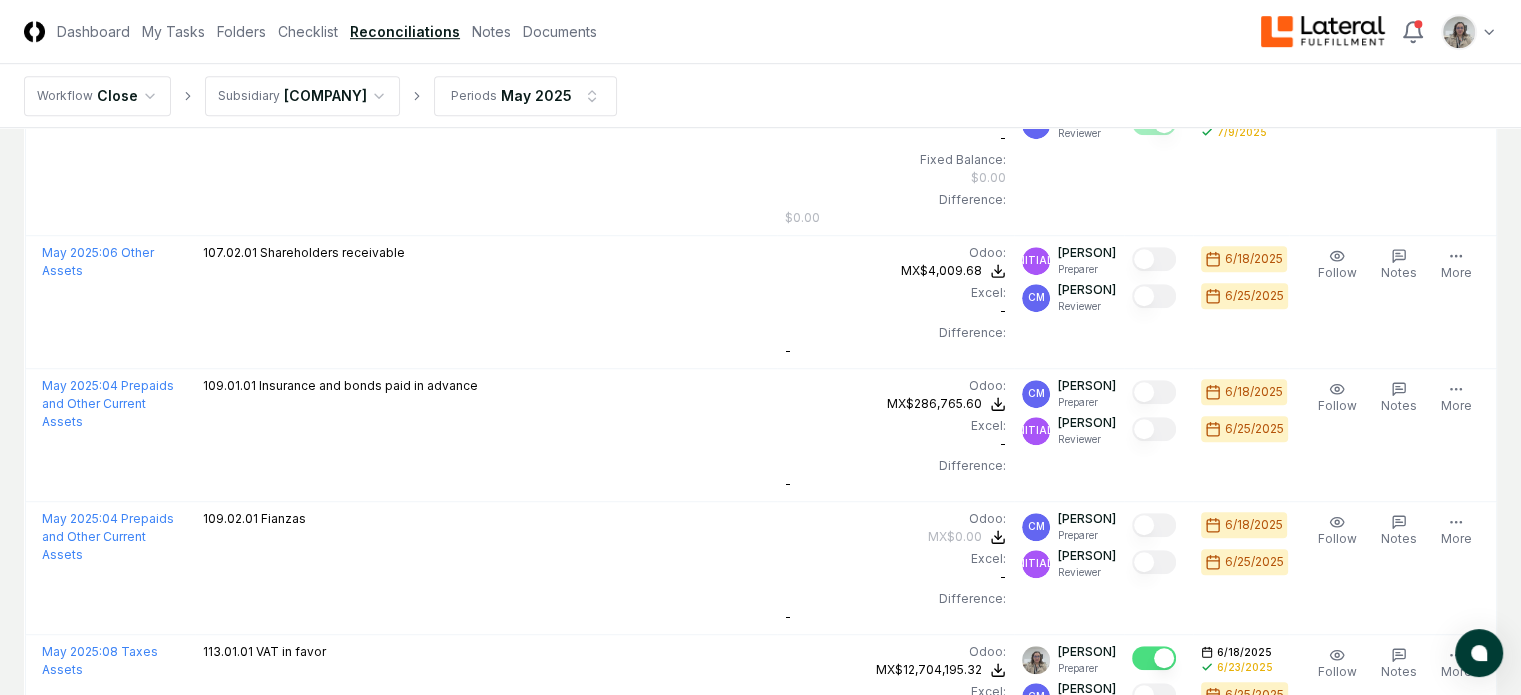 scroll, scrollTop: 0, scrollLeft: 0, axis: both 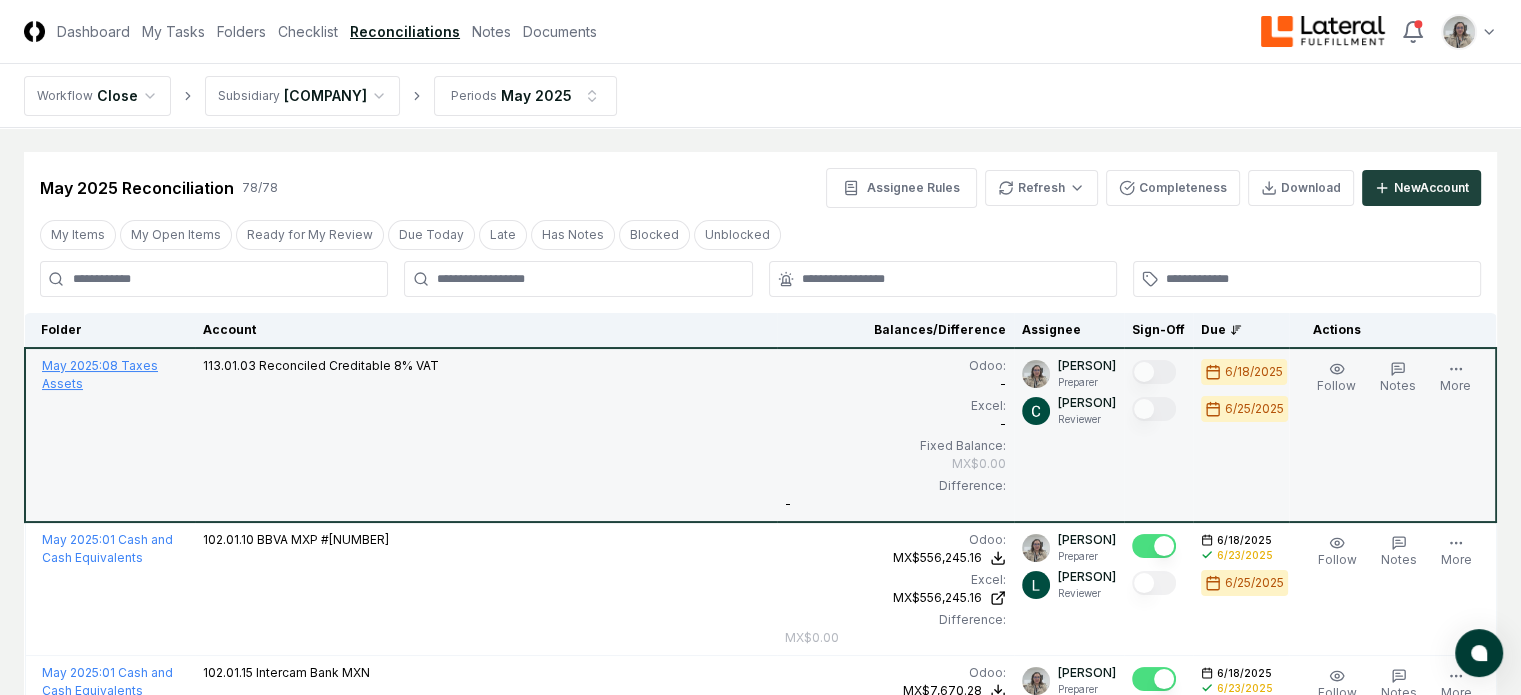 click on "May 2025 :  08 Taxes Assets" at bounding box center [100, 374] 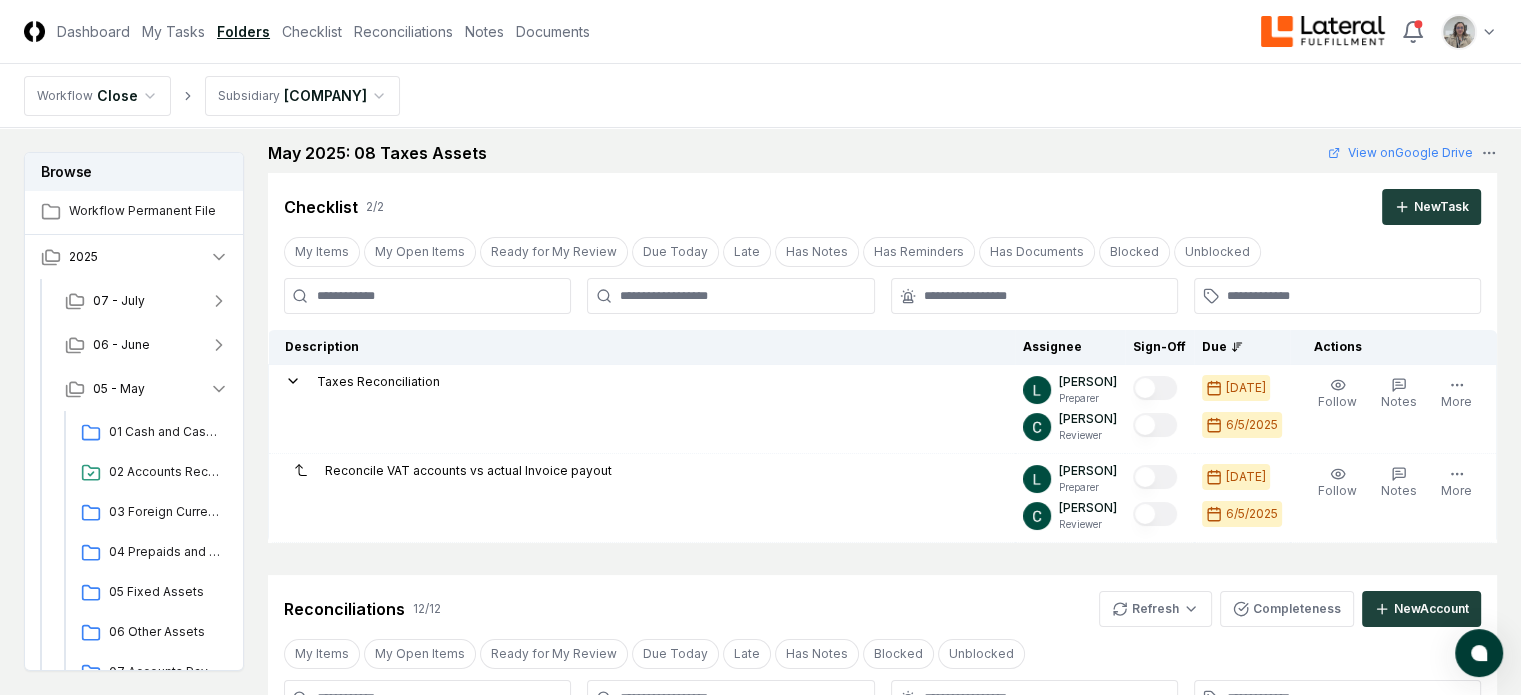 scroll, scrollTop: 0, scrollLeft: 0, axis: both 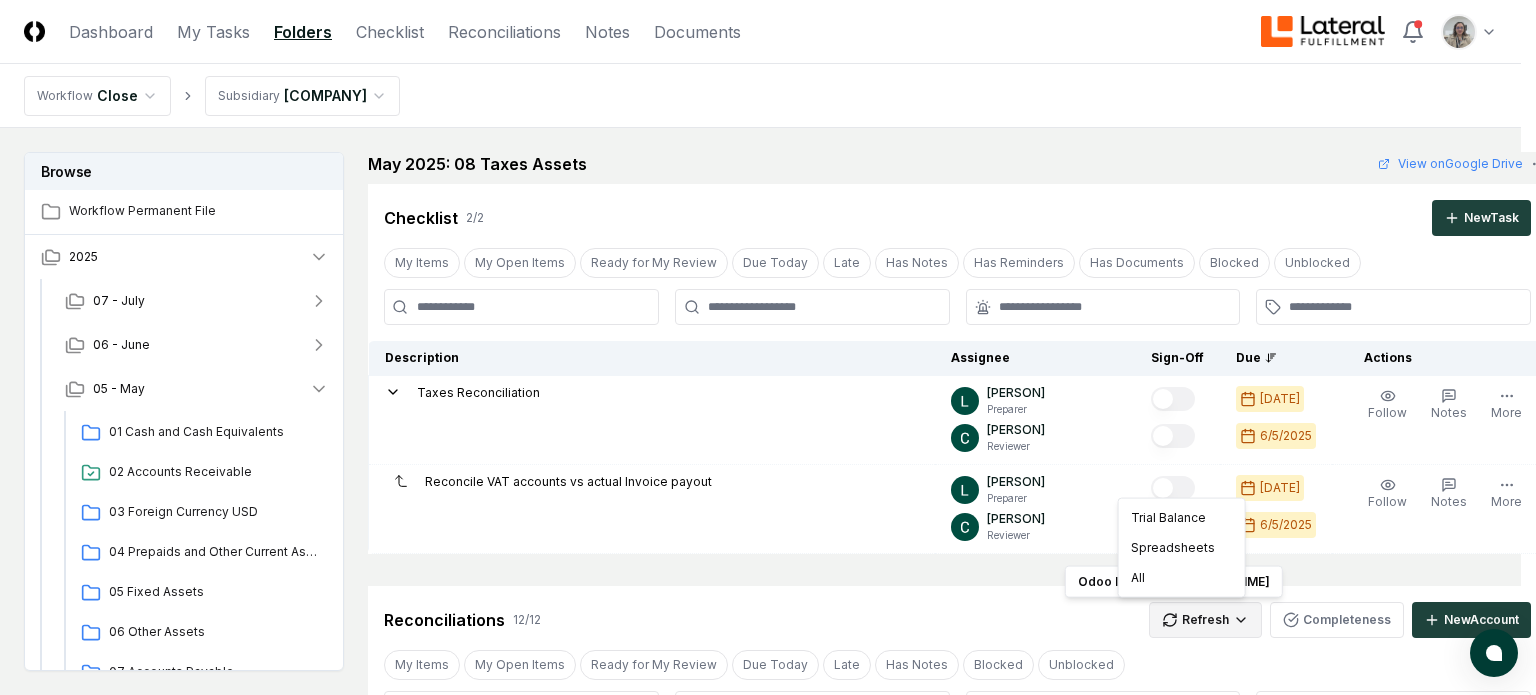 click on "CloseCore Dashboard My Tasks Folders Checklist Reconciliations Notes Documents Toggle navigation menu   Toggle user menu Workflow Close Subsidiary Lateral Fulfillment S. de R.L. de C.V. Browse Workflow Permanent File [YEAR] 07 - July 06 - June 05 - May 01 Cash and Cash Equivalents 02 Accounts Receivable 03 Foreign Currency USD 04 Prepaids and Other Current Assets 05 Fixed Assets 06 Other Assets 07 Accounts Payable 08 Taxes Assets 09 Long Term Asset 10 Payroll 11 Taxes Payroll 12 Taxes 13 Taxes Liability 14 Equity 15 Revenue 16 Debt 04 - April 03 - March 02 - February 01 - January [YEAR] Change Folder Cancel Reassign May [YEAR]: 08 Taxes Assets View on  Google Drive Checklist 2 / 2 New  Task My Items My Open Items Ready for My Review Due Today Late Has Notes Has Reminders Has Documents Blocked Unblocked Clear Filter Description Assignee Sign-Off   Due Actions Taxes Reconciliation [PERSON] Preparer [PERSON] Reviewer [DATE] [DATE] Follow Notes Upload Reminder Duplicate Edit Task More Preparer Follow" at bounding box center [768, 1199] 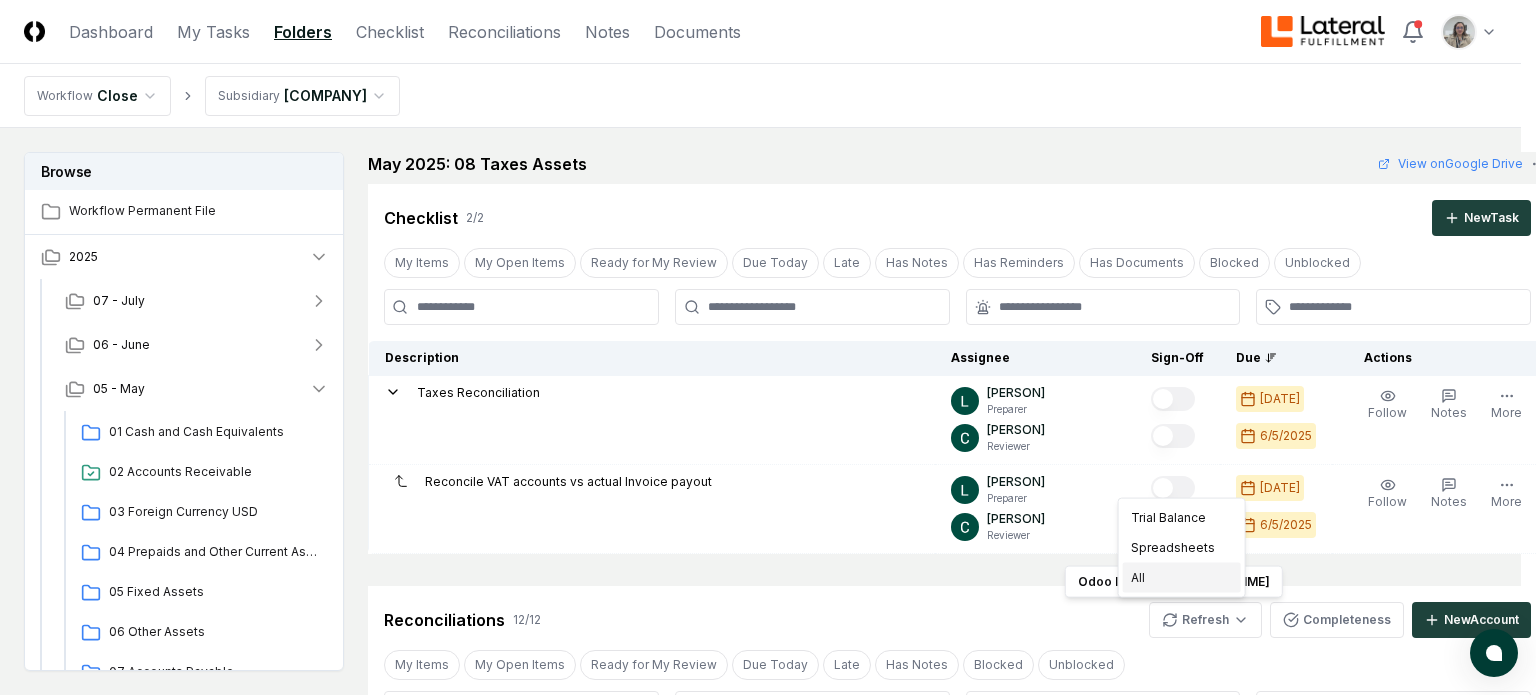 click on "All" at bounding box center (1182, 578) 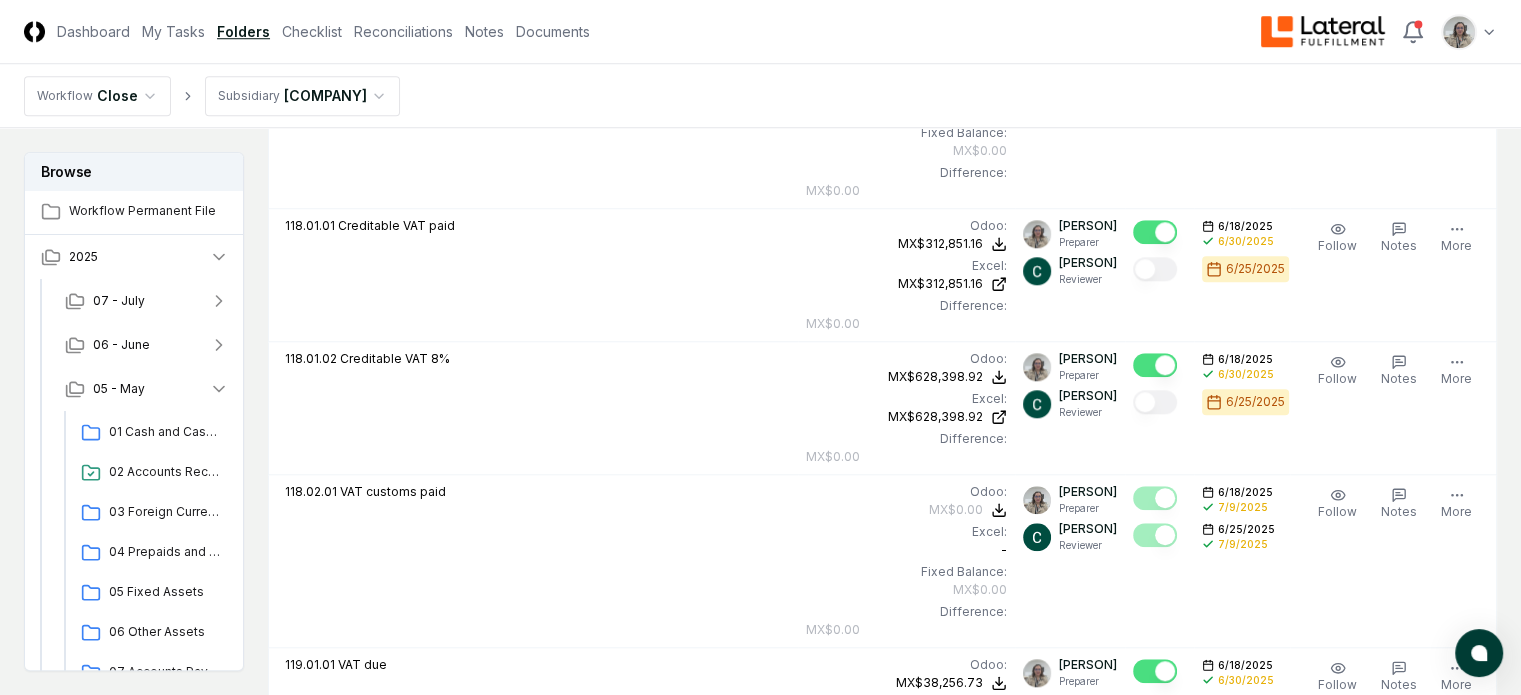 scroll, scrollTop: 1702, scrollLeft: 0, axis: vertical 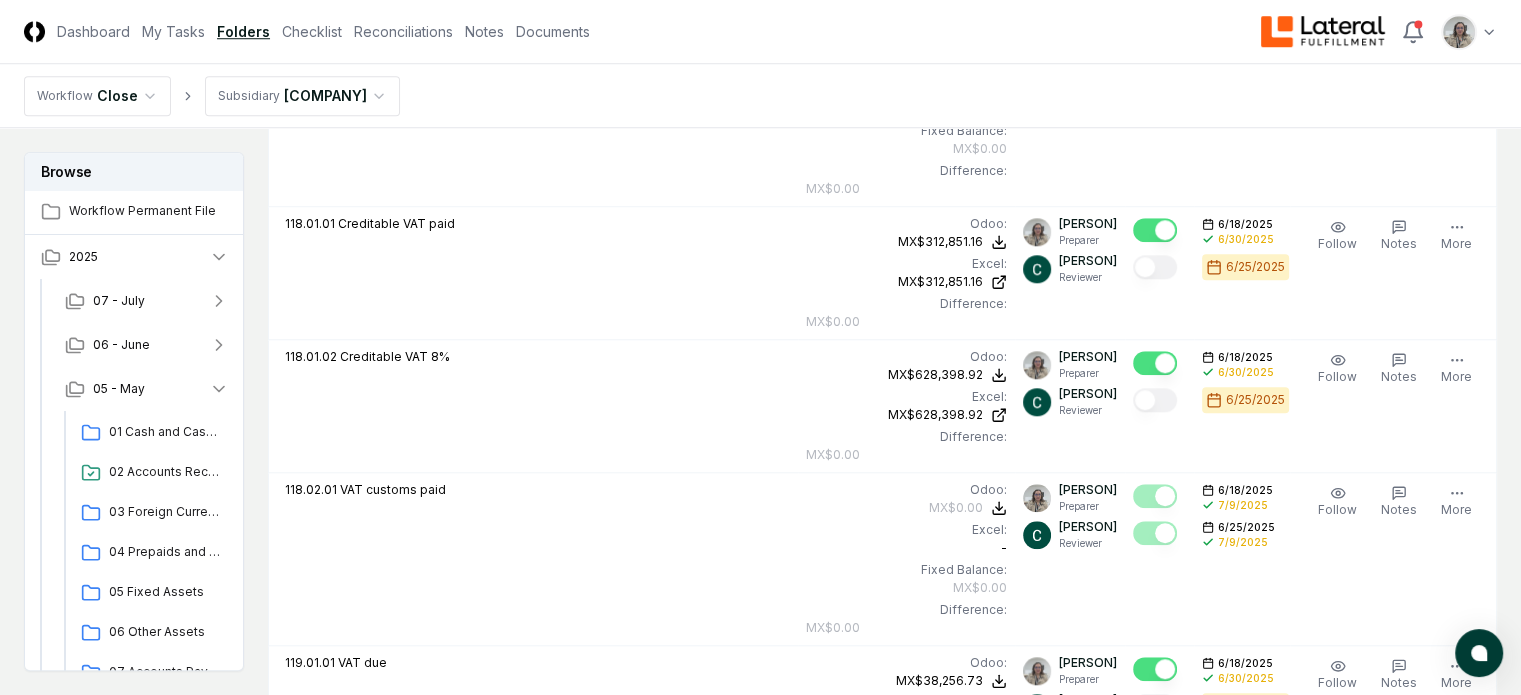 click at bounding box center (1474, 1232) 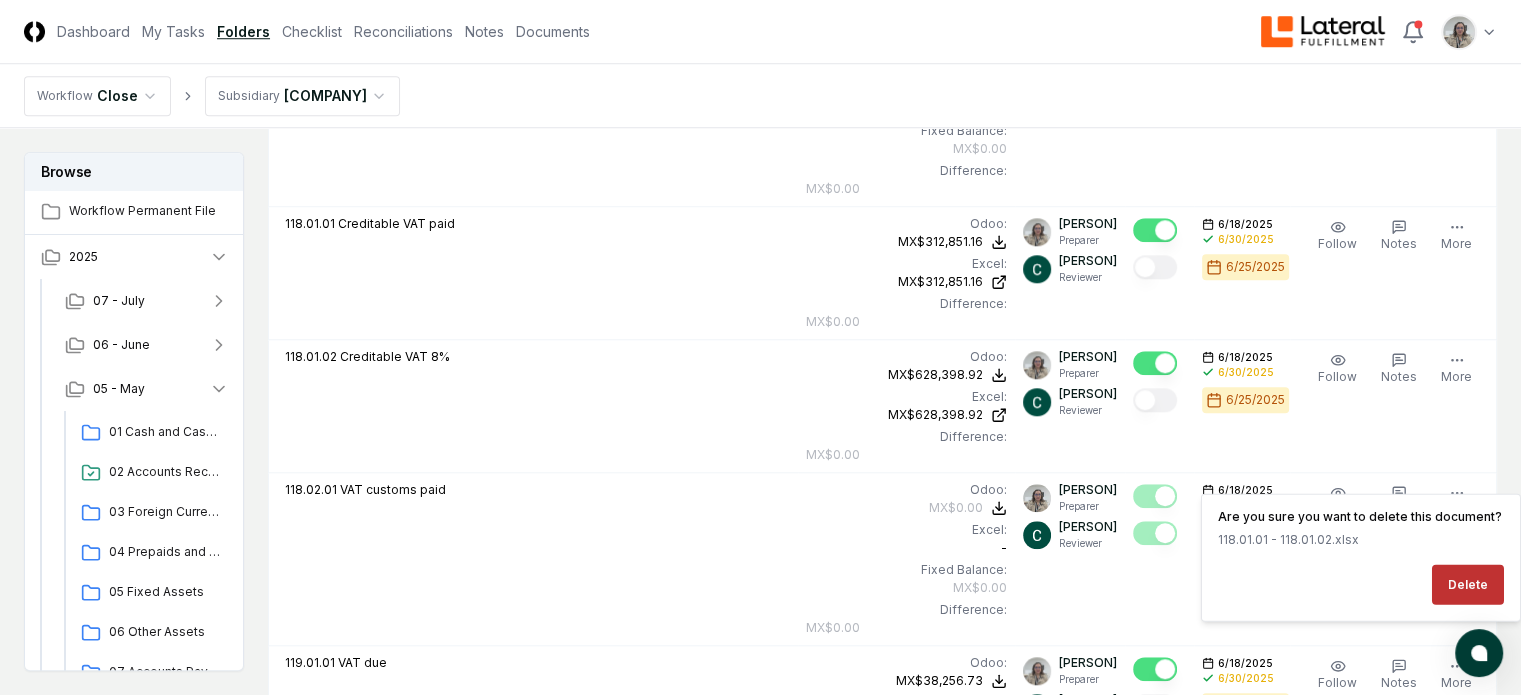 click on "Delete" at bounding box center [1468, 585] 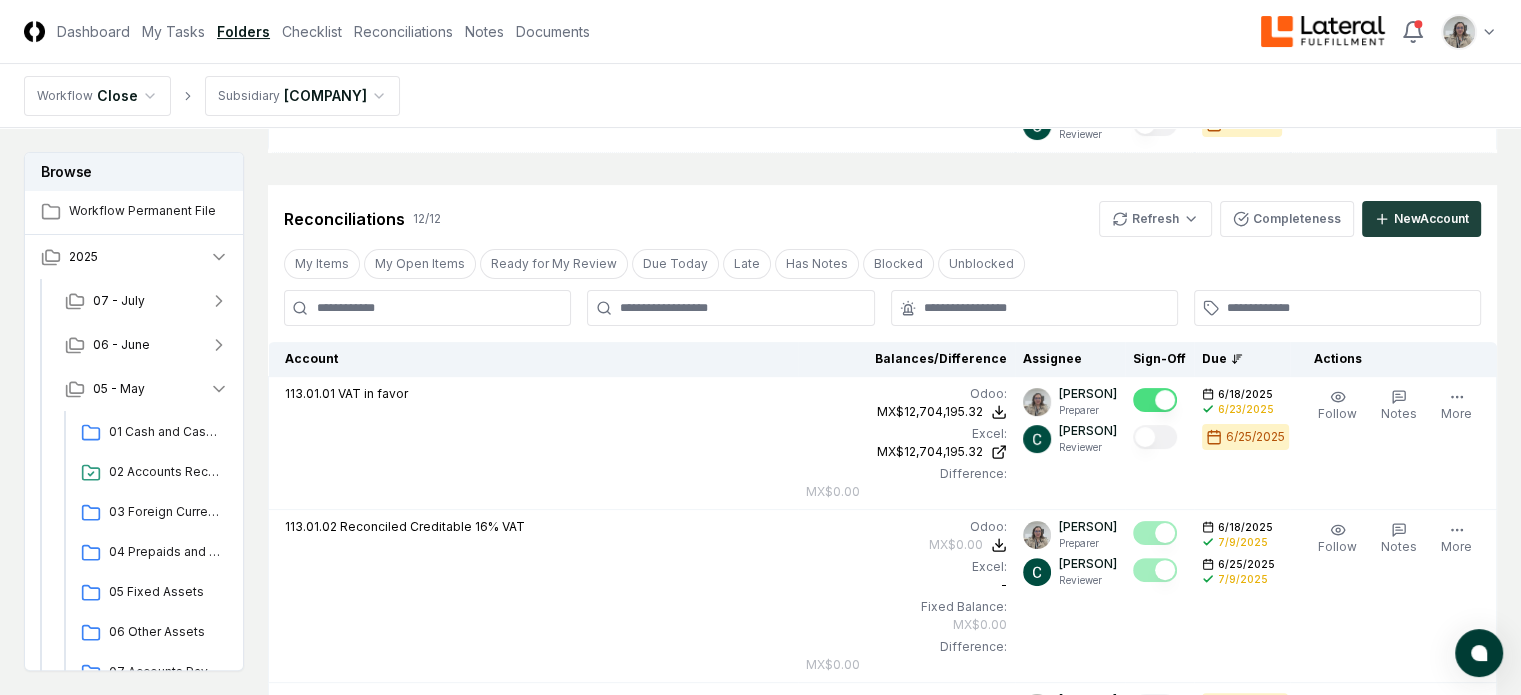 scroll, scrollTop: 392, scrollLeft: 0, axis: vertical 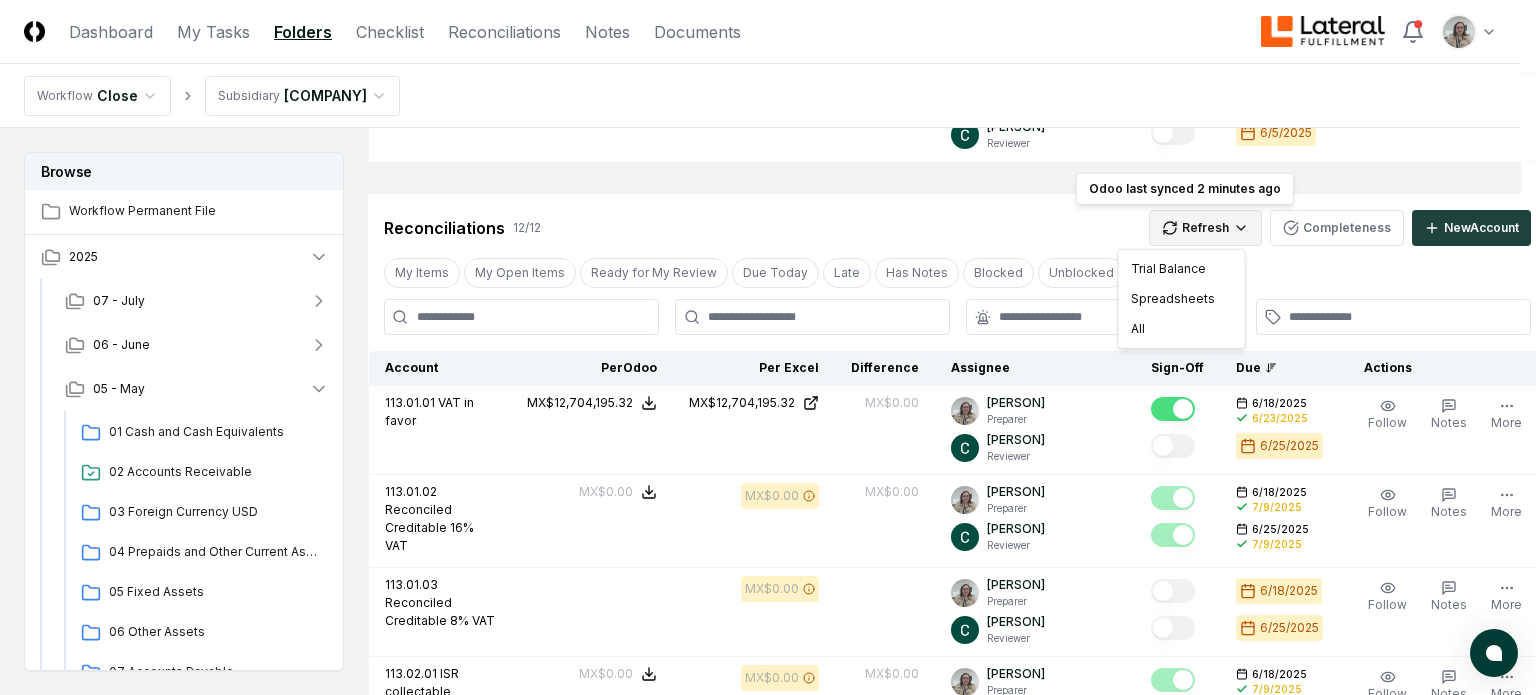 click on "CloseCore Dashboard My Tasks Folders Checklist Reconciliations Notes Documents Toggle navigation menu   Toggle user menu Workflow Close Subsidiary Lateral Fulfillment S. de R.L. de C.V. Browse Workflow Permanent File [YEAR] 07 - July 06 - June 05 - May 01 Cash and Cash Equivalents 02 Accounts Receivable 03 Foreign Currency USD 04 Prepaids and Other Current Assets 05 Fixed Assets 06 Other Assets 07 Accounts Payable 08 Taxes Assets 09 Long Term Asset 10 Payroll 11 Taxes Payroll 12 Taxes 13 Taxes Liability 14 Equity 15 Revenue 16 Debt 04 - April 03 - March 02 - February 01 - January [YEAR] Change Folder Cancel Reassign May [YEAR]: 08 Taxes Assets View on  Google Drive Checklist 2 / 2 New  Task My Items My Open Items Ready for My Review Due Today Late Has Notes Has Reminders Has Documents Blocked Unblocked Clear Filter Description Assignee Sign-Off   Due Actions Taxes Reconciliation [PERSON] Preparer [PERSON] Reviewer [DATE] [DATE] Follow Notes Upload Reminder Duplicate Edit Task More Preparer Follow" at bounding box center (768, 780) 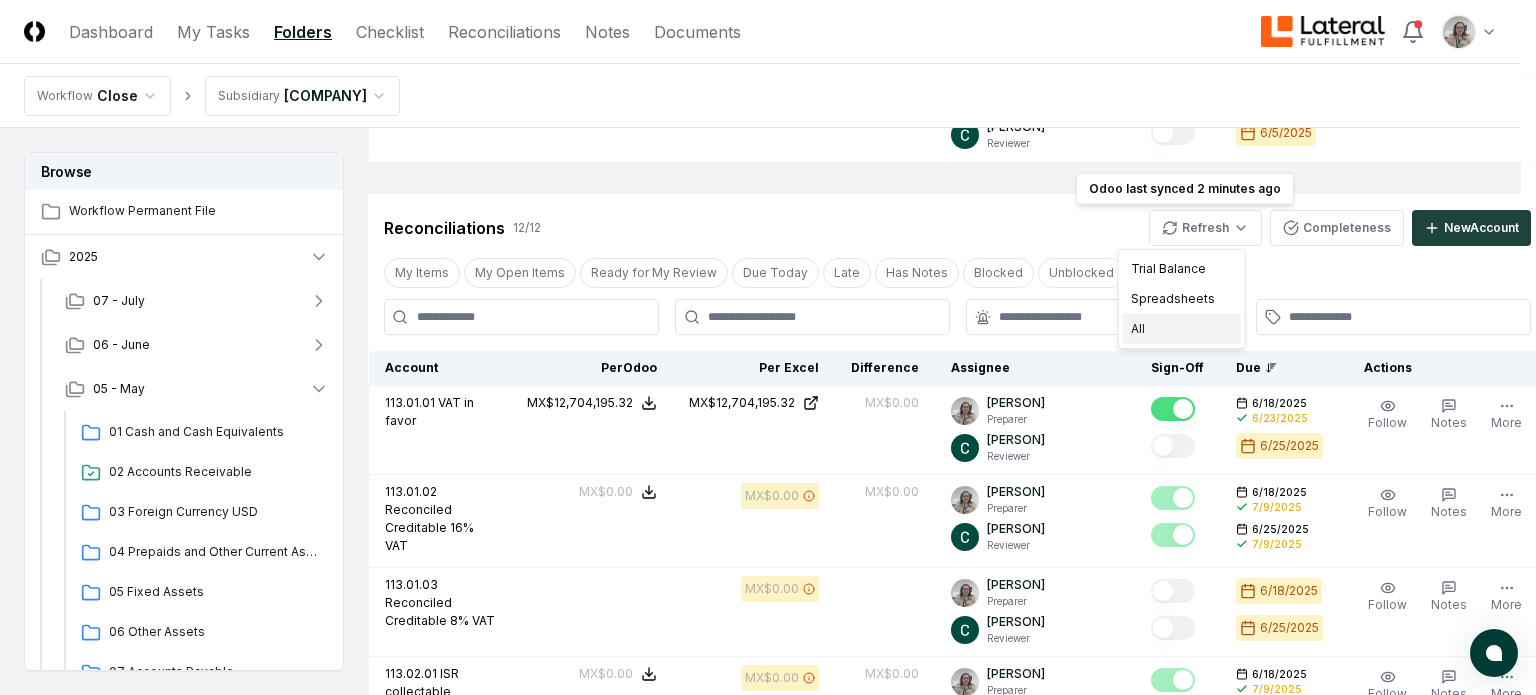 click on "All" at bounding box center (1182, 329) 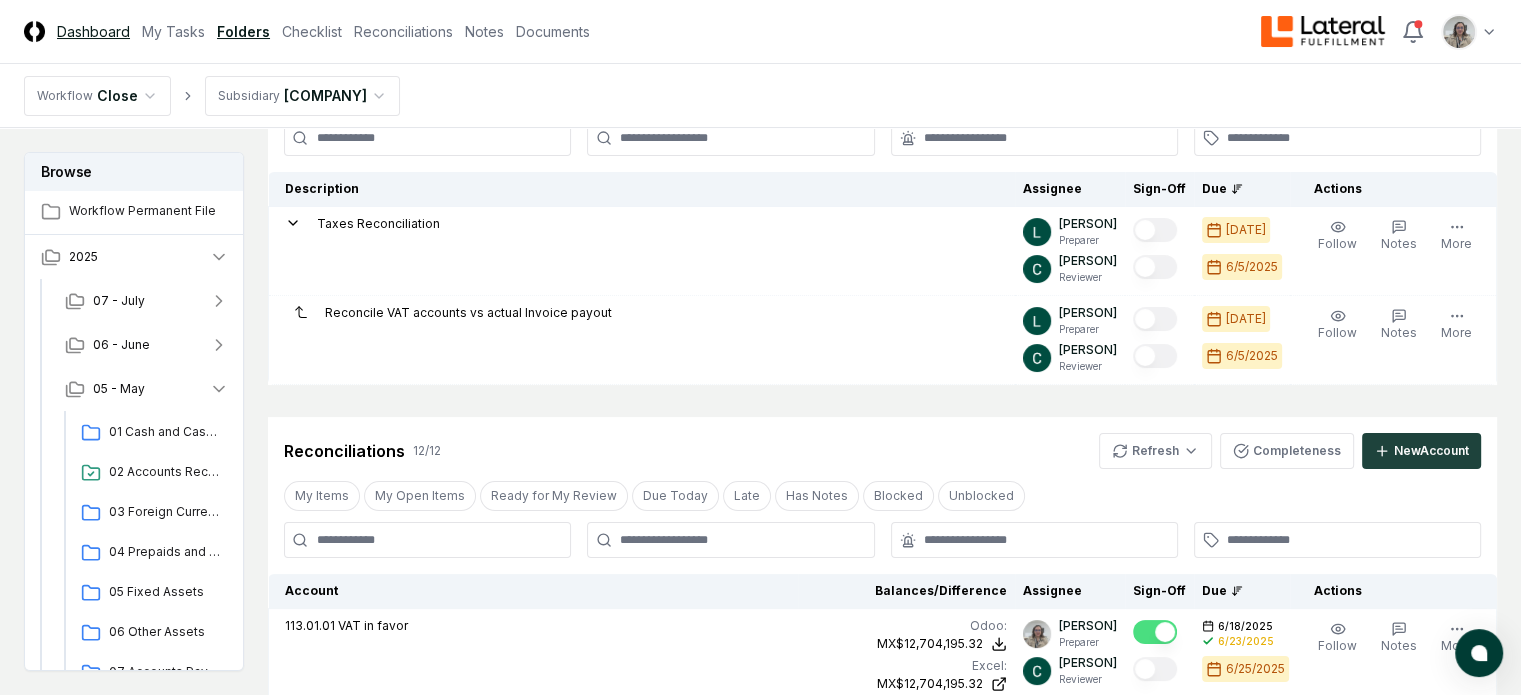 scroll, scrollTop: 168, scrollLeft: 0, axis: vertical 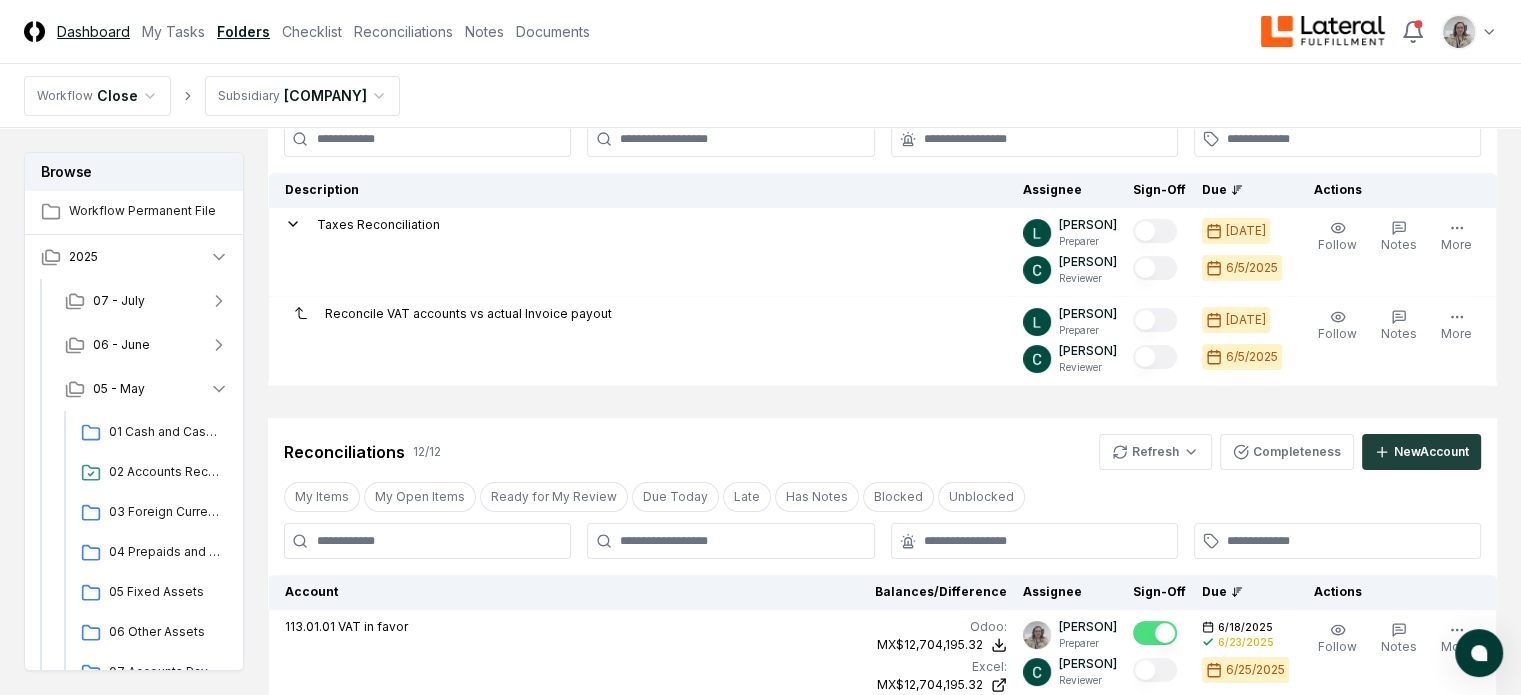 click on "Dashboard" at bounding box center (93, 31) 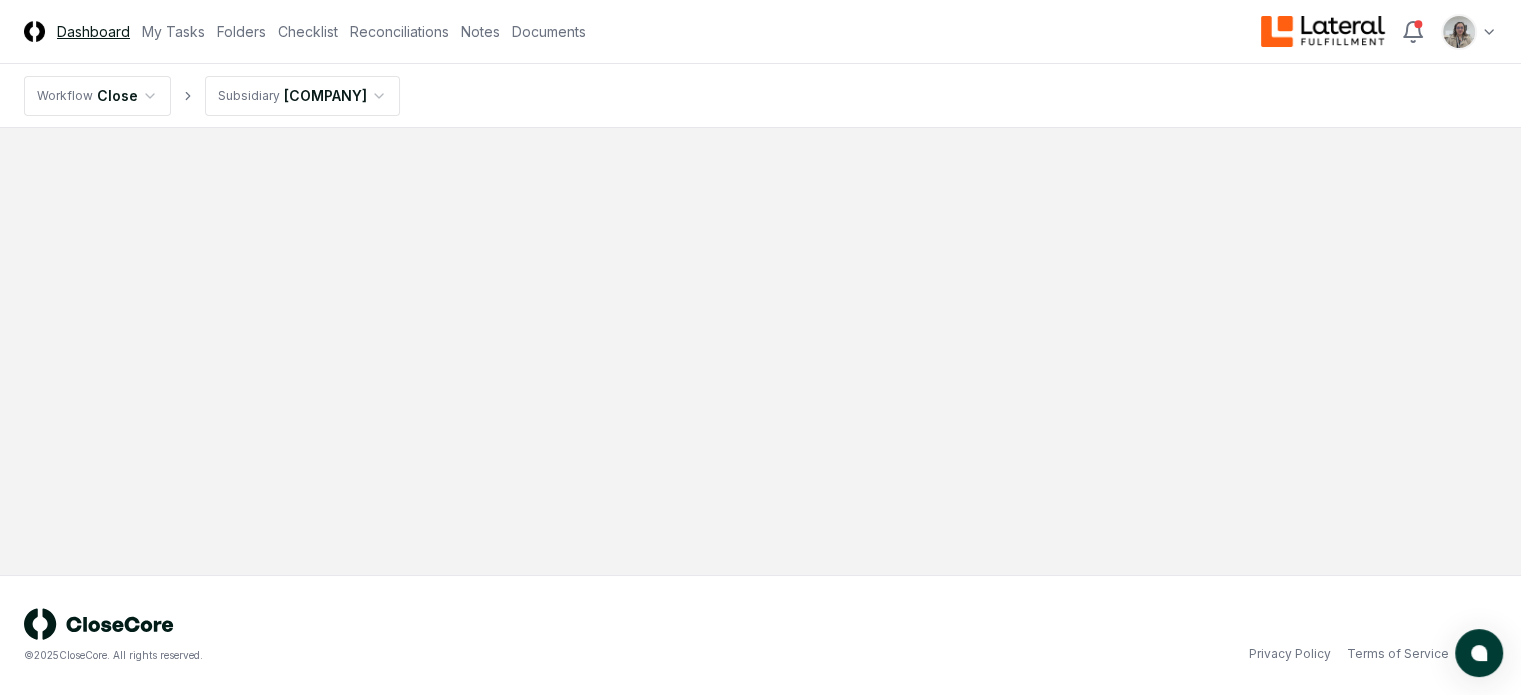 scroll, scrollTop: 0, scrollLeft: 0, axis: both 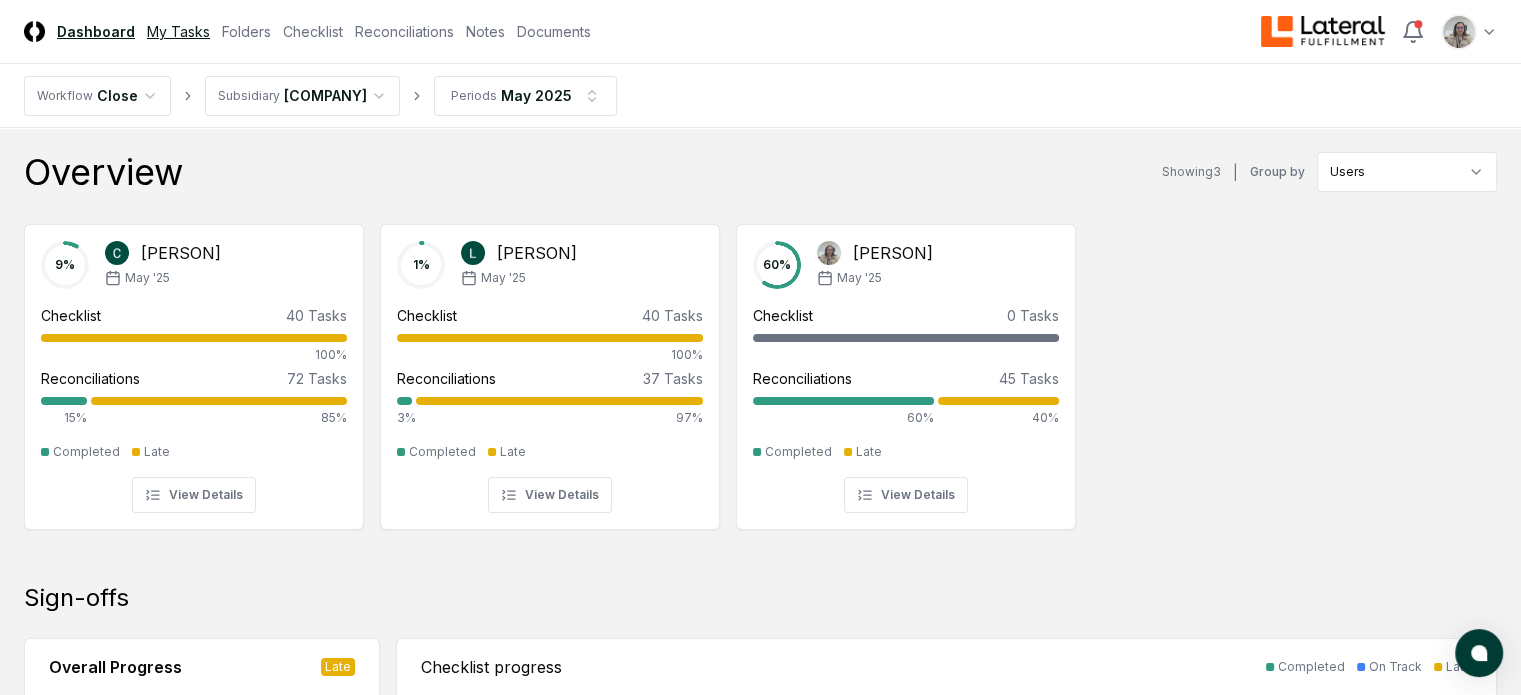 click on "My Tasks" at bounding box center (178, 31) 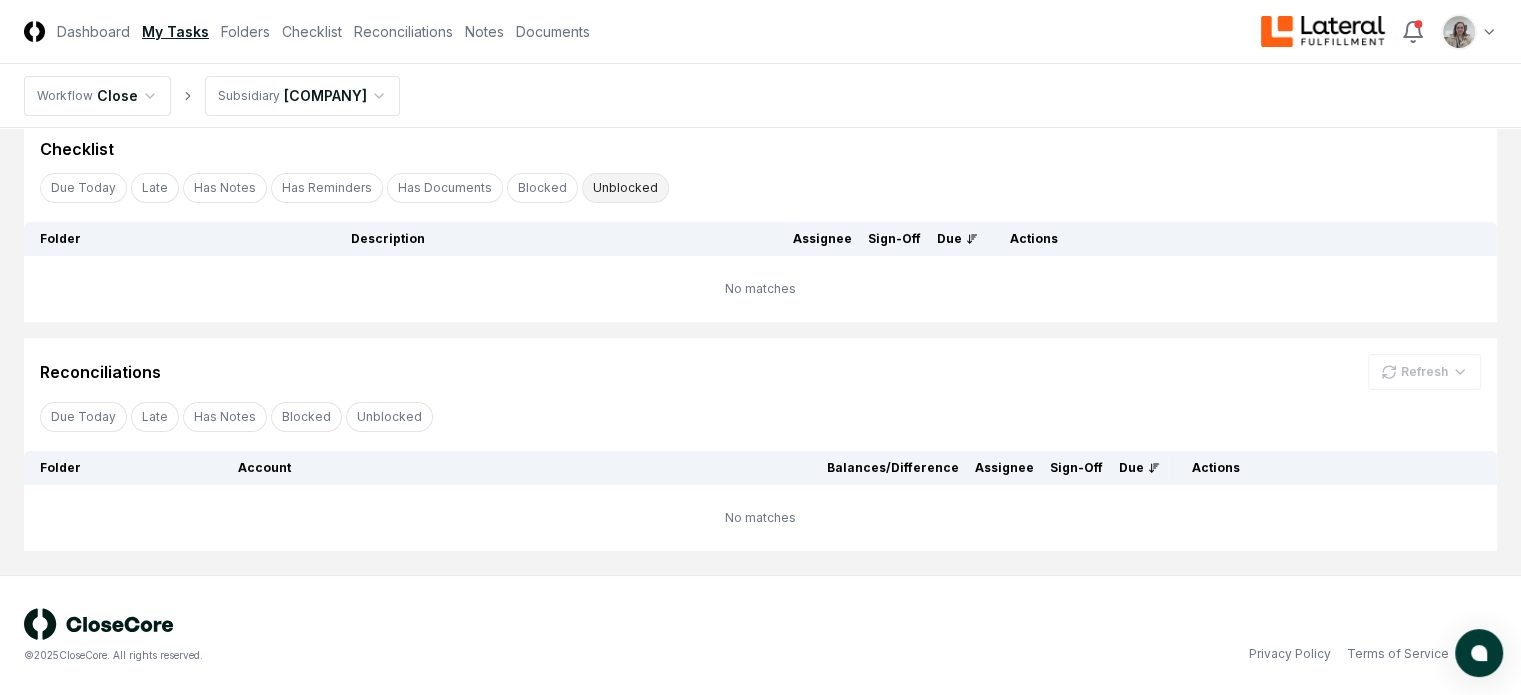 scroll, scrollTop: 0, scrollLeft: 0, axis: both 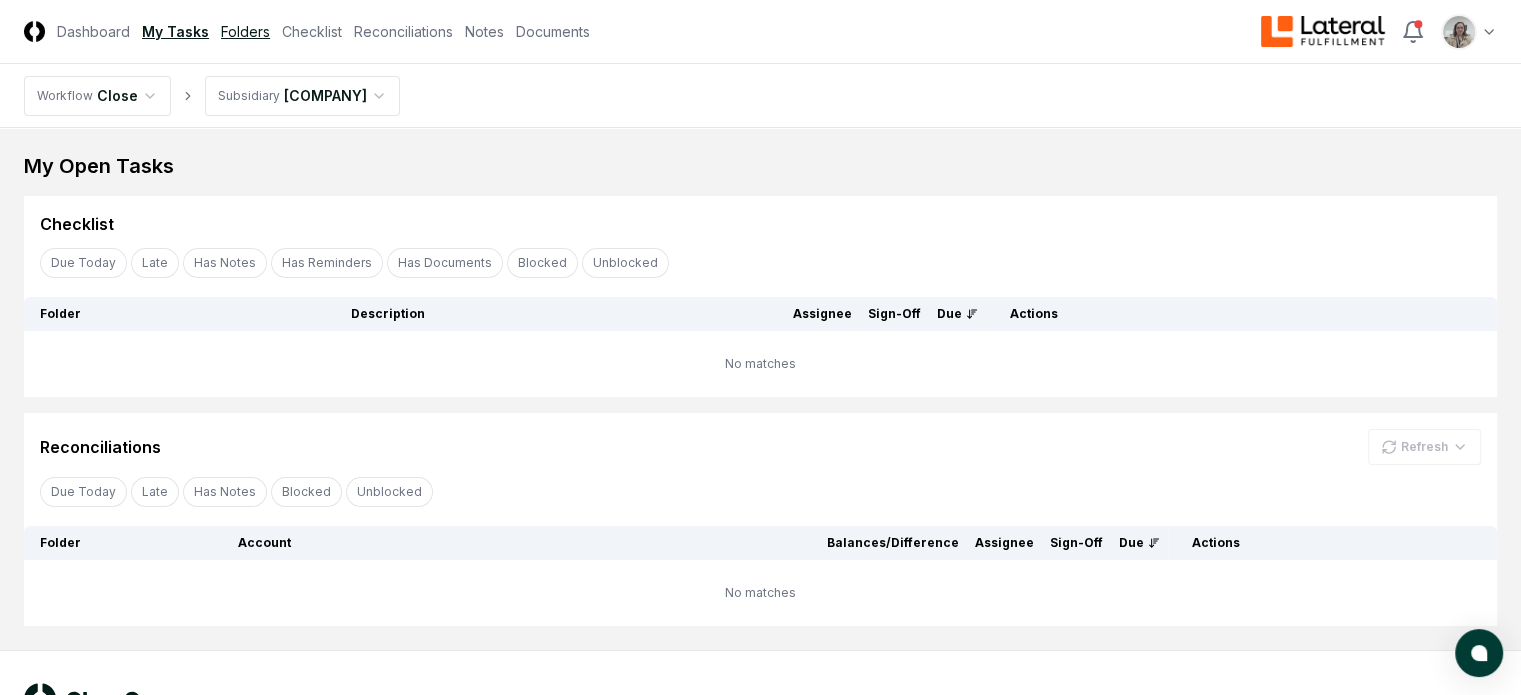 click on "Folders" at bounding box center (245, 31) 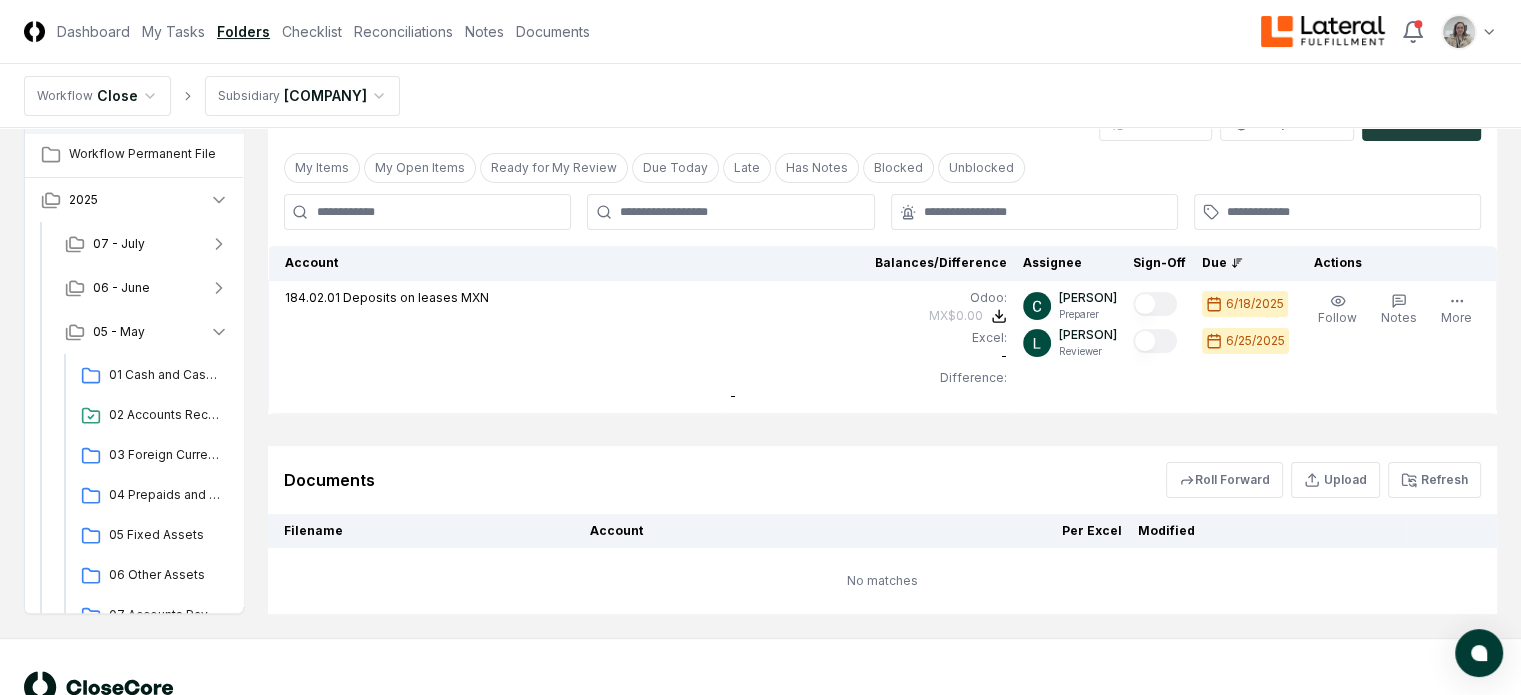 scroll, scrollTop: 406, scrollLeft: 0, axis: vertical 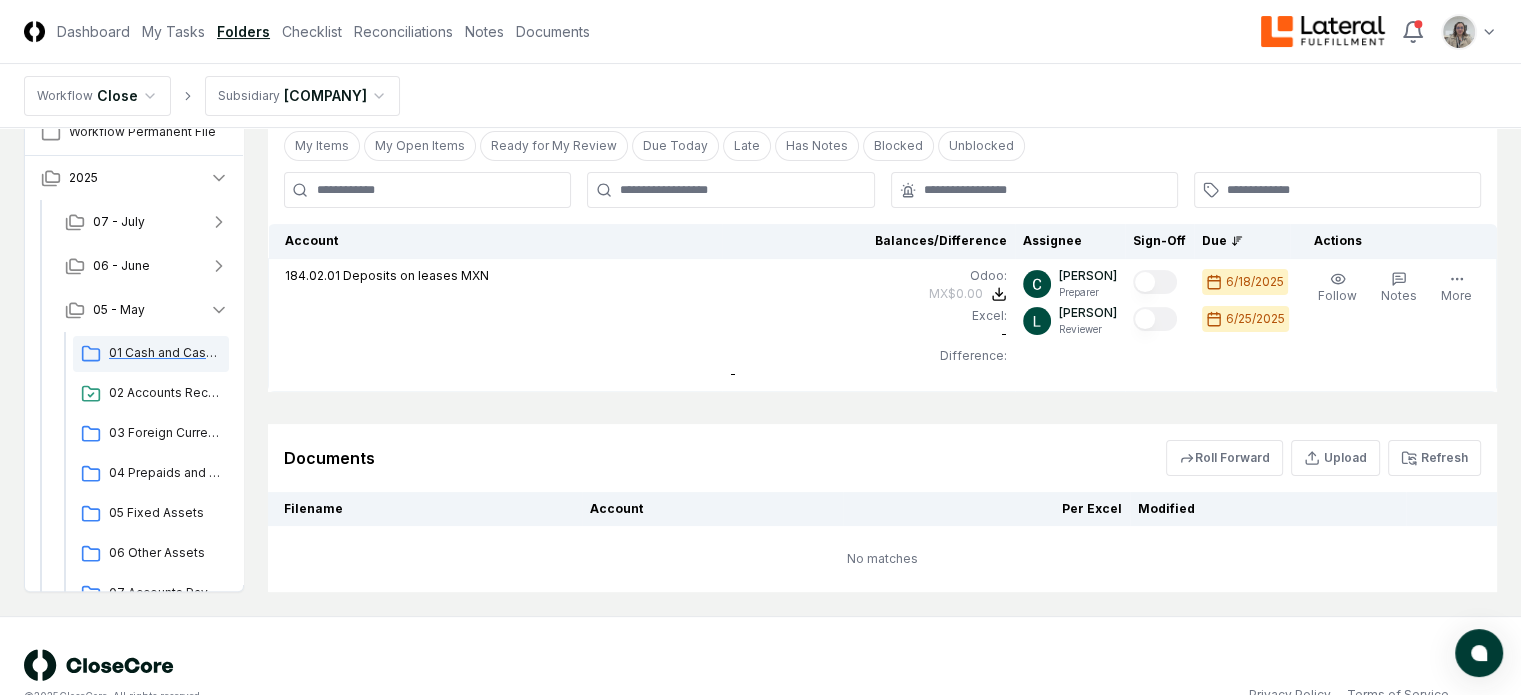 click on "01 Cash and Cash Equivalents" at bounding box center [165, 353] 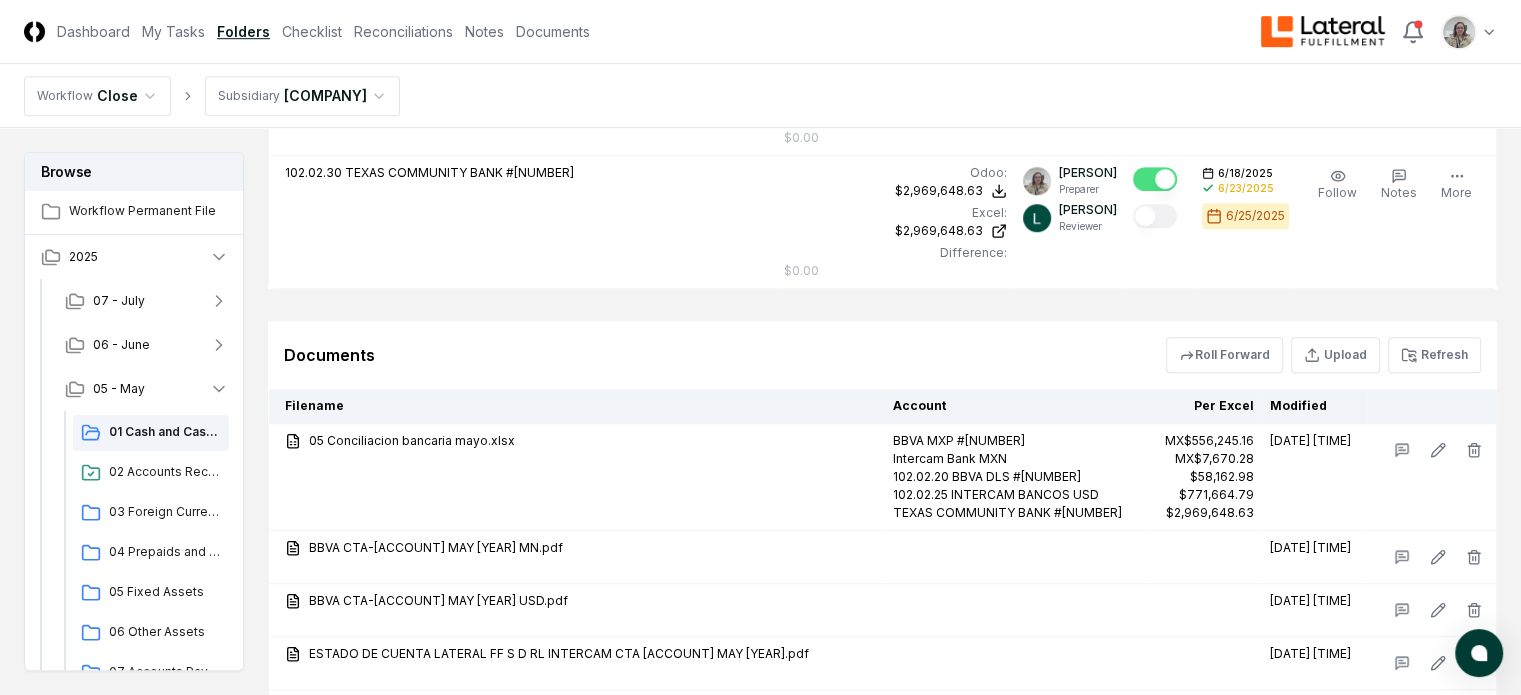 scroll, scrollTop: 1344, scrollLeft: 0, axis: vertical 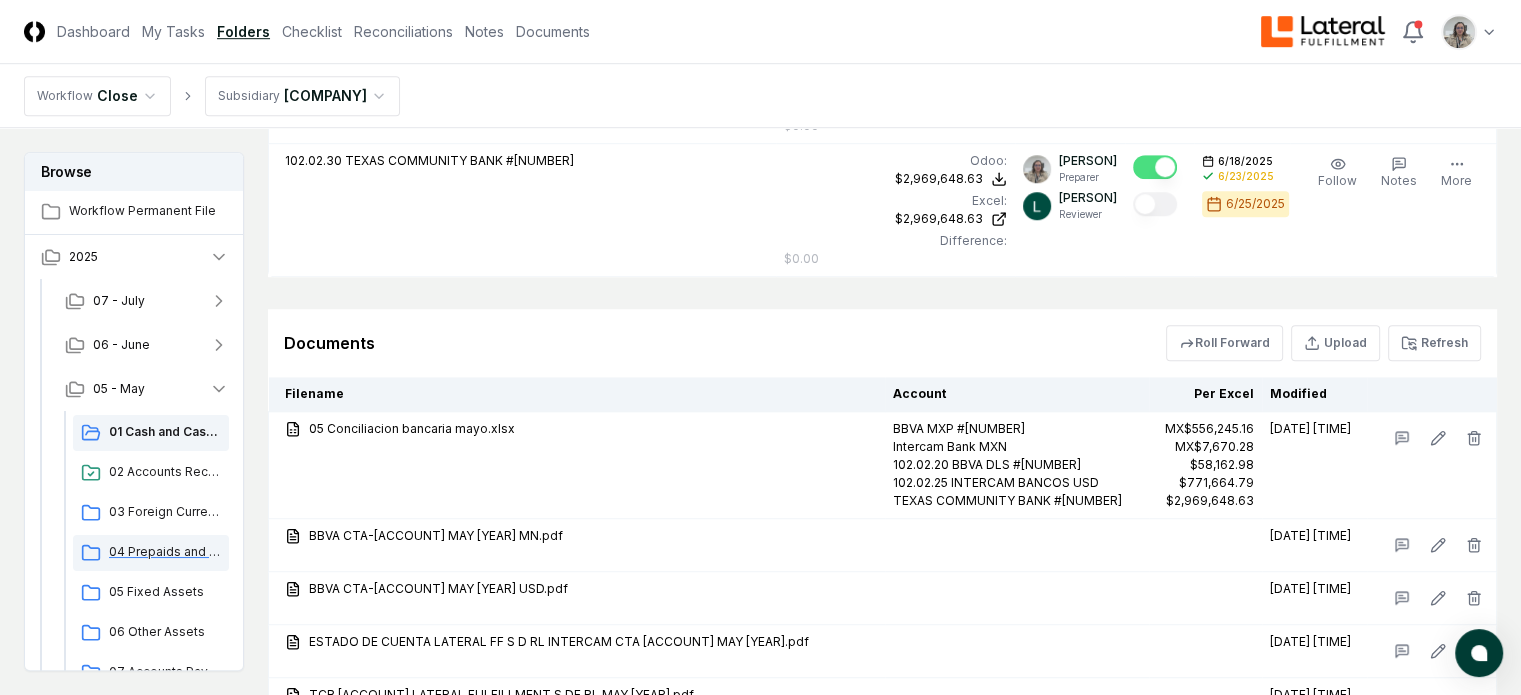 click on "04 Prepaids and Other Current Assets" at bounding box center (151, 553) 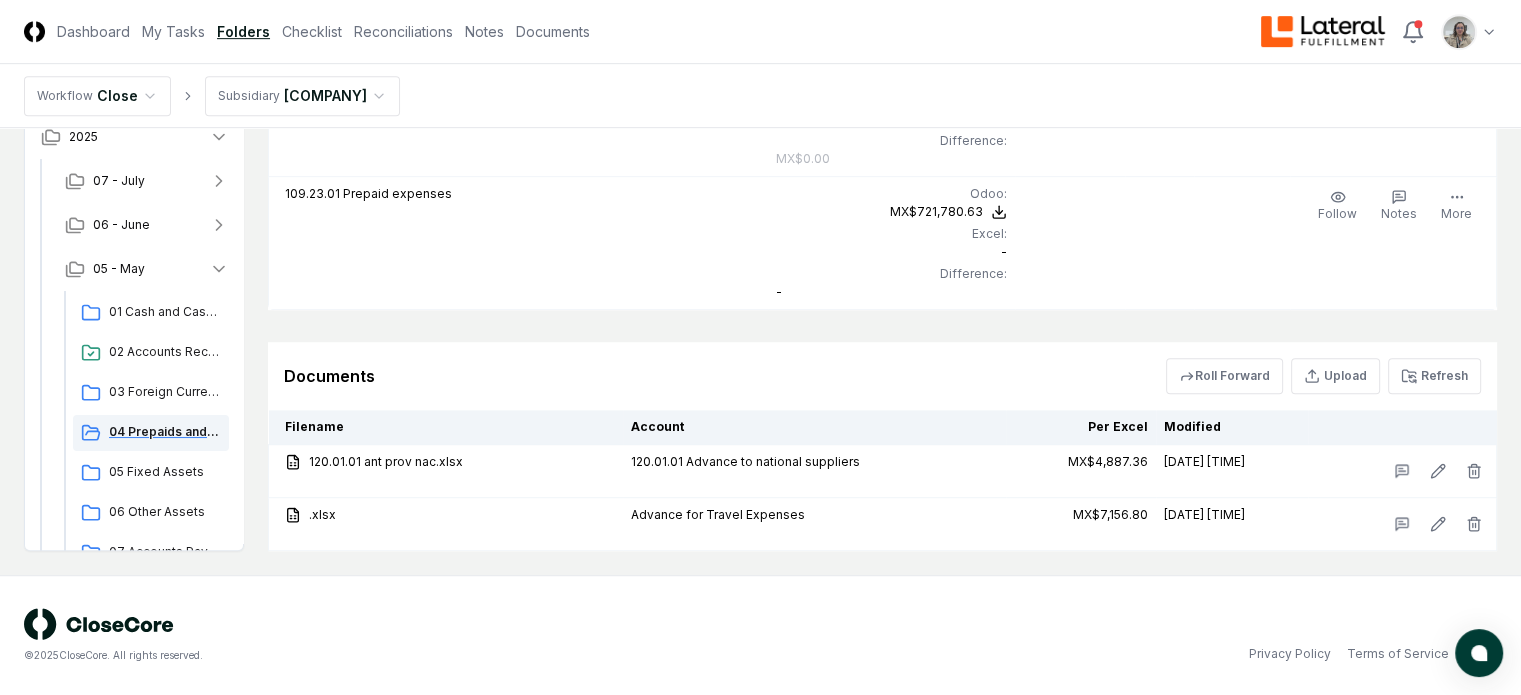 scroll, scrollTop: 0, scrollLeft: 0, axis: both 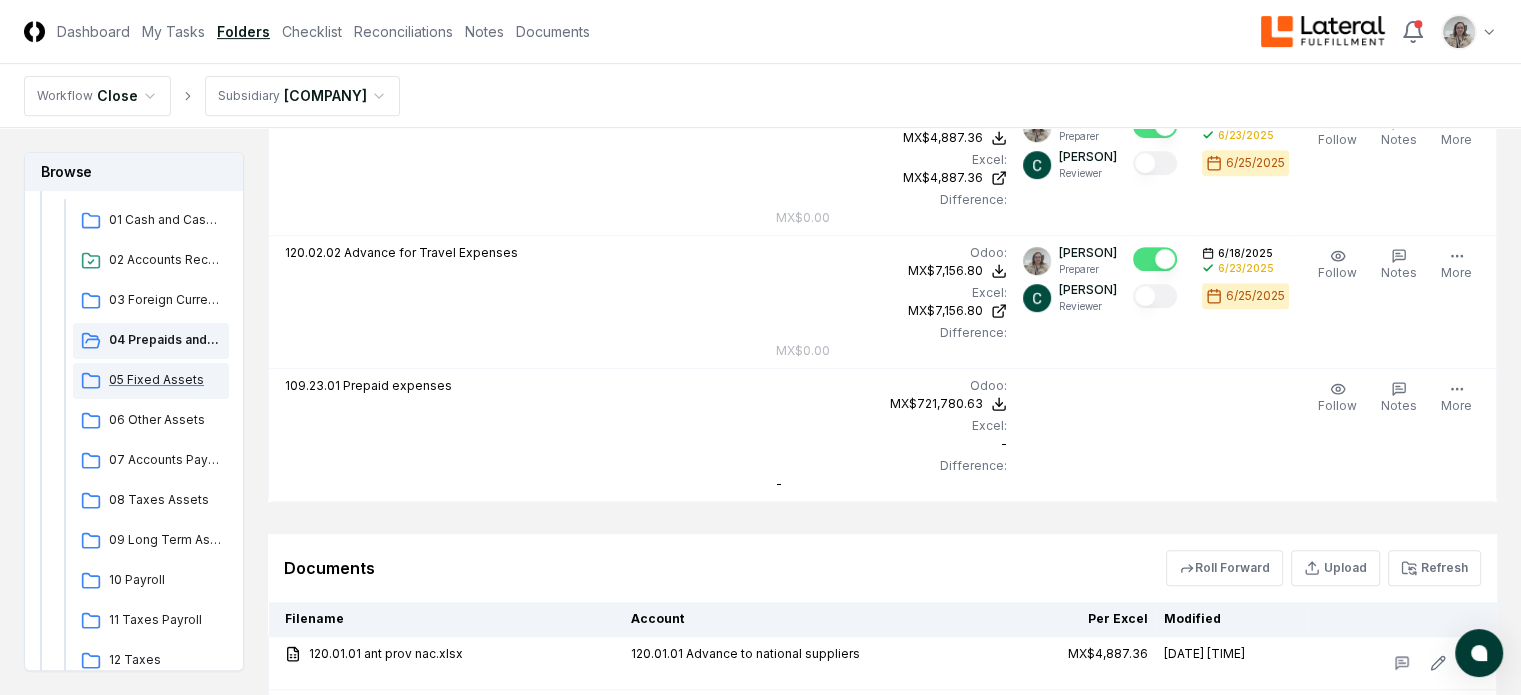 click on "05 Fixed Assets" at bounding box center [165, 380] 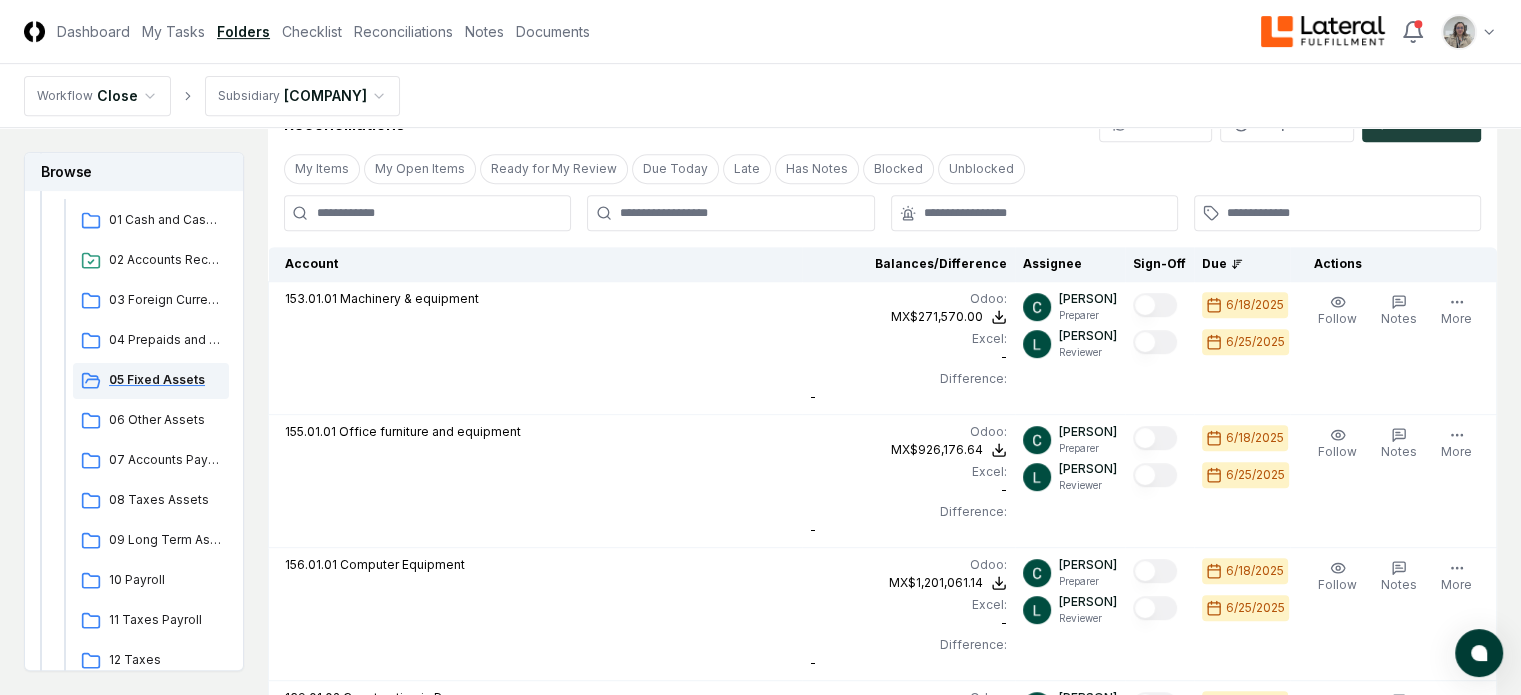 scroll, scrollTop: 0, scrollLeft: 0, axis: both 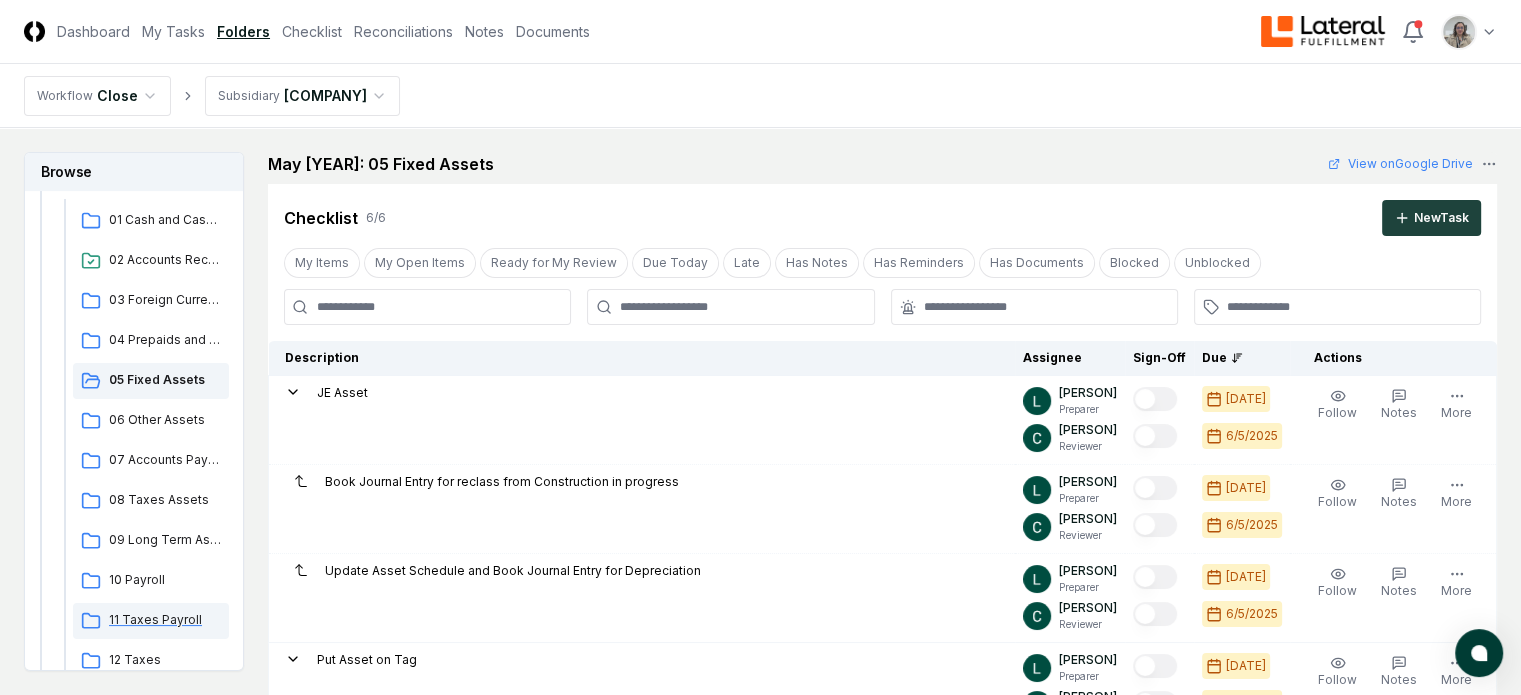 click on "11 Taxes Payroll" at bounding box center (165, 620) 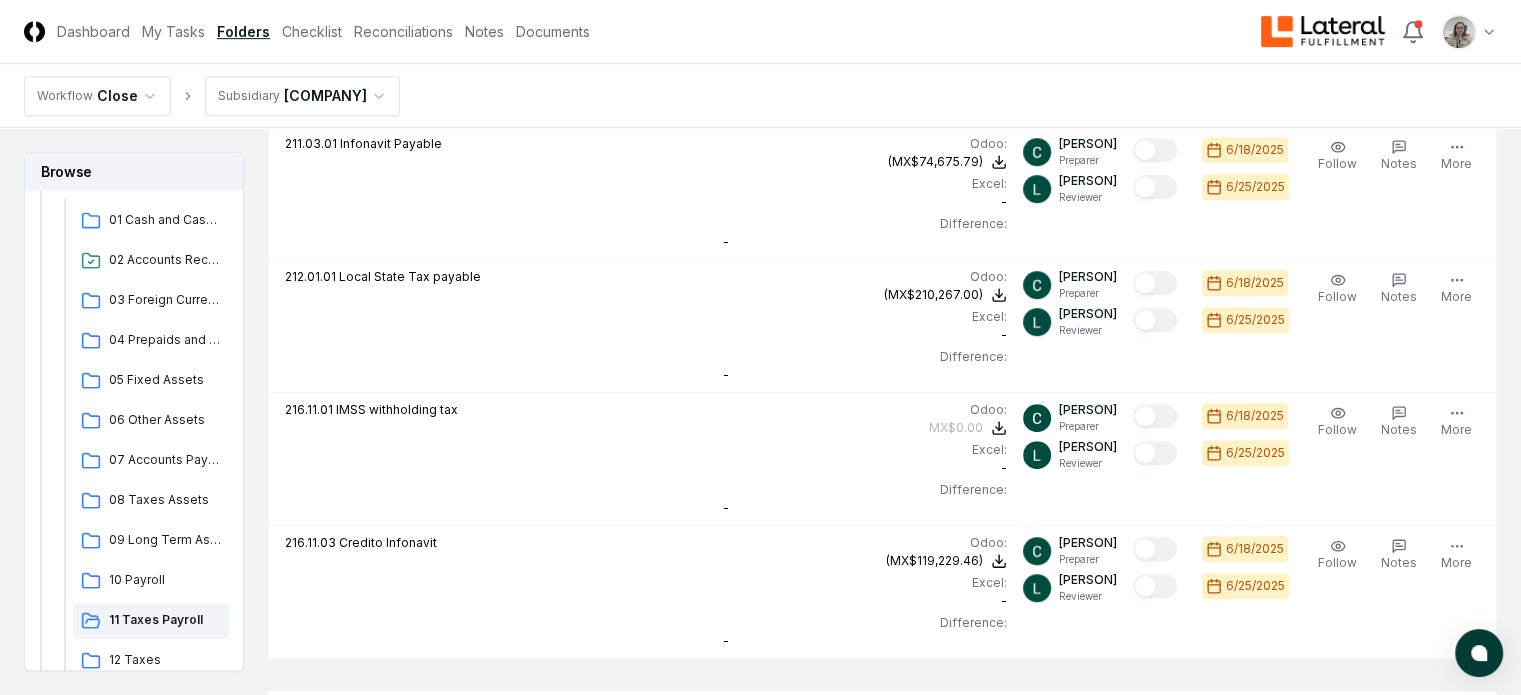 scroll, scrollTop: 1148, scrollLeft: 0, axis: vertical 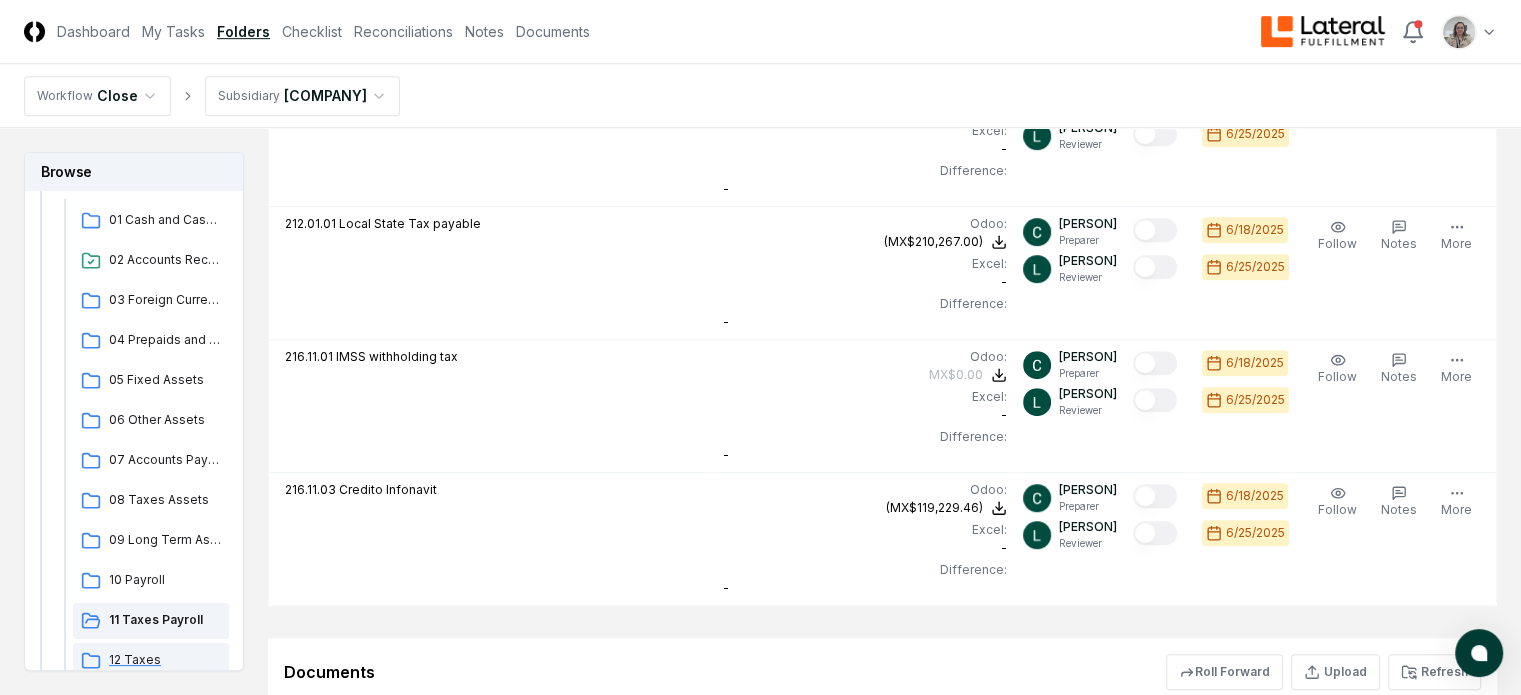 click on "12 Taxes" at bounding box center [165, 660] 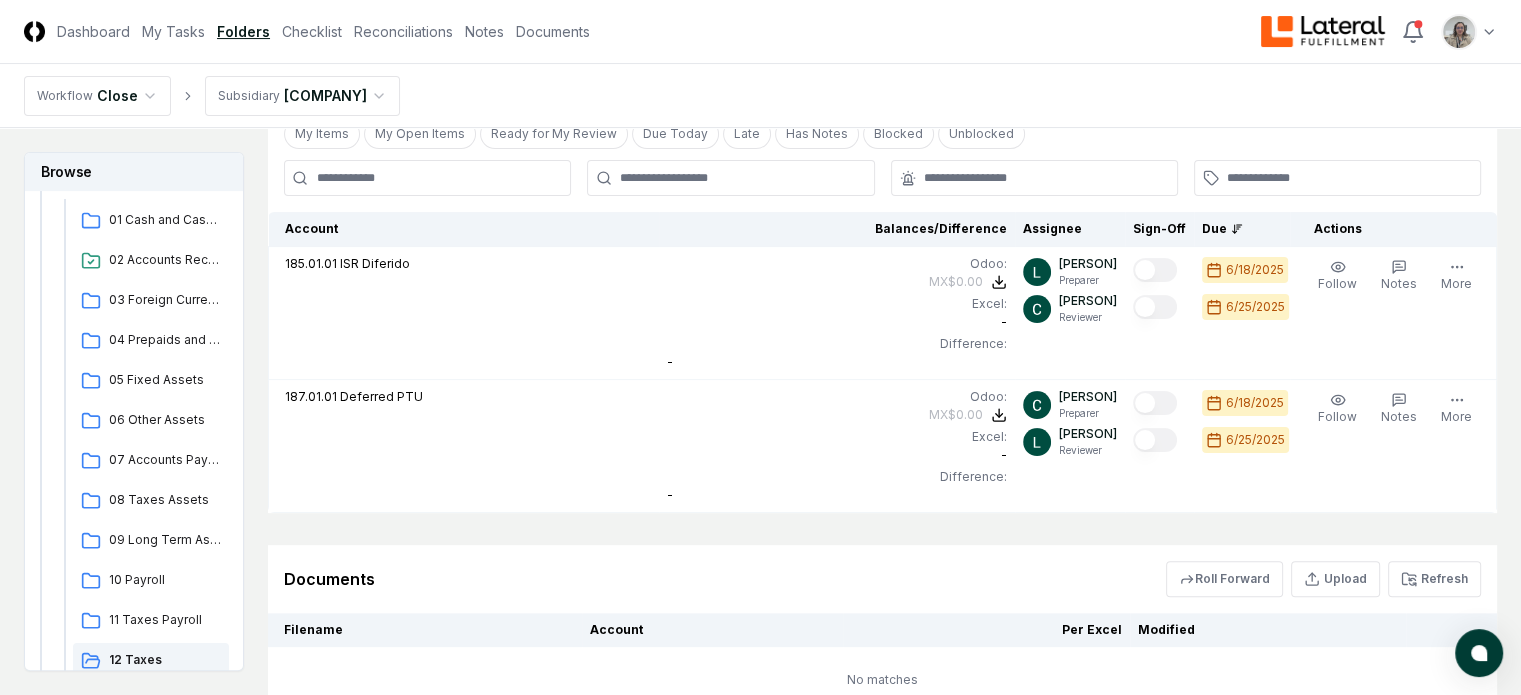 scroll, scrollTop: 491, scrollLeft: 0, axis: vertical 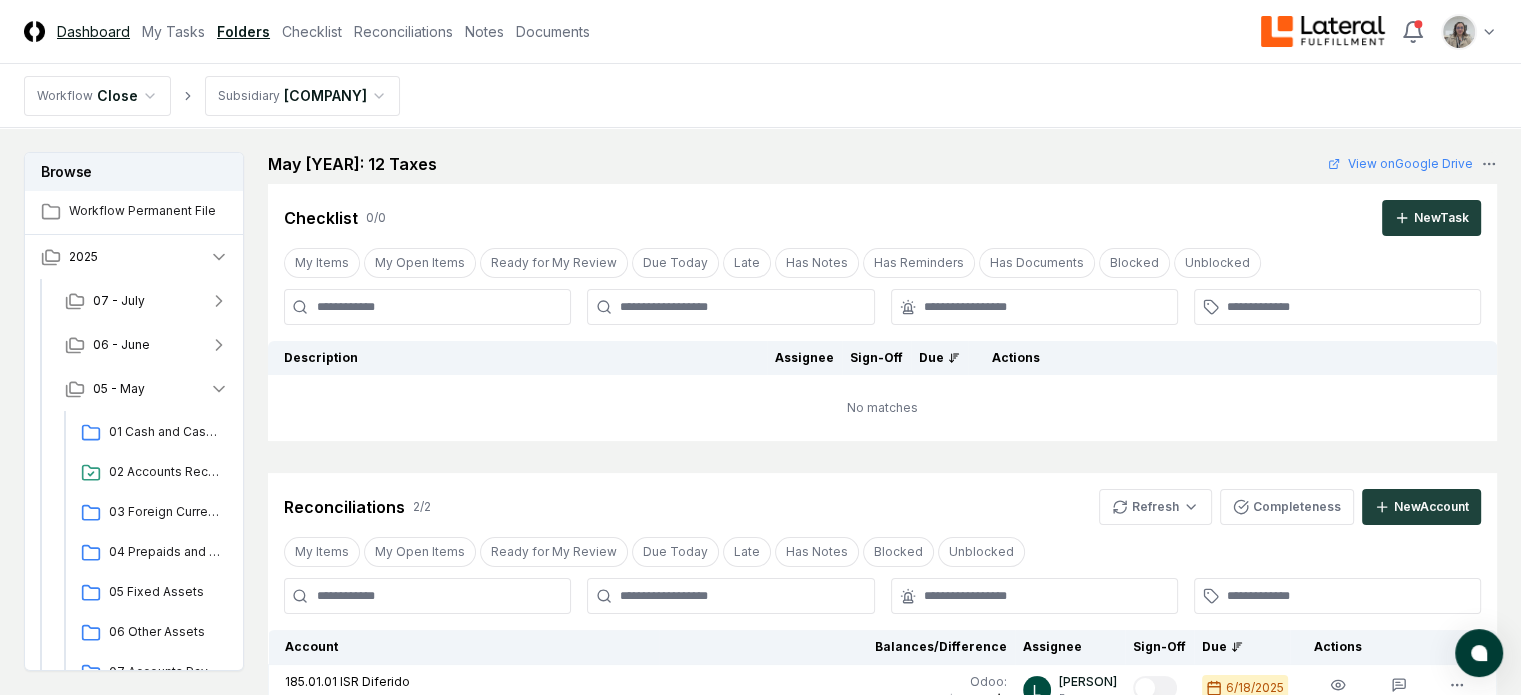 click on "Dashboard" at bounding box center (93, 31) 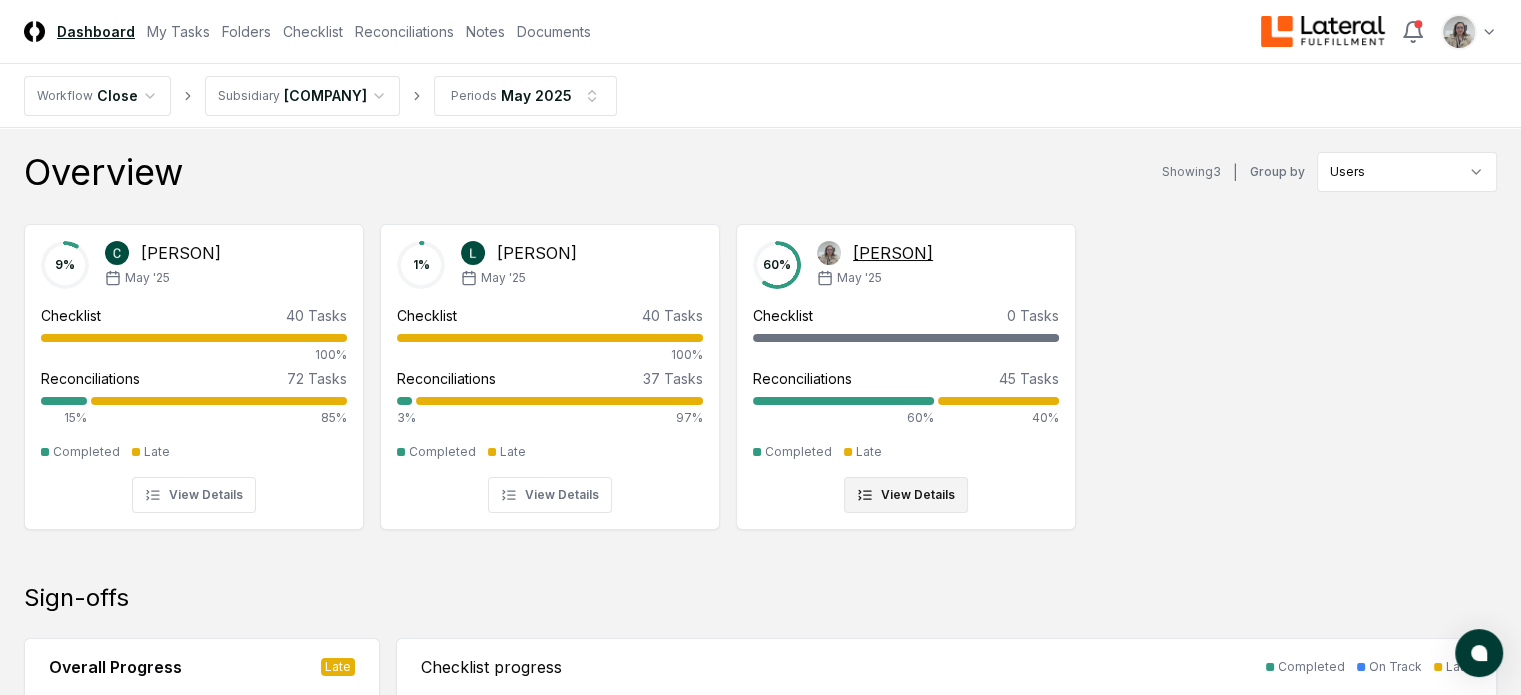 click on "[PERSON]" at bounding box center (893, 253) 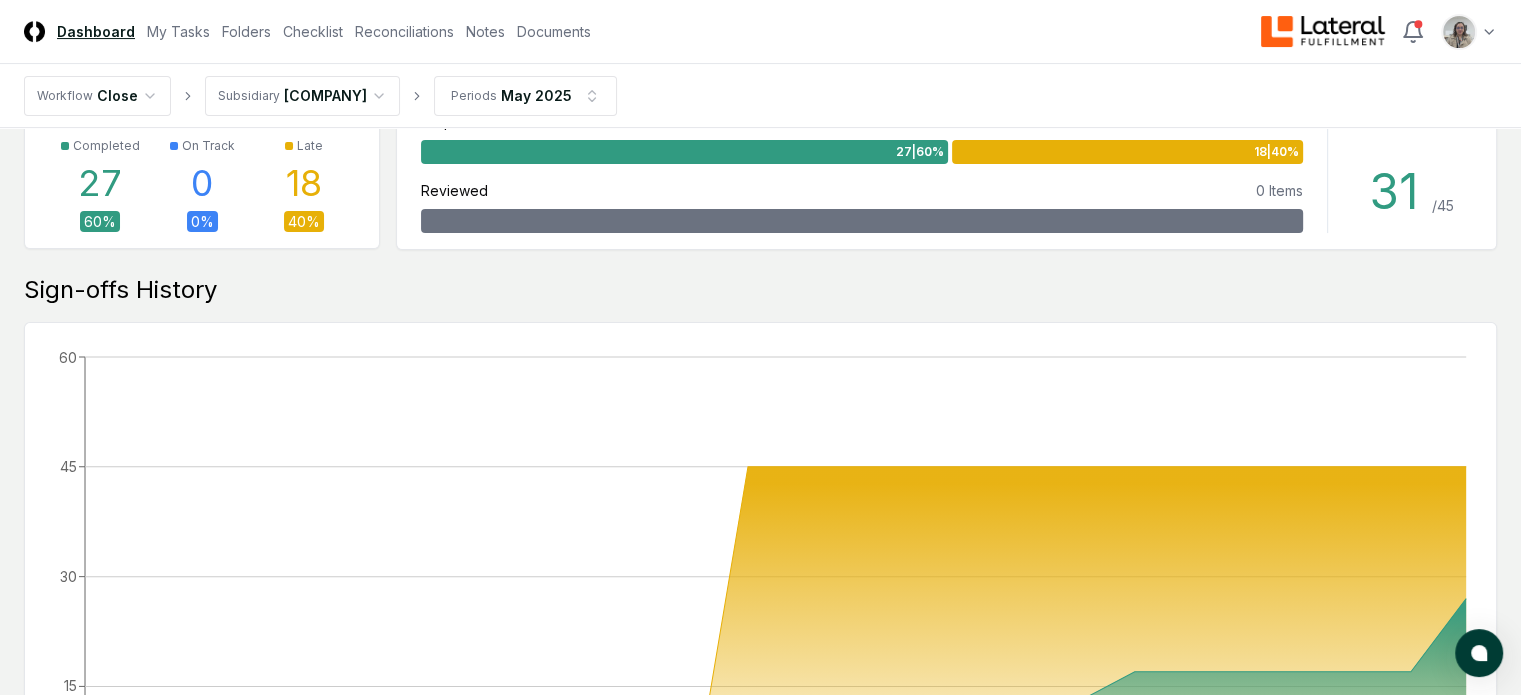 scroll, scrollTop: 476, scrollLeft: 0, axis: vertical 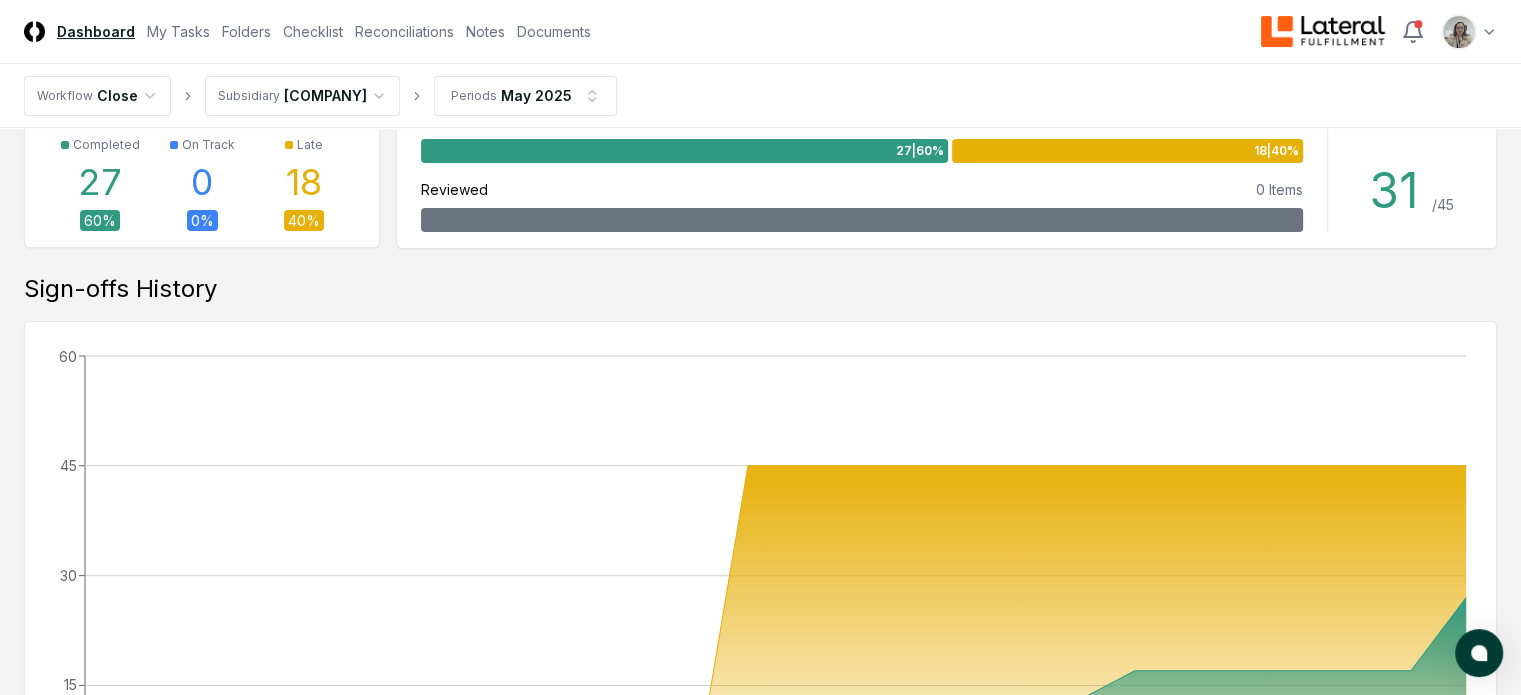 click on "[DAY]  |  [PERCENTAGE] %" at bounding box center (1127, 151) 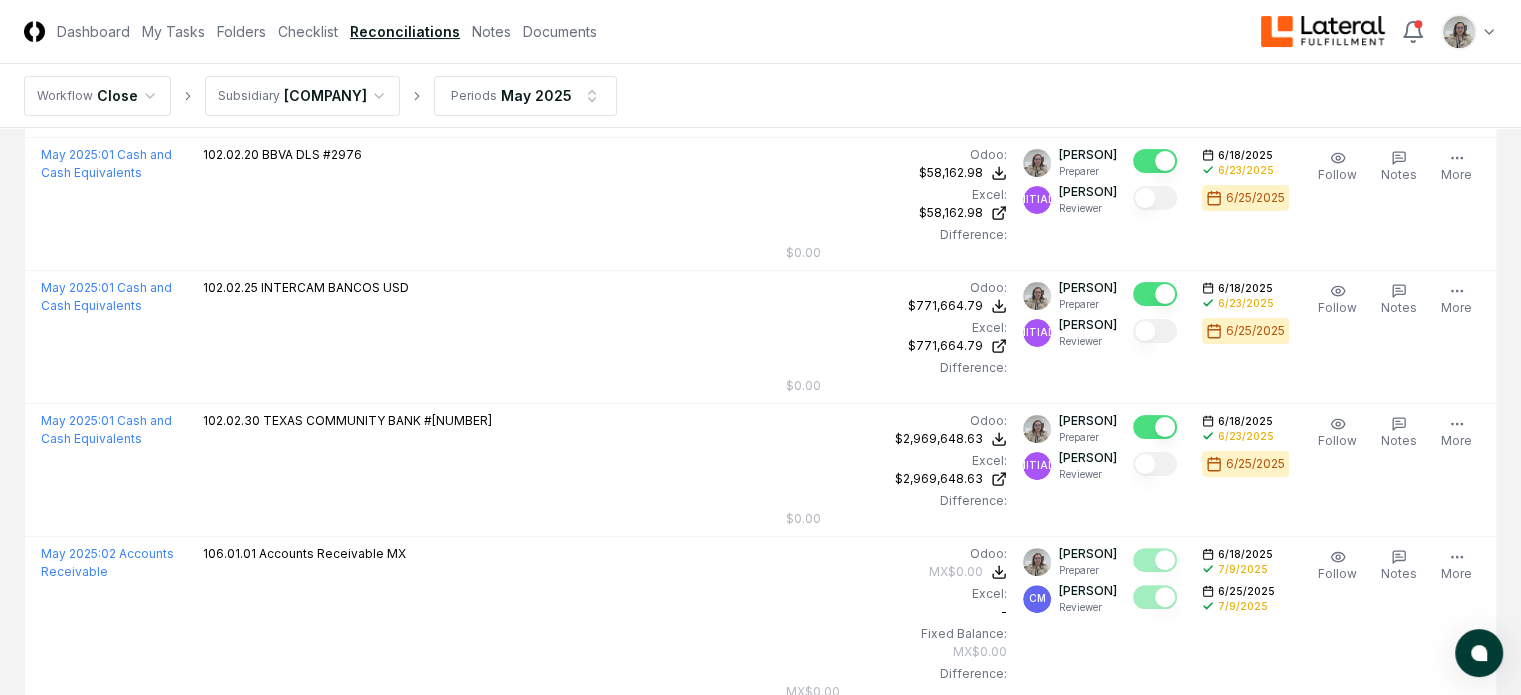 scroll, scrollTop: 0, scrollLeft: 0, axis: both 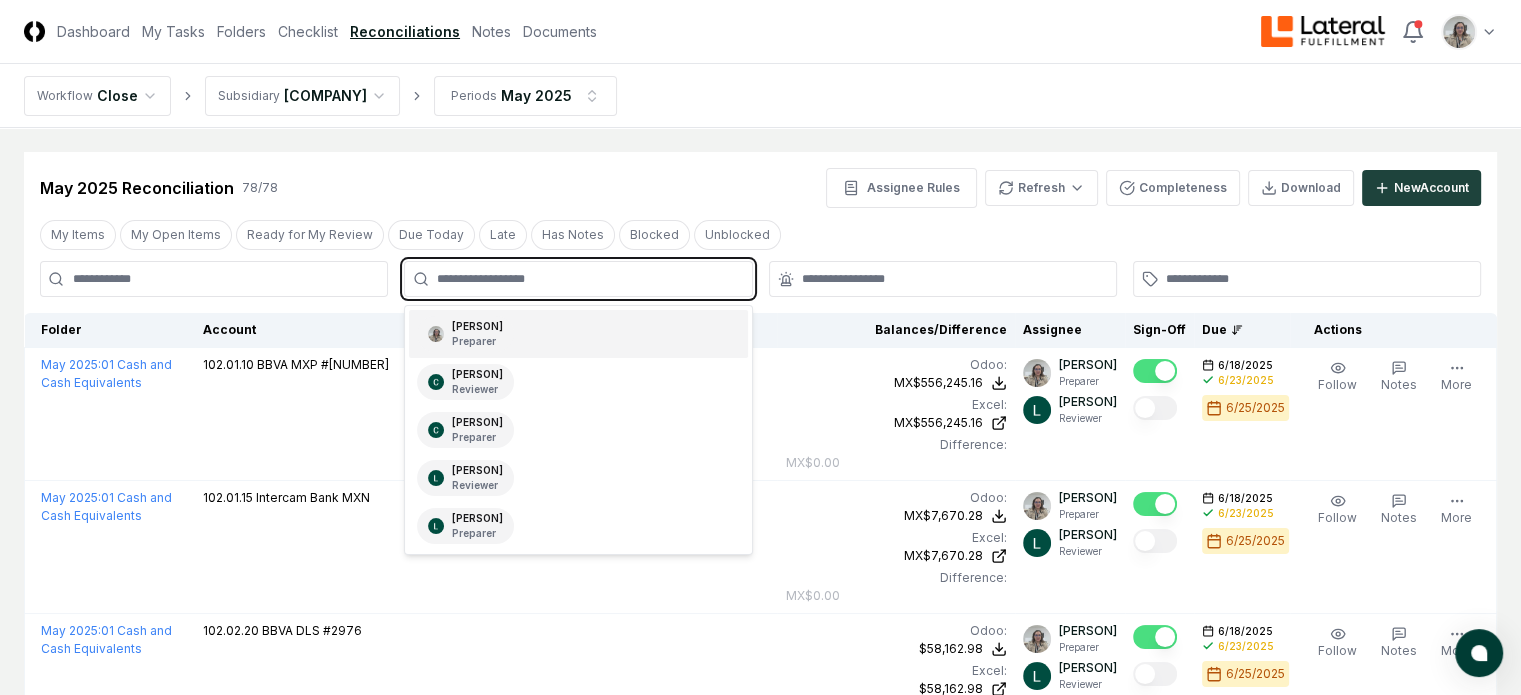 click at bounding box center (588, 279) 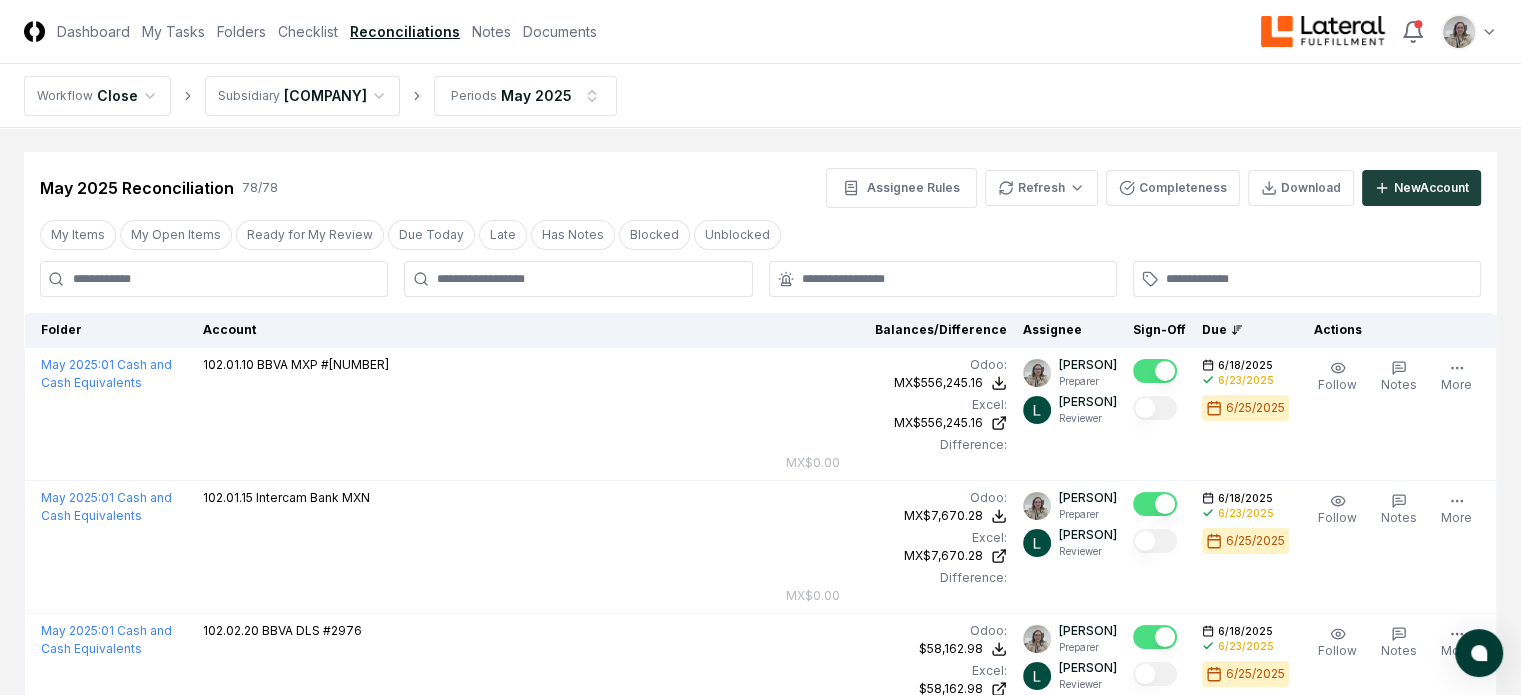 click at bounding box center (214, 279) 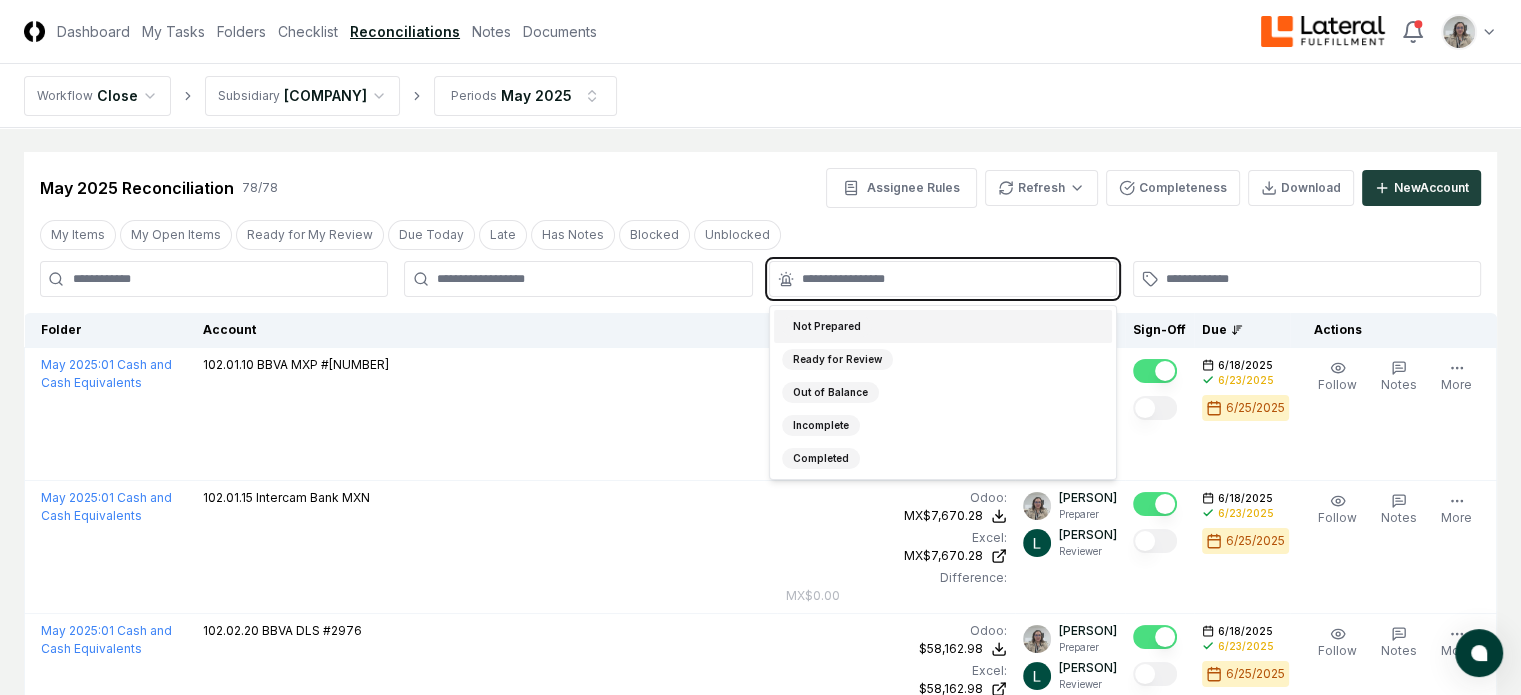click at bounding box center [953, 279] 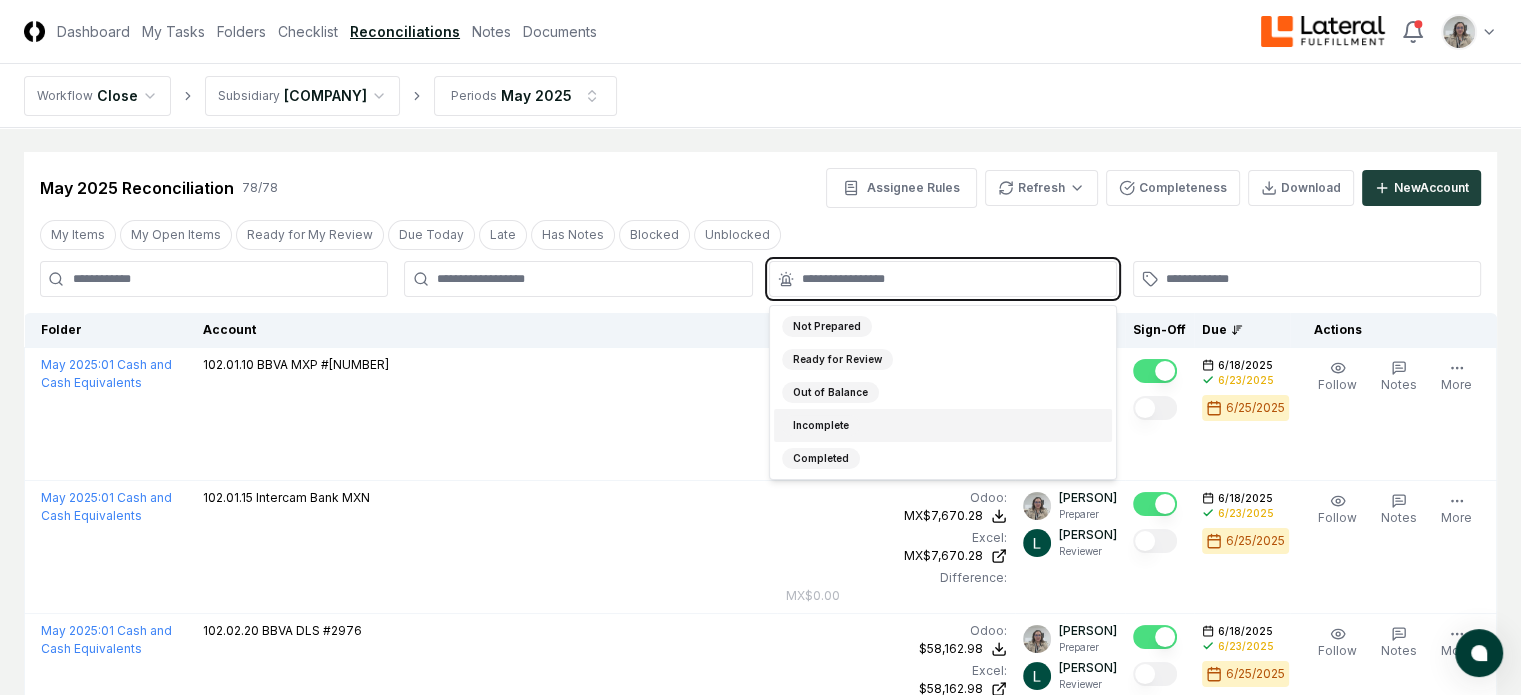 click on "Incomplete" at bounding box center (943, 425) 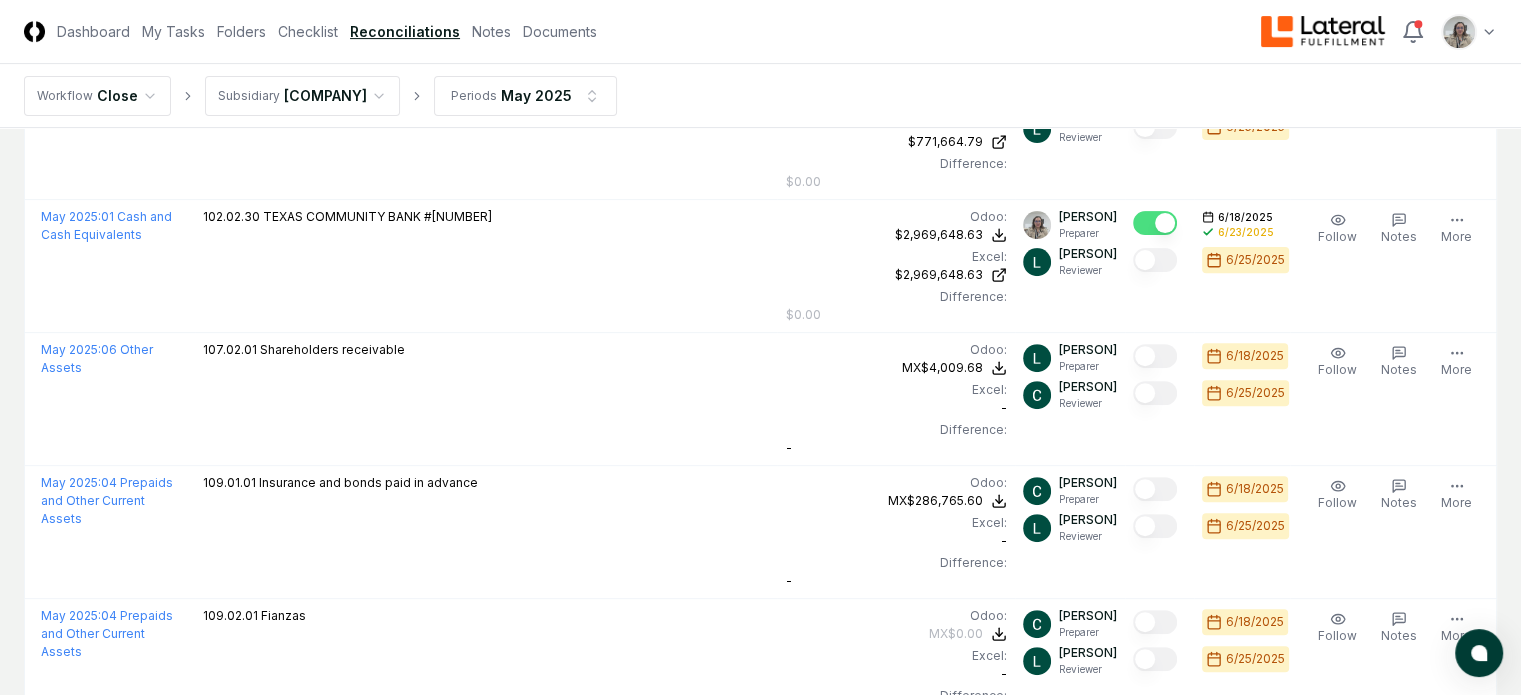 scroll, scrollTop: 0, scrollLeft: 0, axis: both 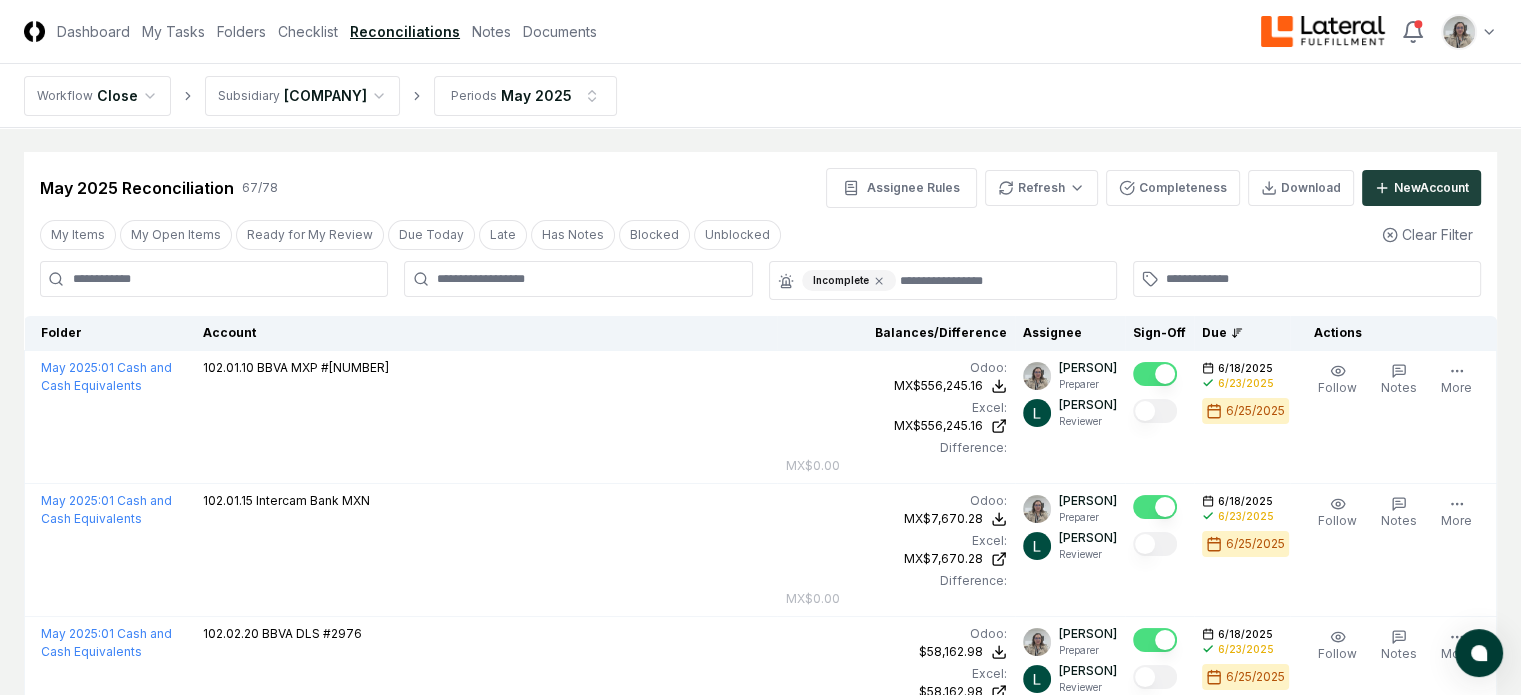 click at bounding box center [578, 279] 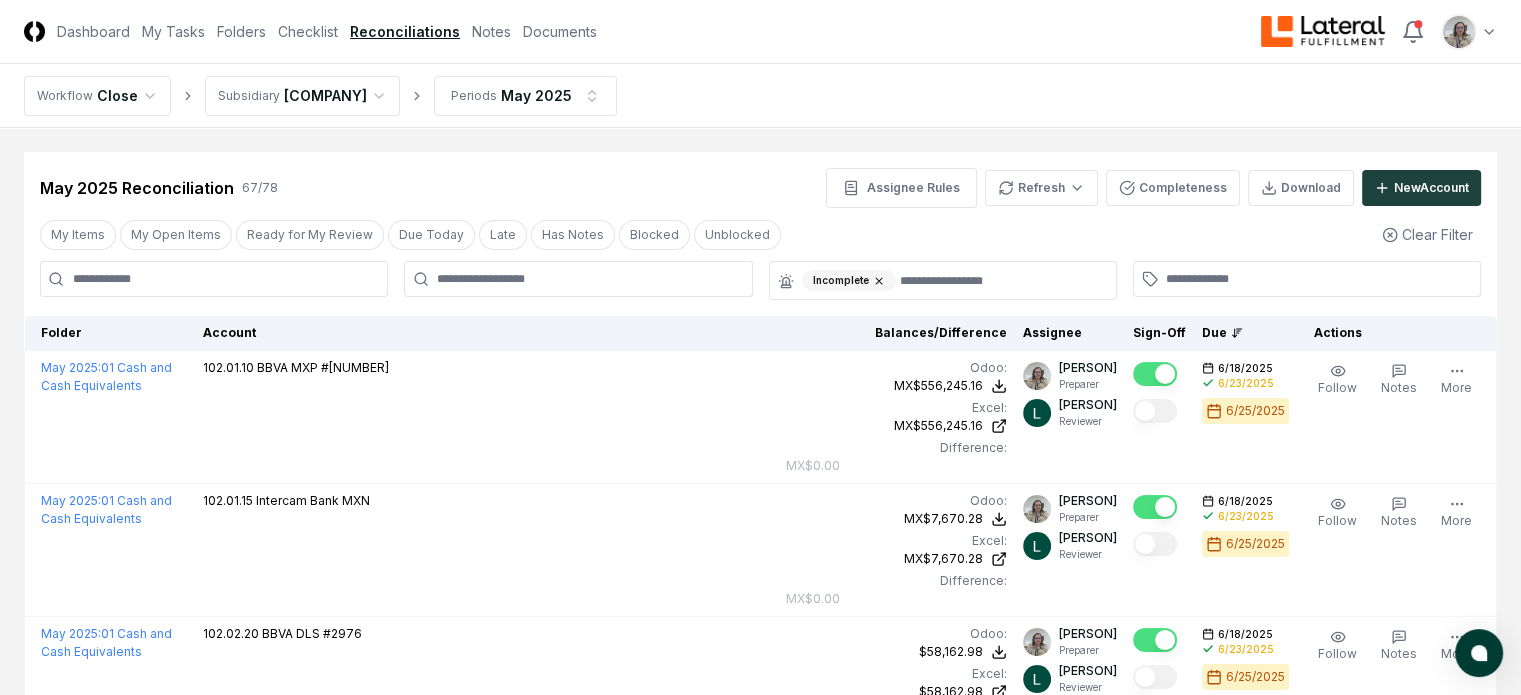 click 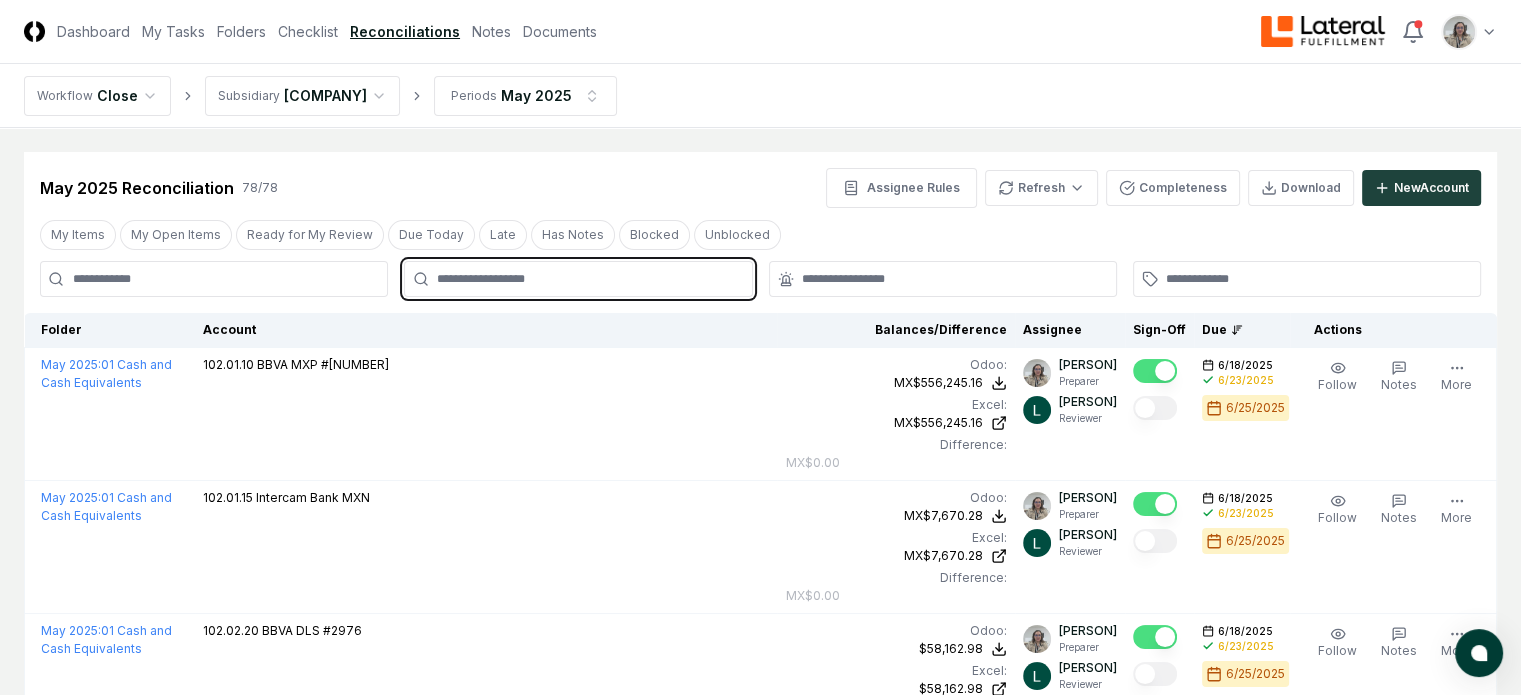 click at bounding box center (588, 279) 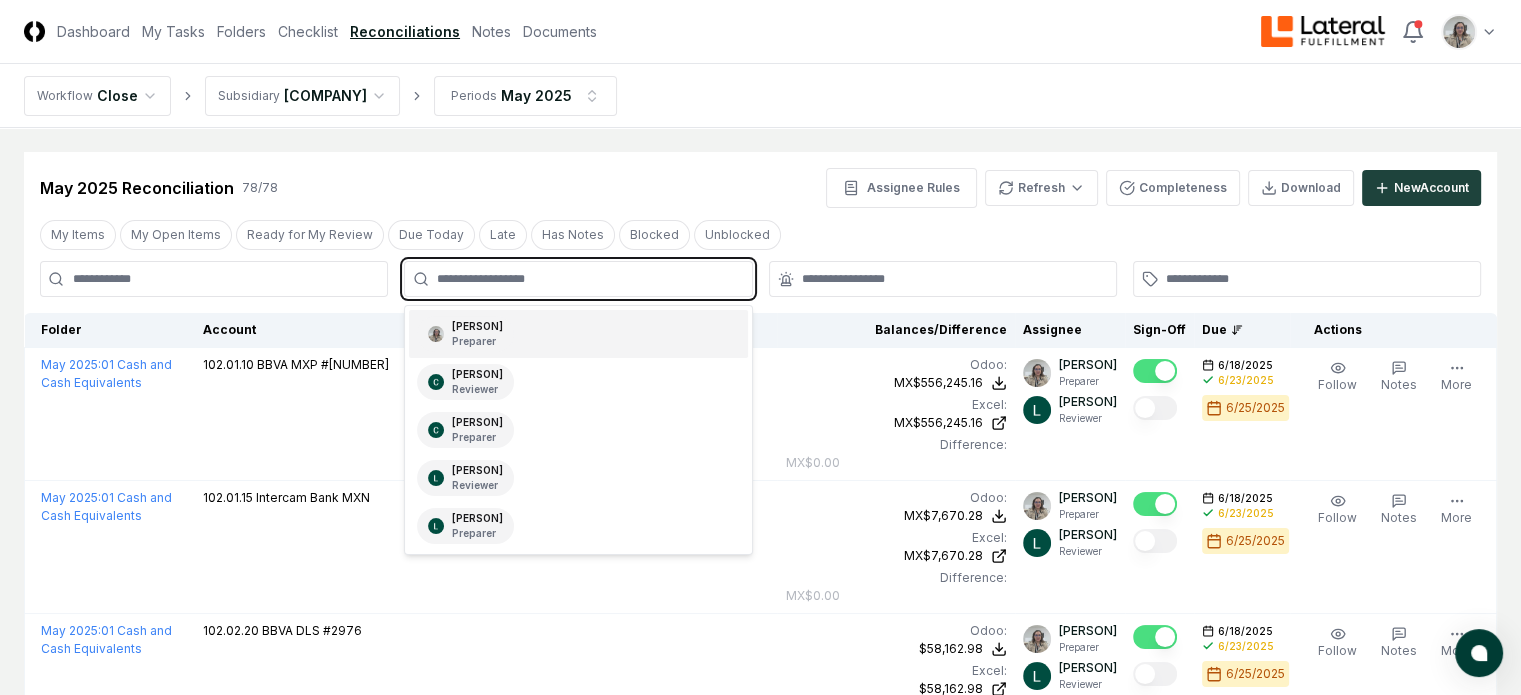 click on "[PERSON] Preparer" at bounding box center (477, 334) 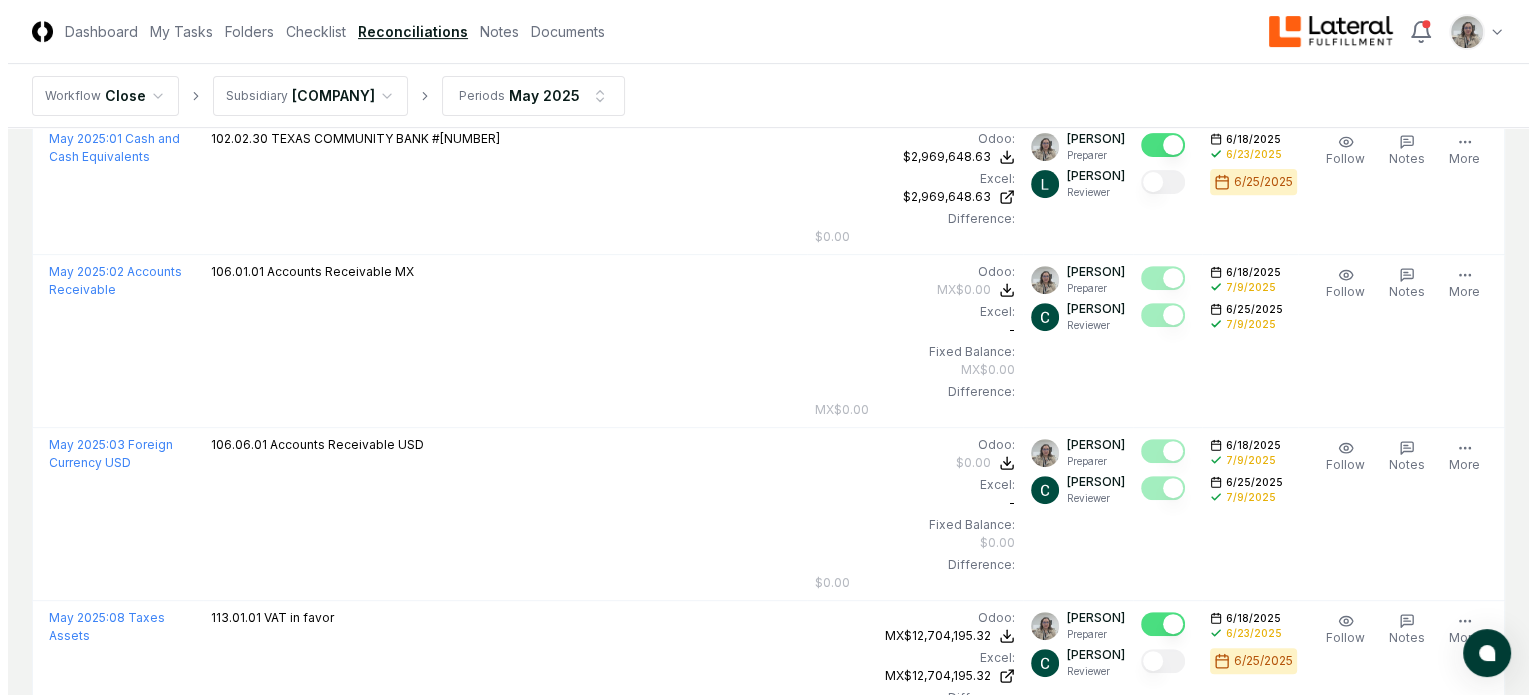 scroll, scrollTop: 840, scrollLeft: 0, axis: vertical 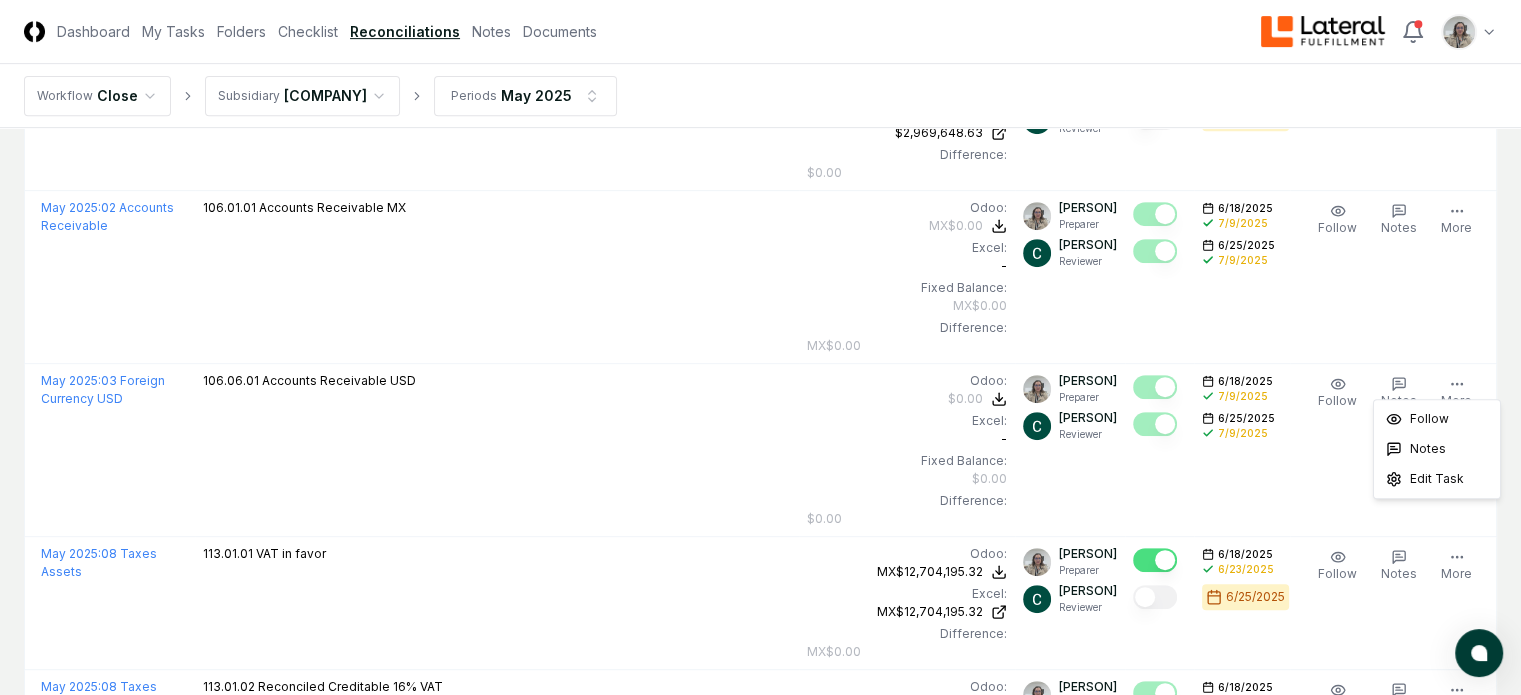 click on "More" at bounding box center [1456, 872] 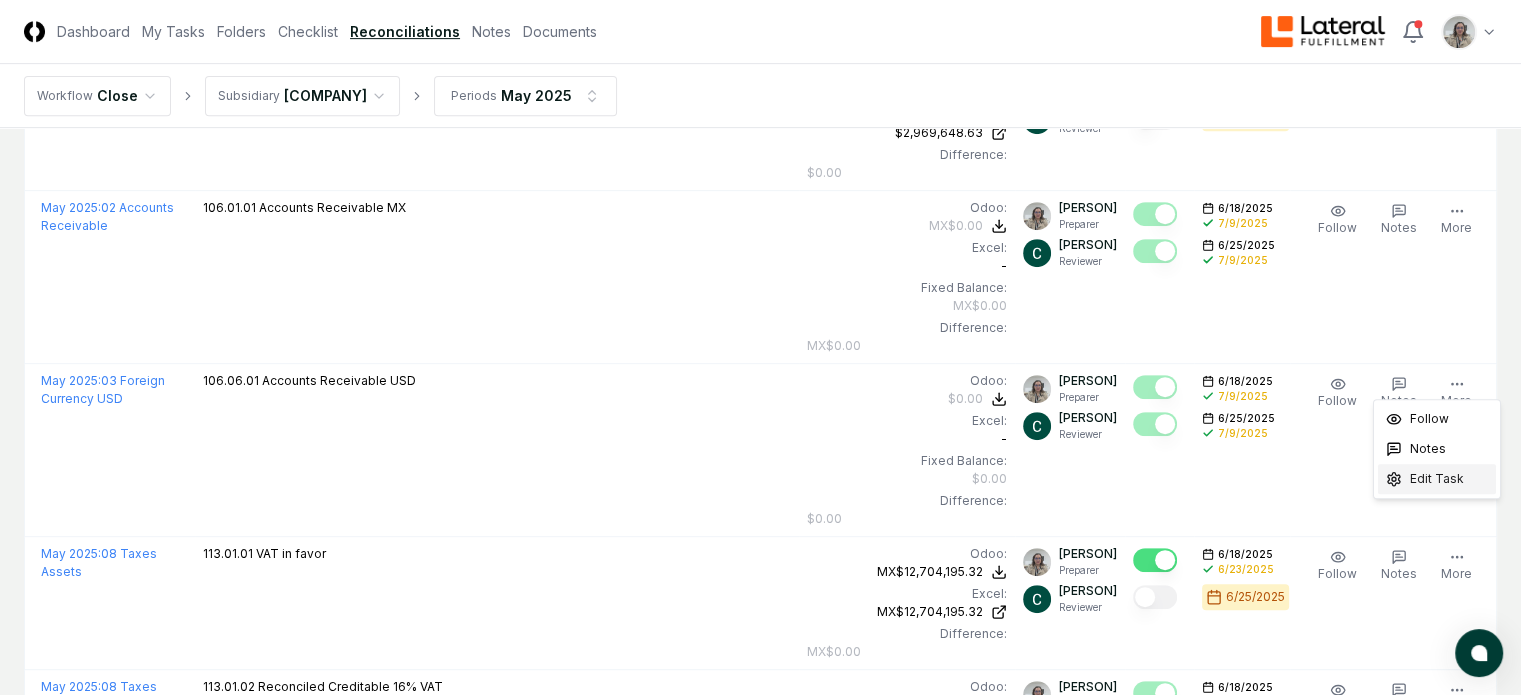 click on "Edit Task" at bounding box center [1437, 479] 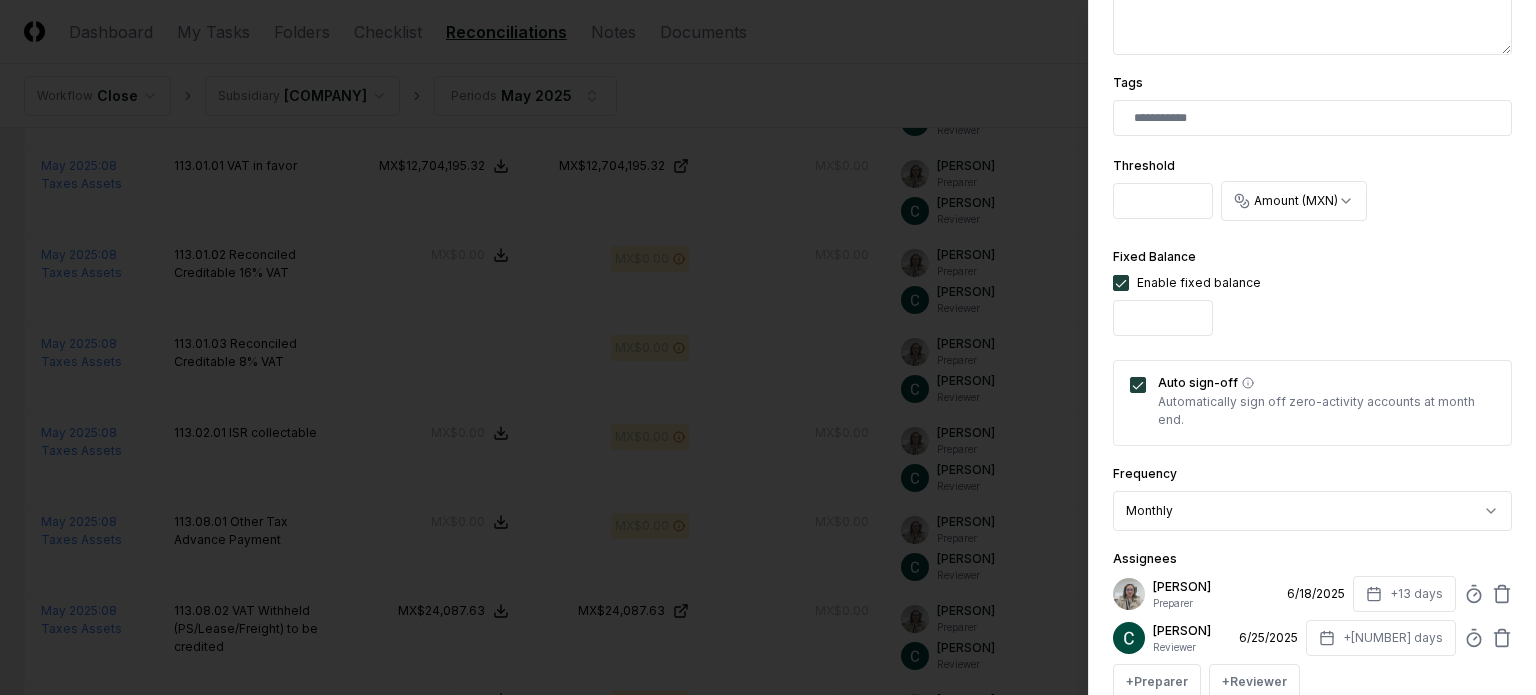 scroll, scrollTop: 512, scrollLeft: 0, axis: vertical 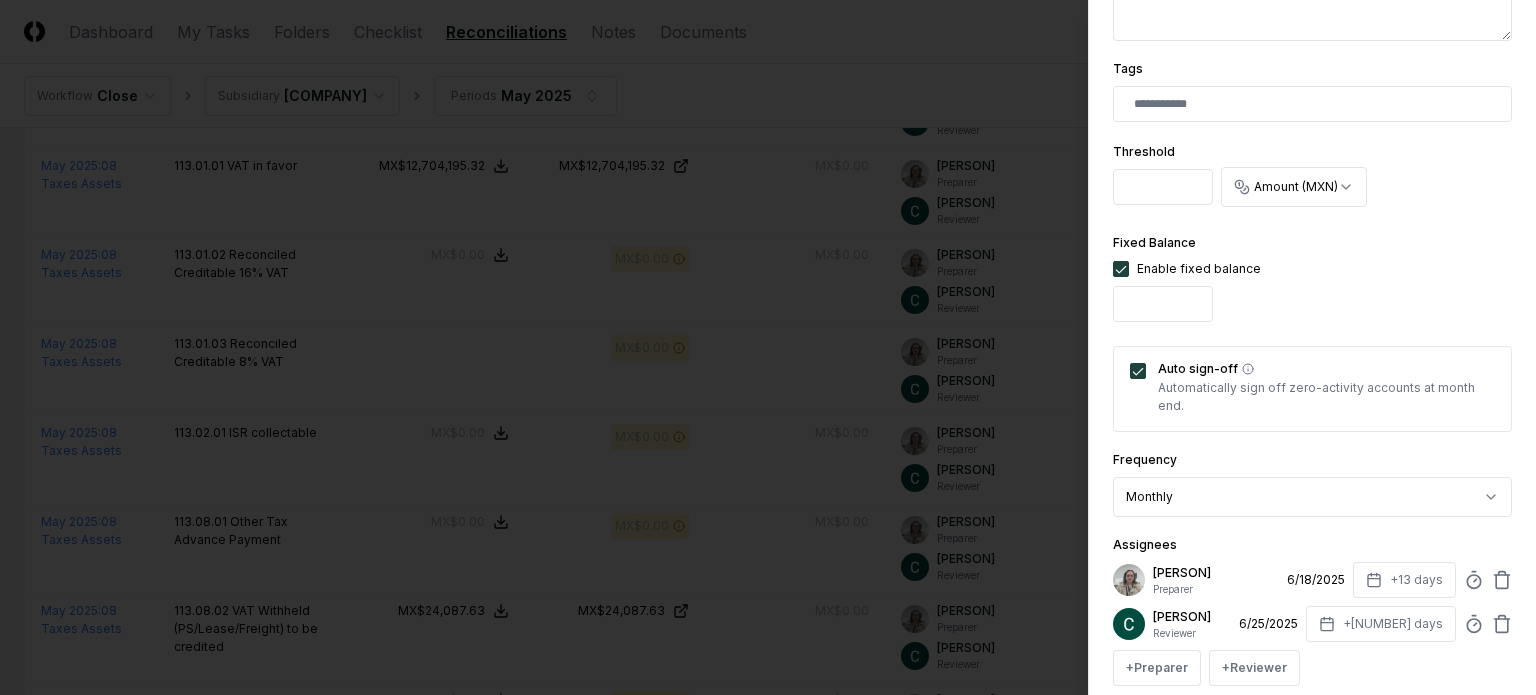 click at bounding box center (1121, 269) 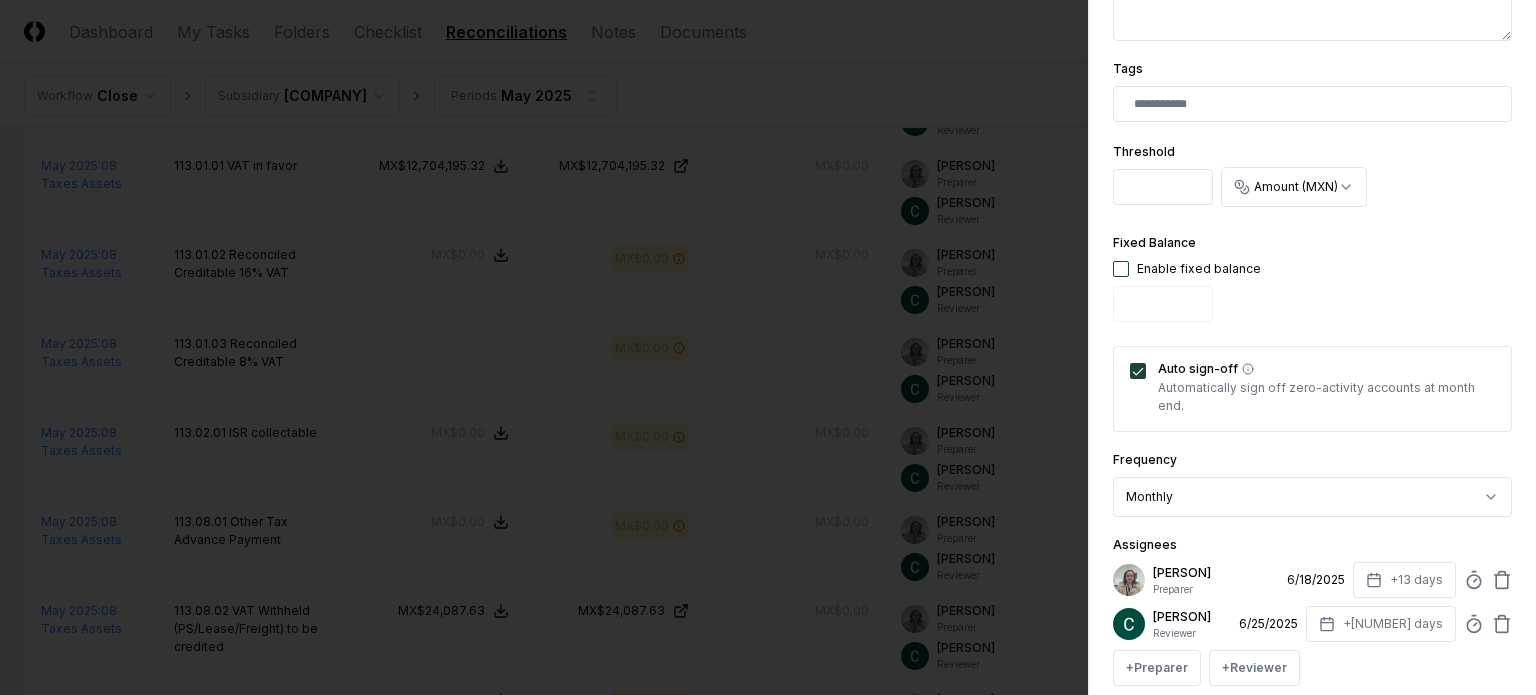 scroll, scrollTop: 720, scrollLeft: 0, axis: vertical 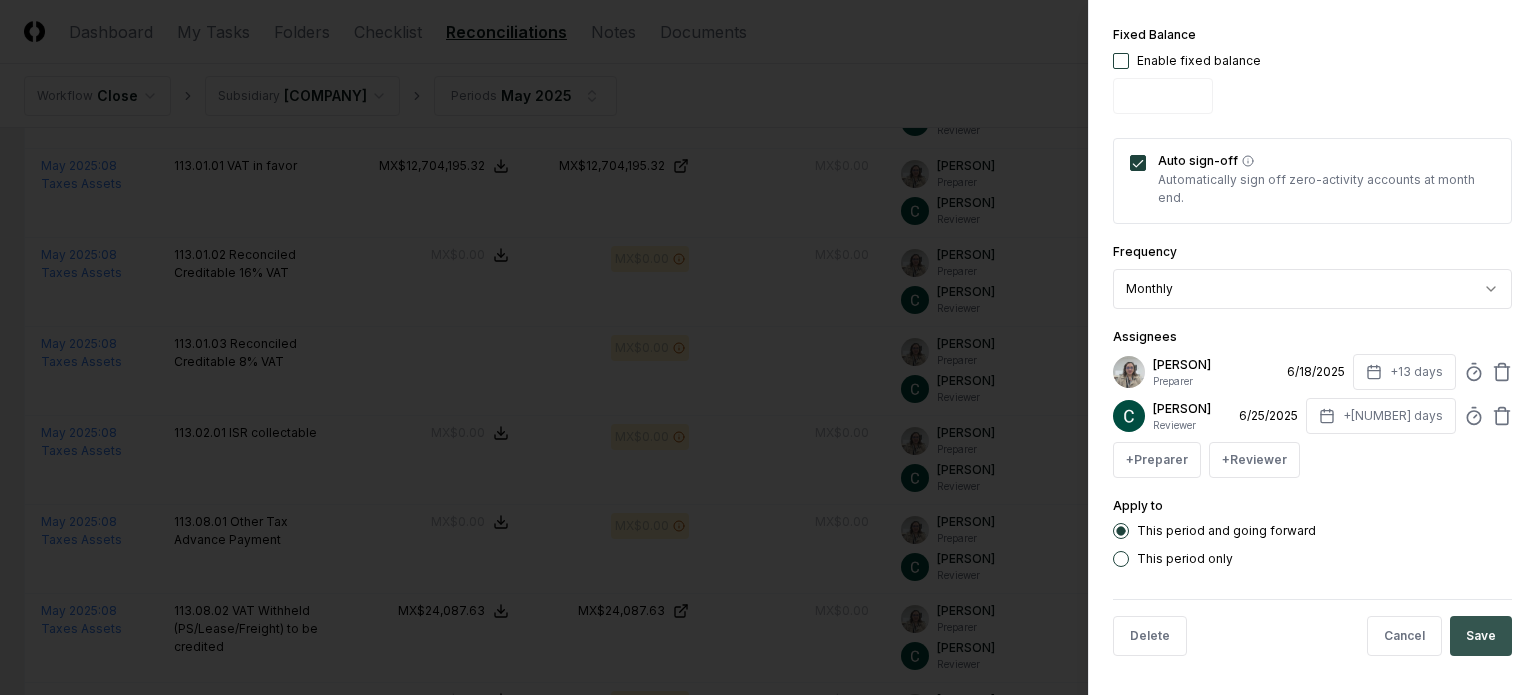 click on "Save" at bounding box center [1481, 636] 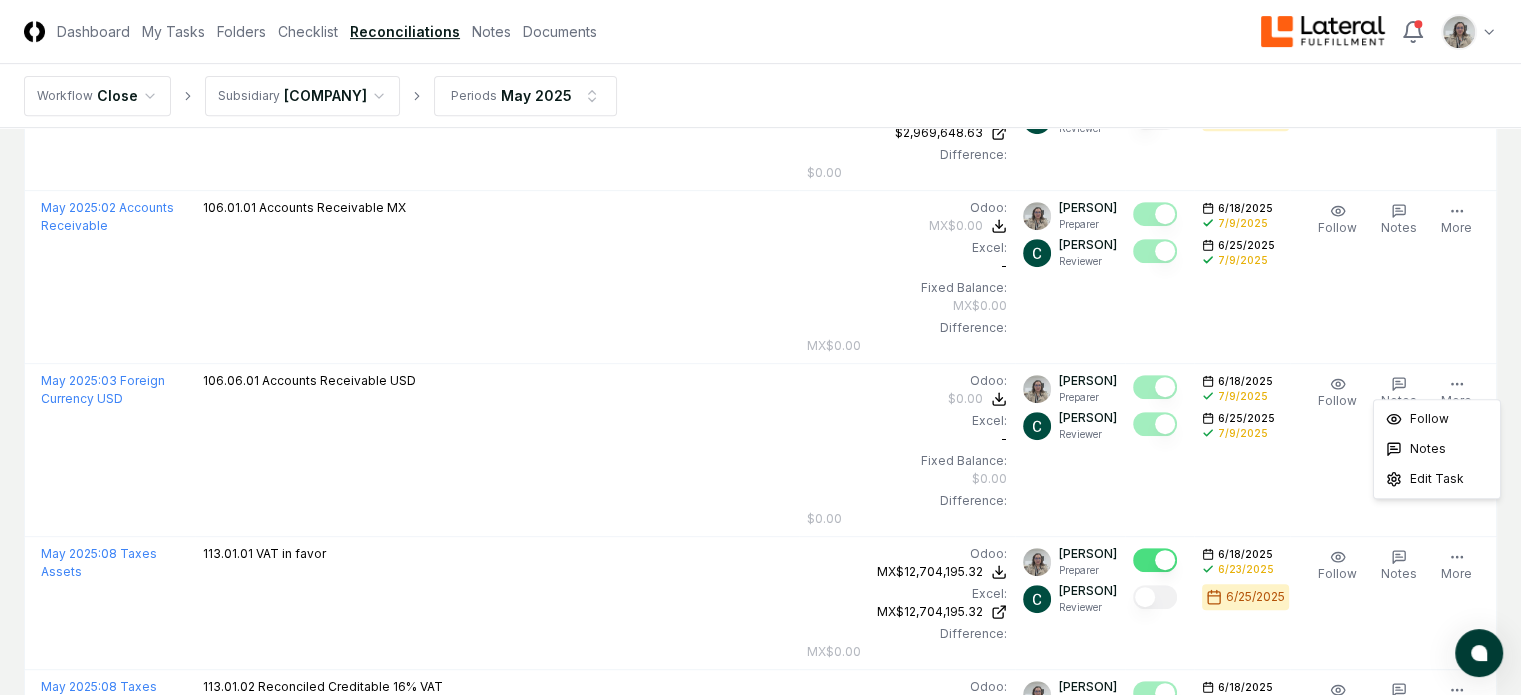 click on "More" at bounding box center [1456, 872] 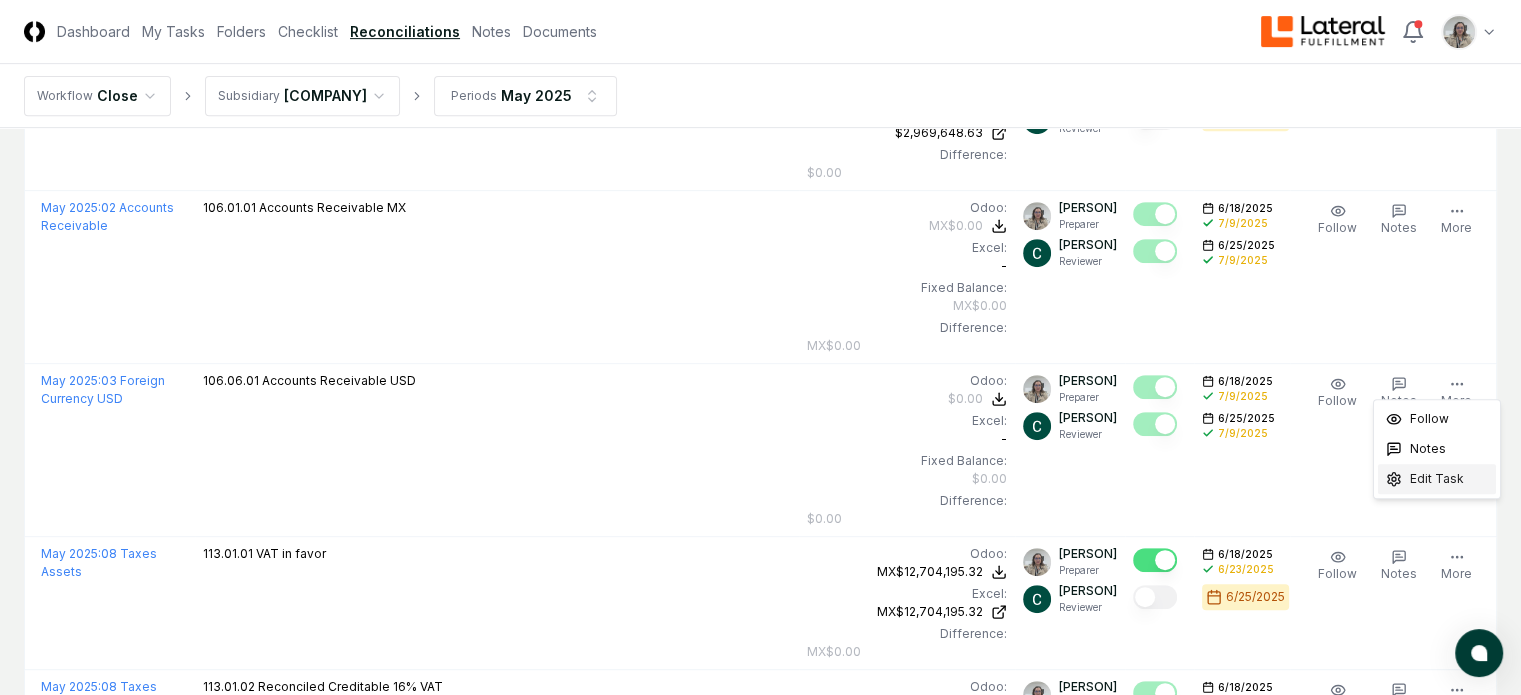 click on "Edit Task" at bounding box center (1437, 479) 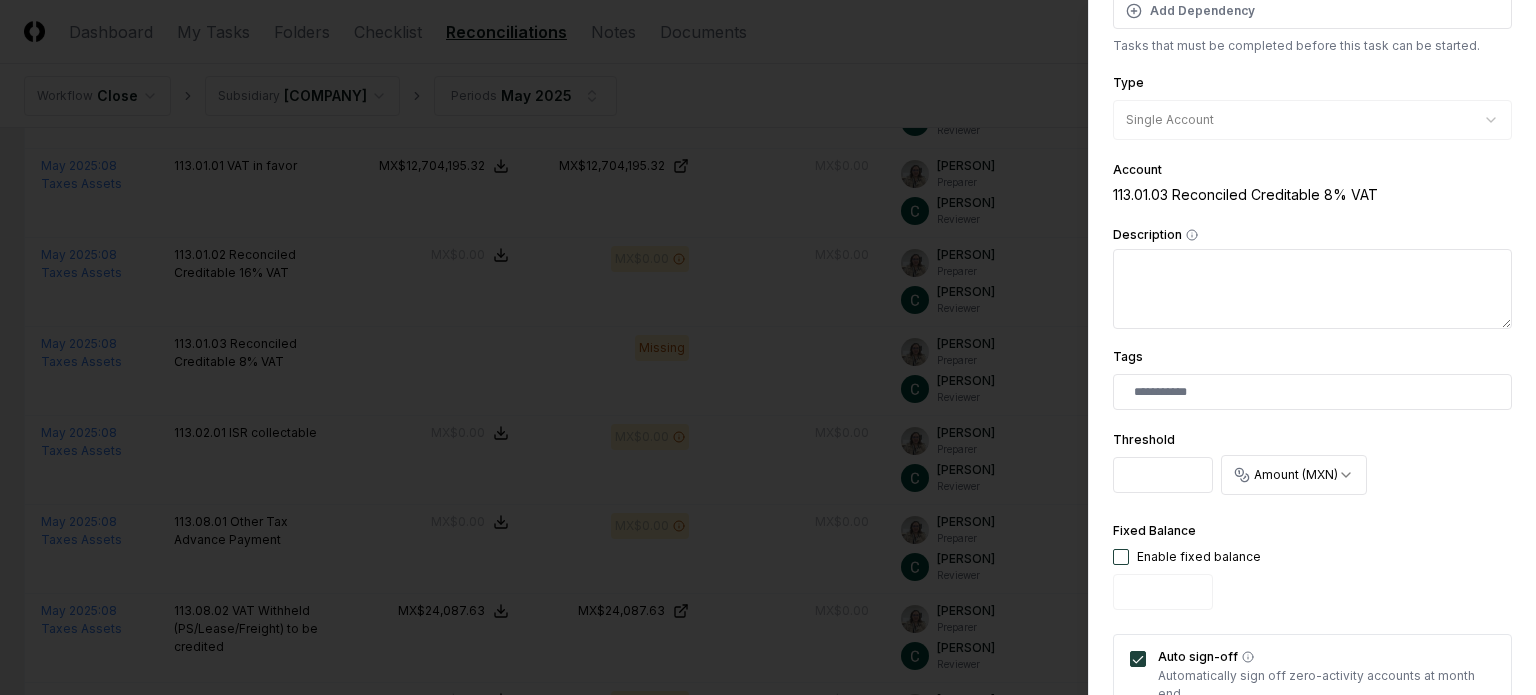 scroll, scrollTop: 224, scrollLeft: 0, axis: vertical 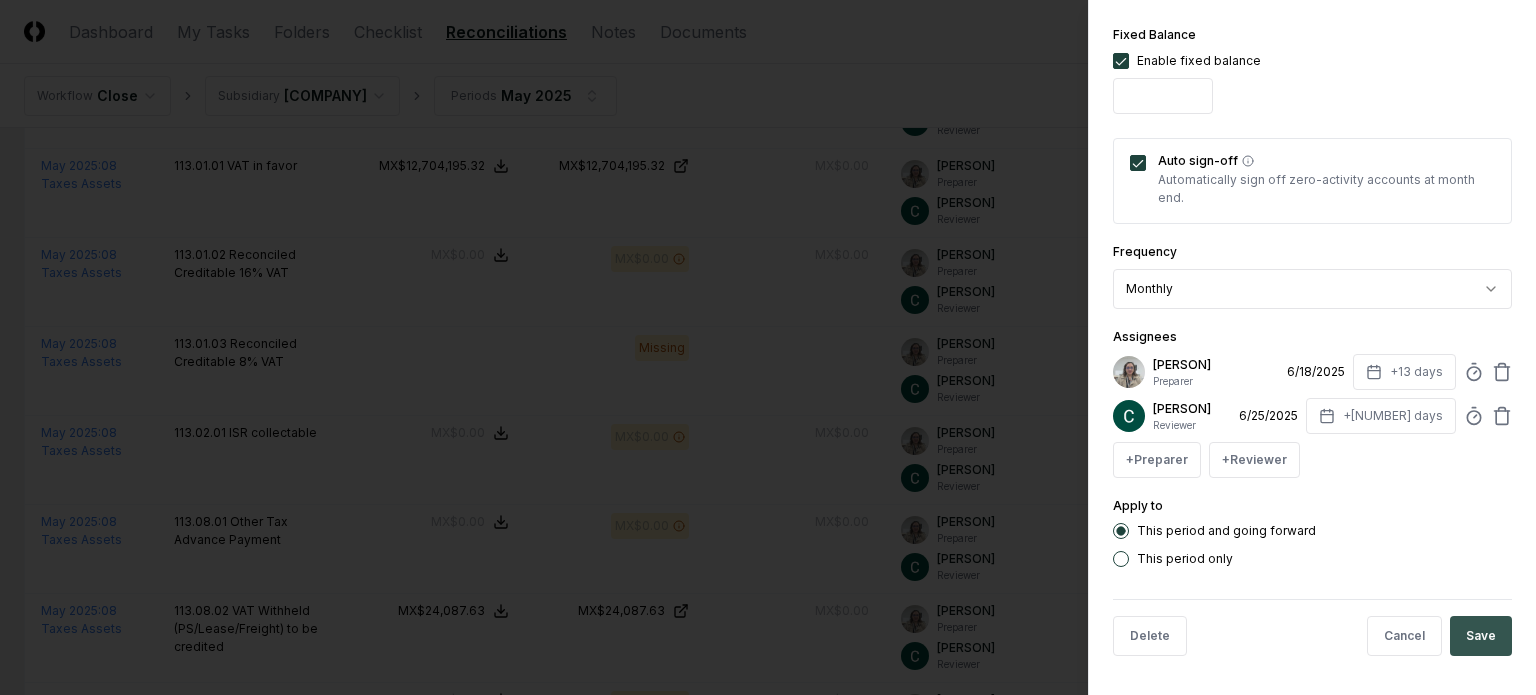 click on "Save" at bounding box center (1481, 636) 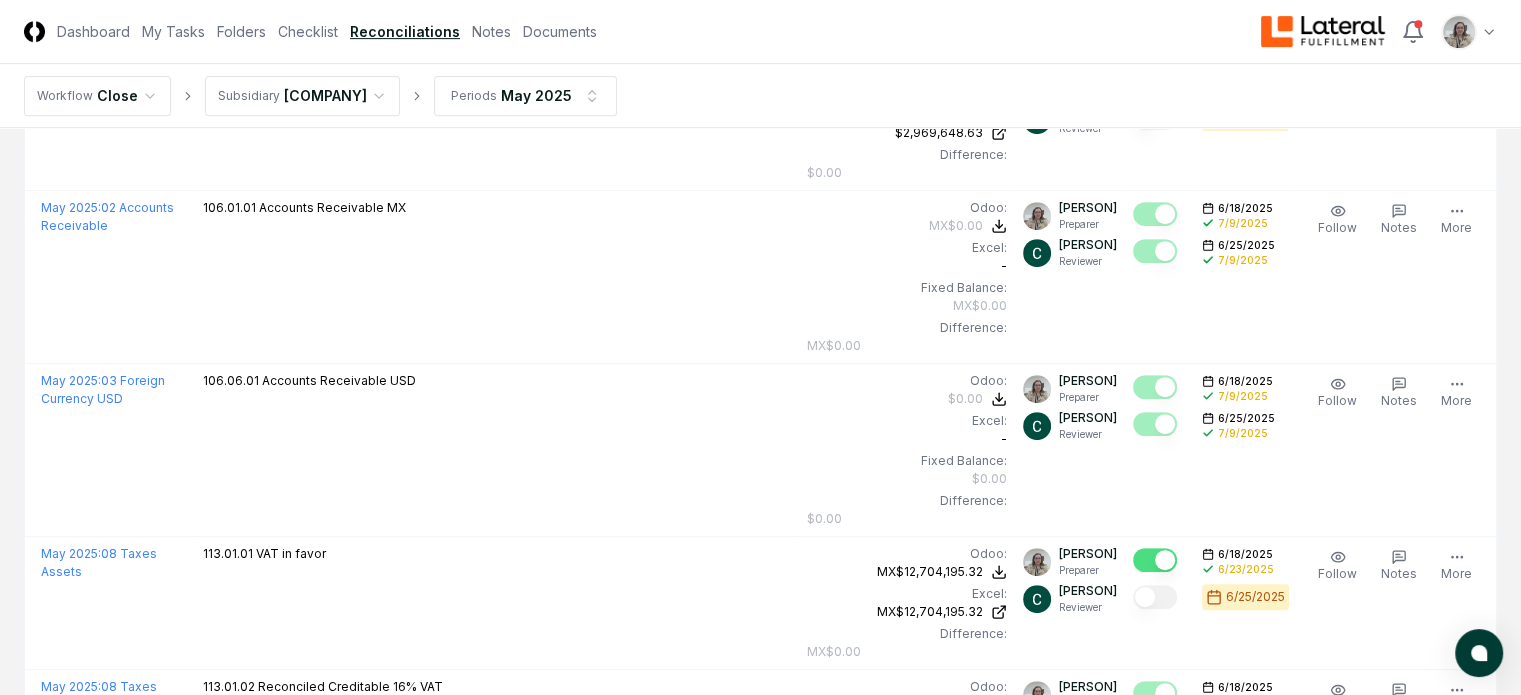 click on "MX$0.00" at bounding box center (0, 0) 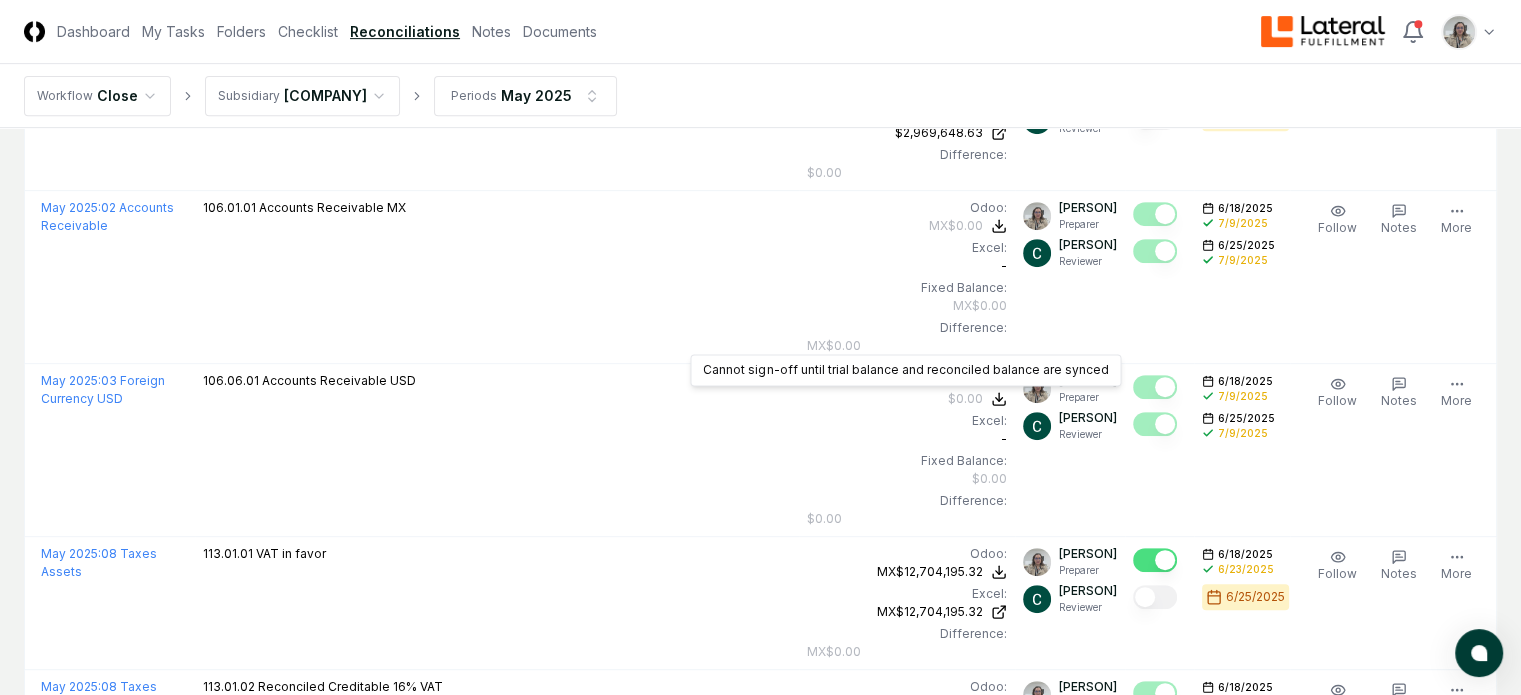 click at bounding box center (1155, 867) 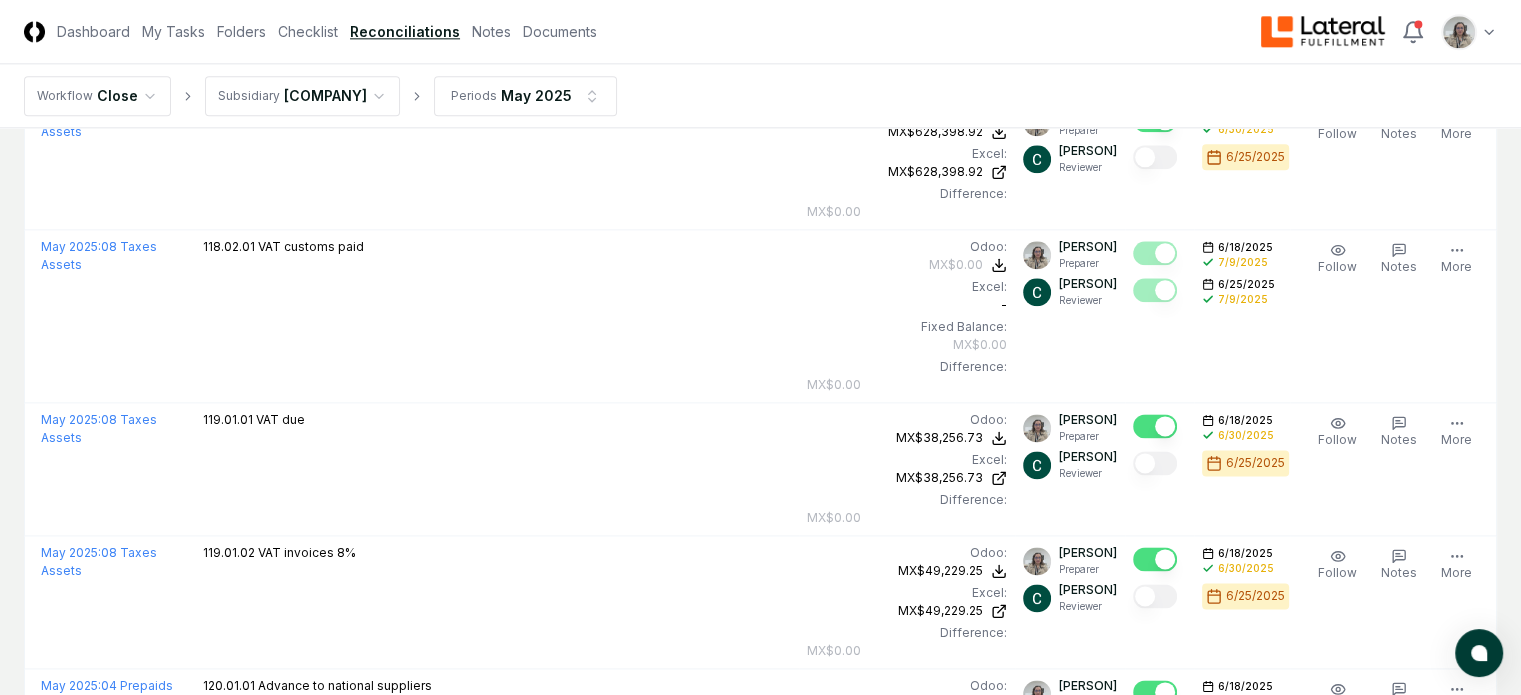scroll, scrollTop: 2548, scrollLeft: 0, axis: vertical 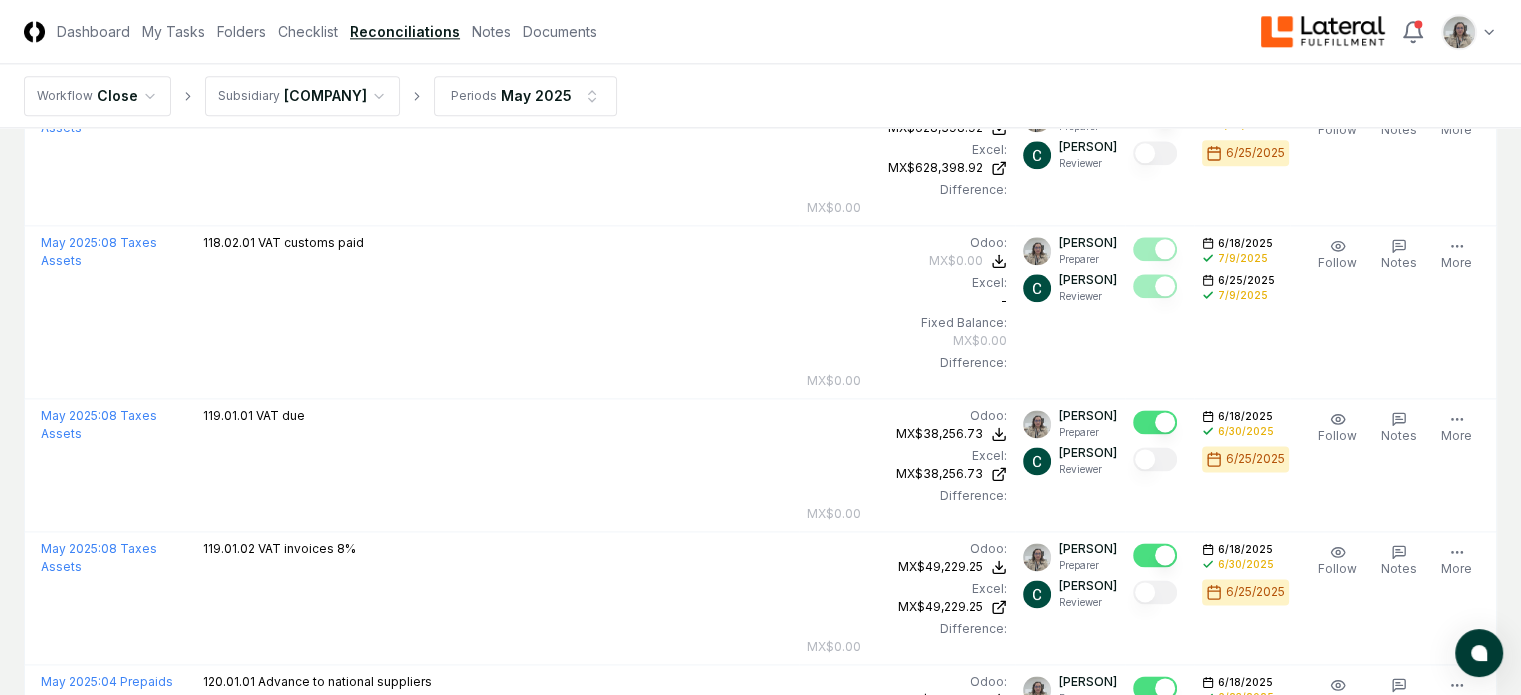 click on "May [YEAR] :" at bounding box center [71, 1998] 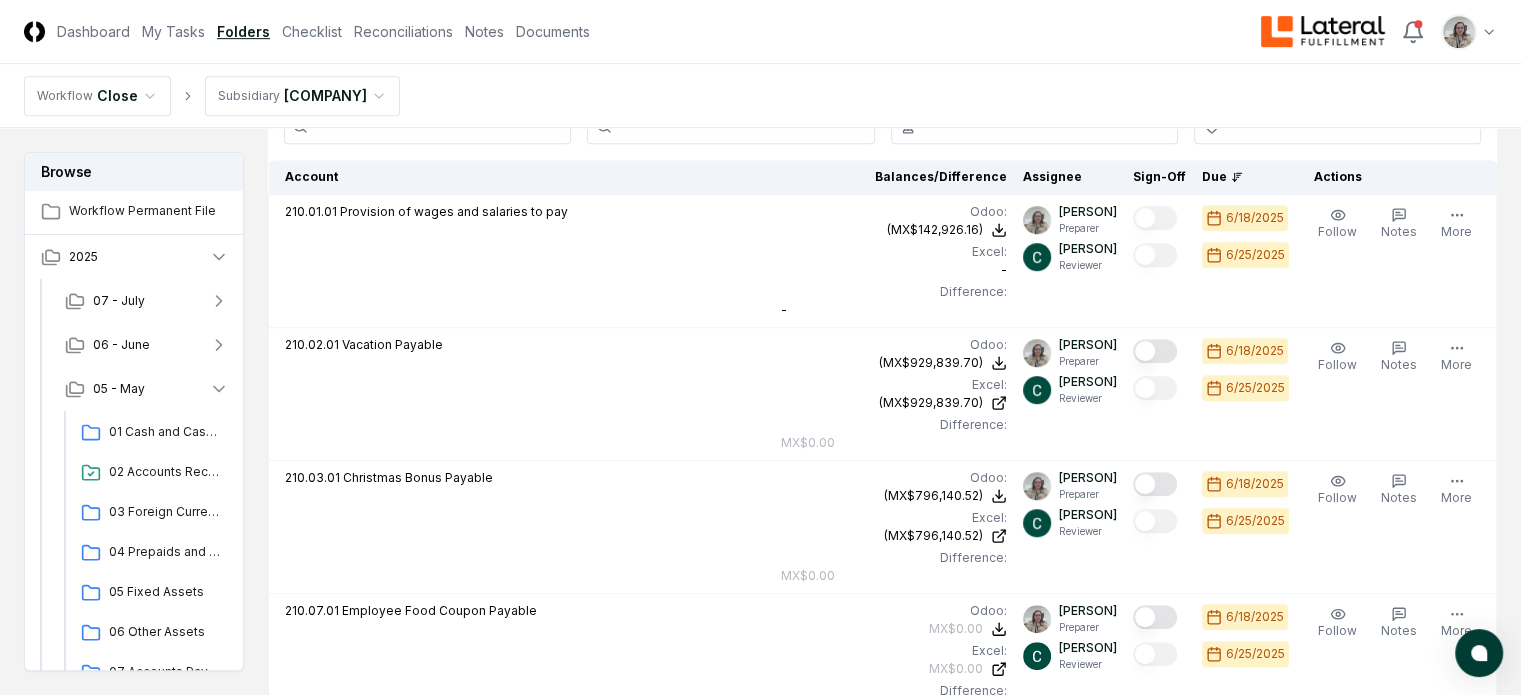scroll, scrollTop: 1046, scrollLeft: 0, axis: vertical 